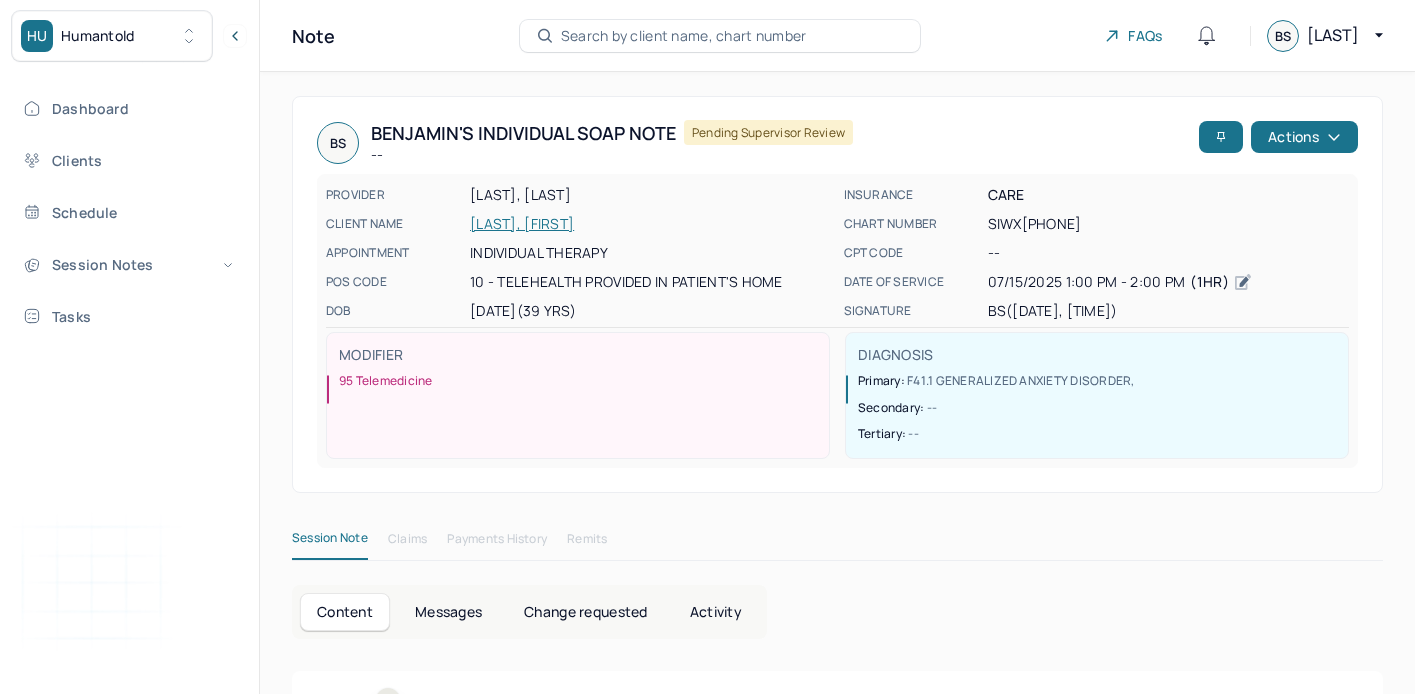 scroll, scrollTop: 0, scrollLeft: 0, axis: both 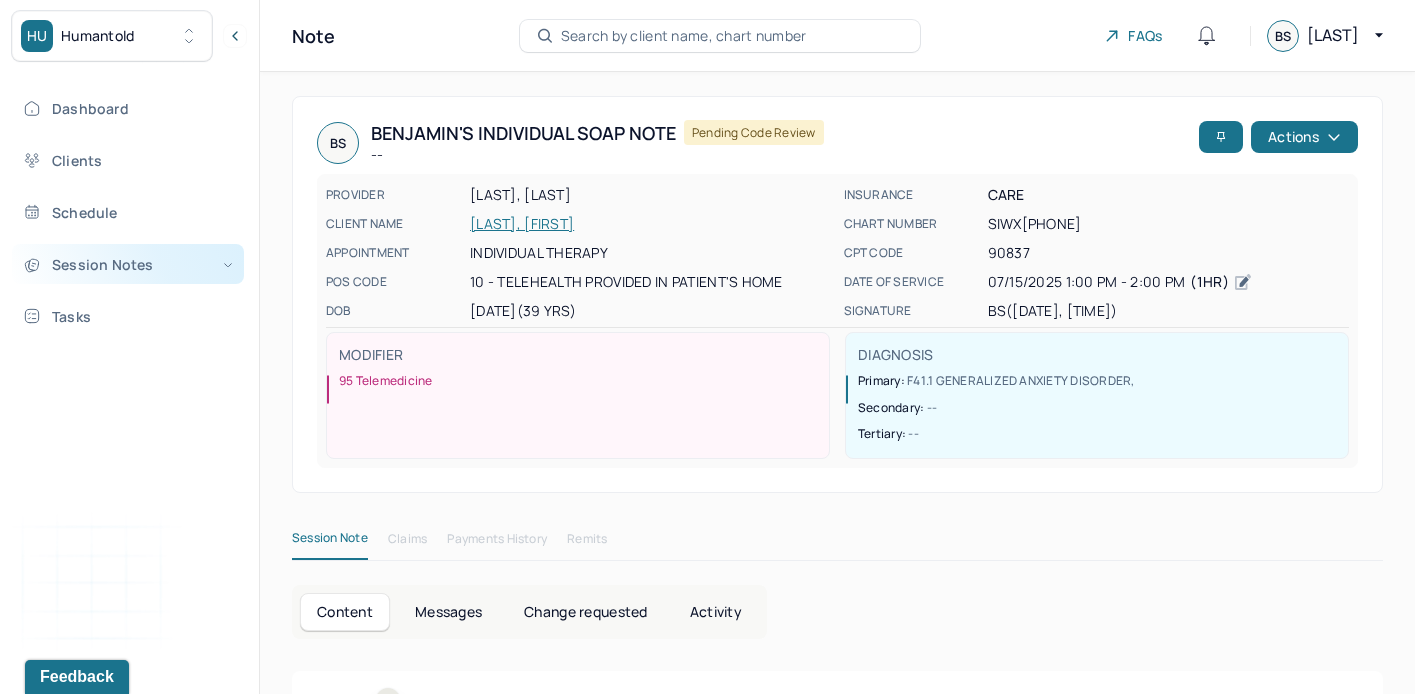 click on "Session Notes" at bounding box center (128, 264) 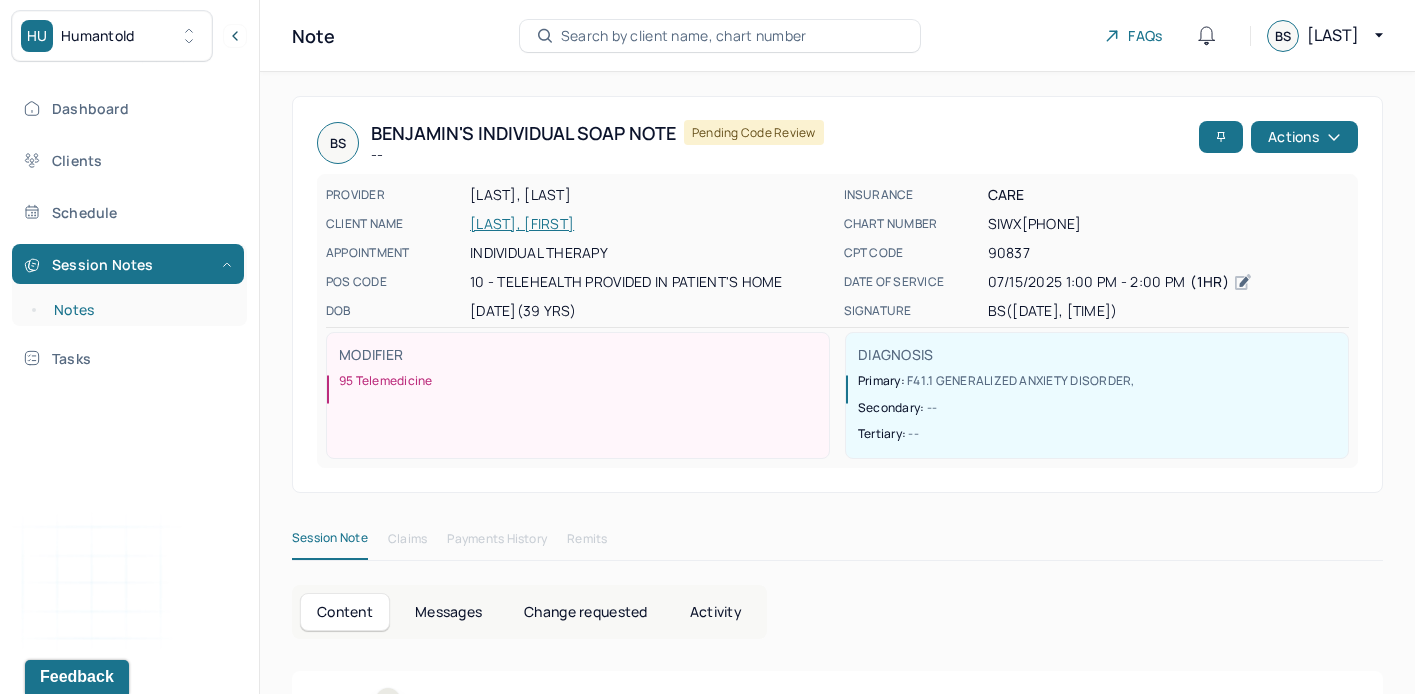 click on "Notes" at bounding box center (139, 310) 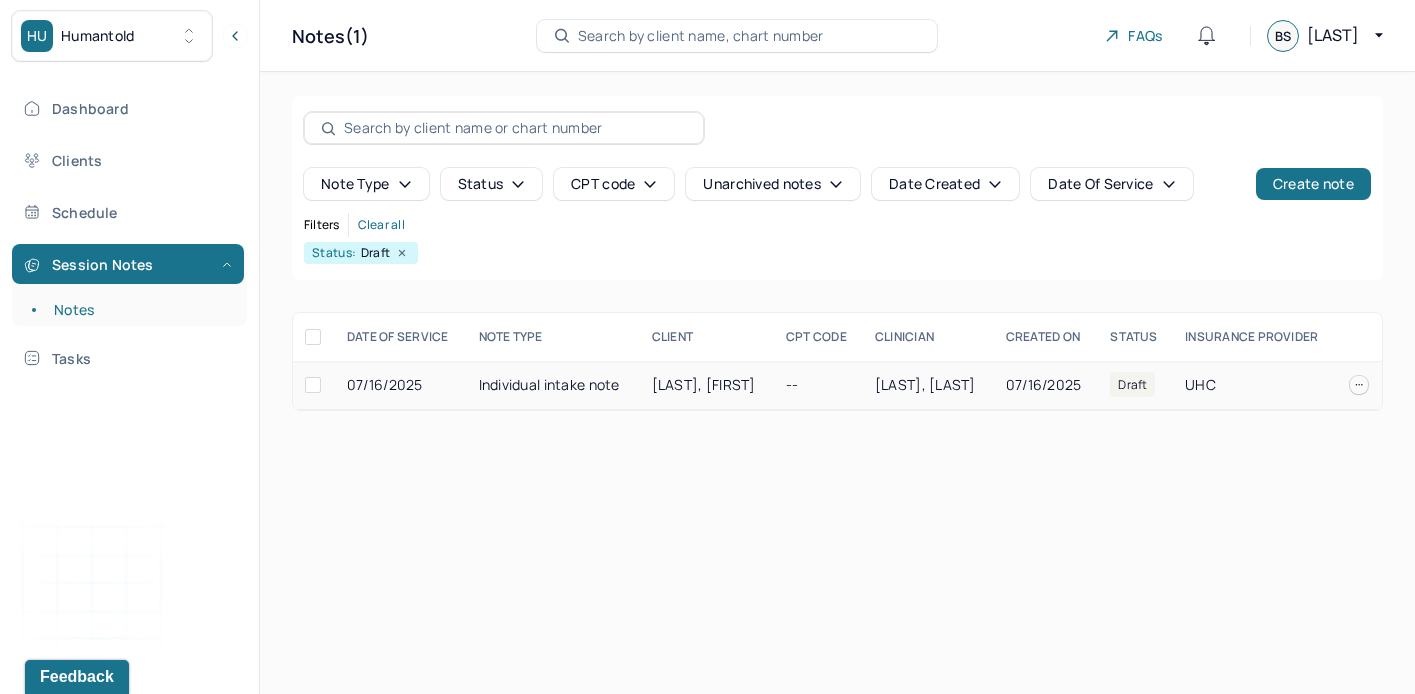 click at bounding box center (1359, 385) 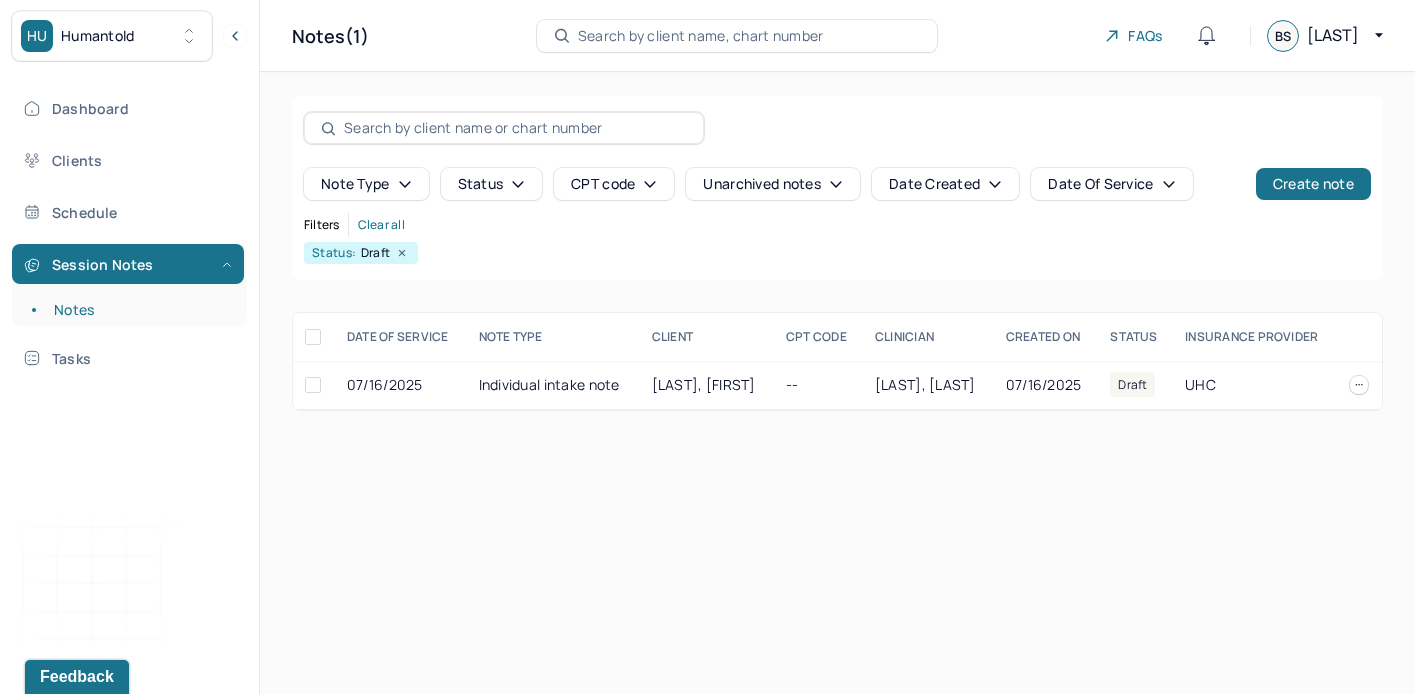 click on "Notes(1) Search by client name, chart number FAQs BS Brennan Note type Status CPT code Unarchived notes Date Created Date Of Service Create note Filters Clear all Status: Draft DATE OF SERVICE NOTE TYPE CLIENT CPT CODE CLINICIAN CREATED ON STATUS INSURANCE PROVIDER 07/16/2025 Individual intake note HARMON, WILLIAM -- SPECTOR, BRENNAN 07/16/2025 Draft UHC HARMON, WILLIAM Draft 07/16/2025 Individual intake note Provider: SPECTOR, BRENNAN Created on: 07/16/2025" at bounding box center (837, 347) 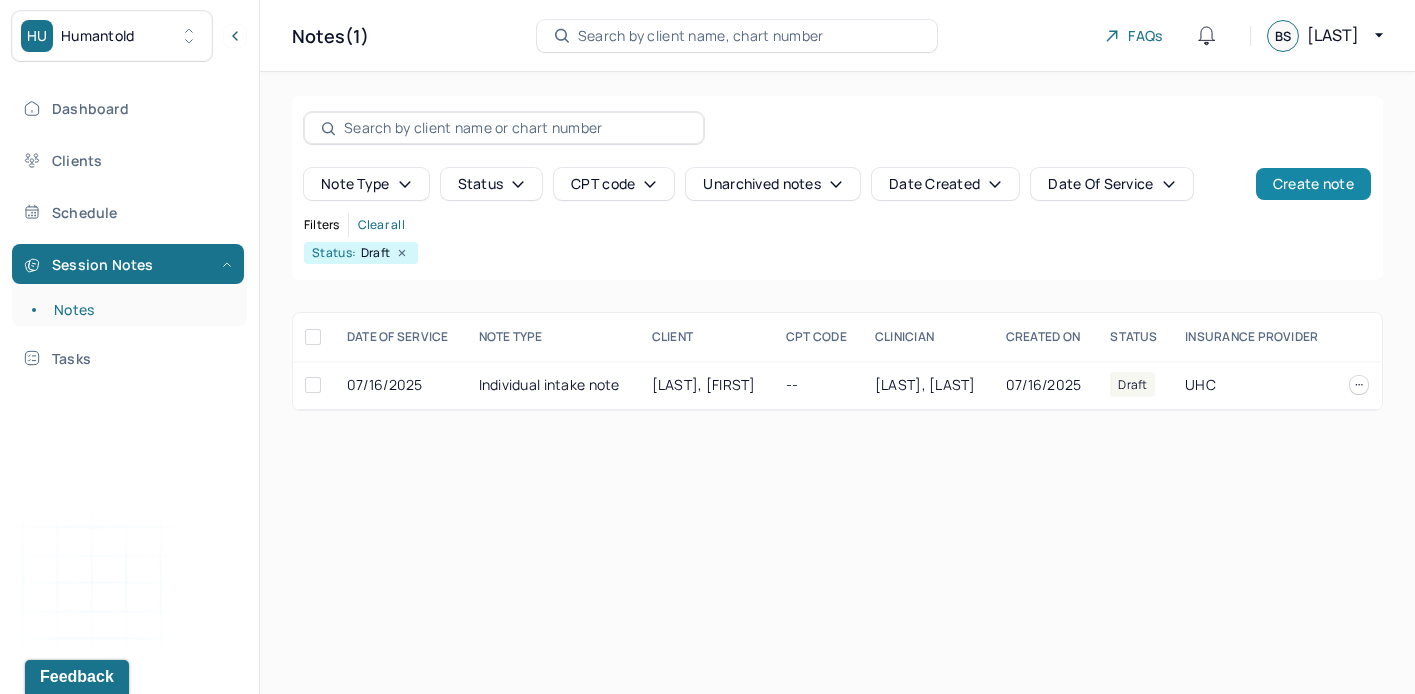 click on "Create note" at bounding box center [1313, 184] 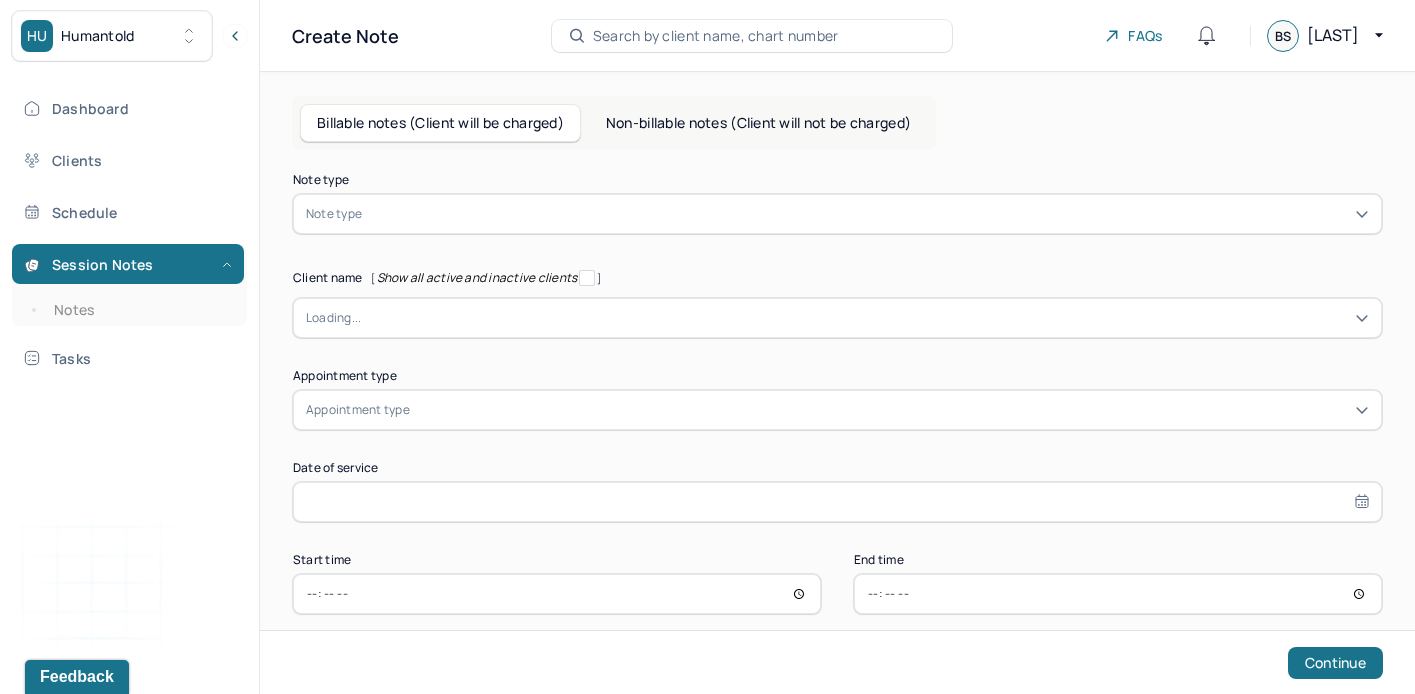 click at bounding box center (867, 214) 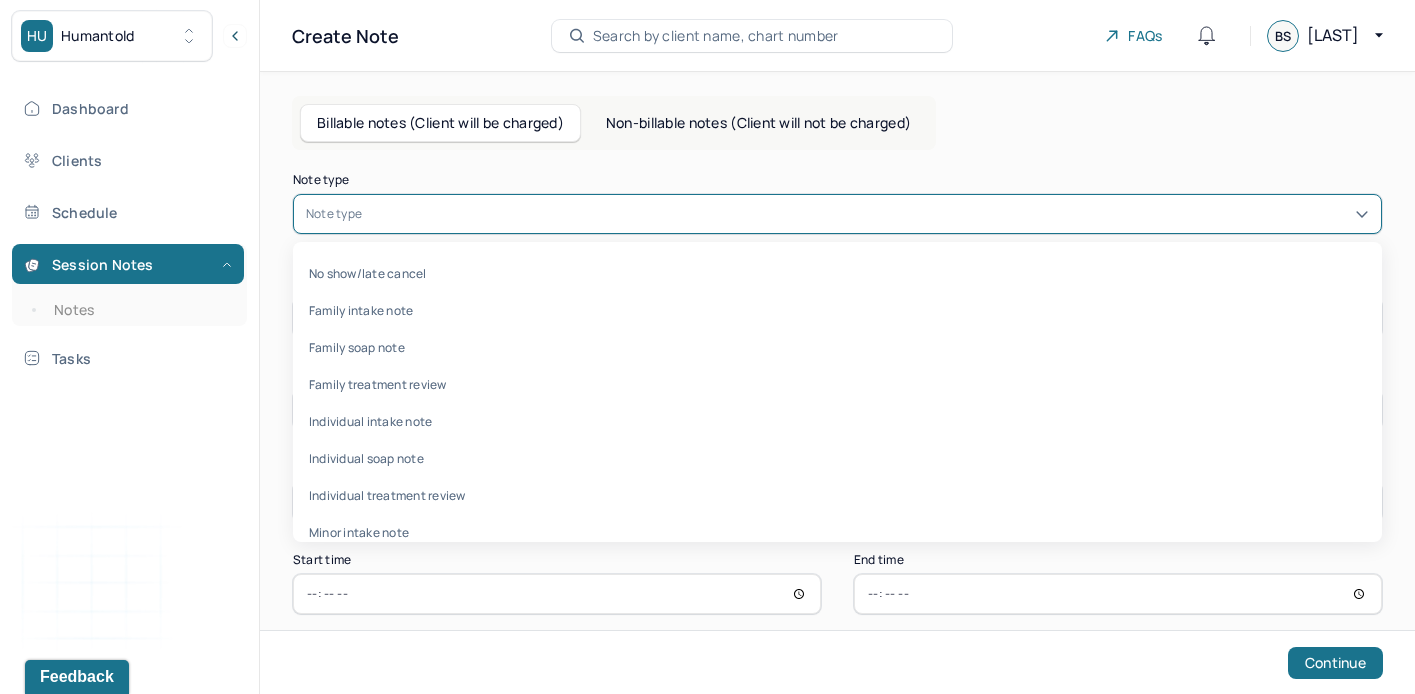 click at bounding box center (867, 214) 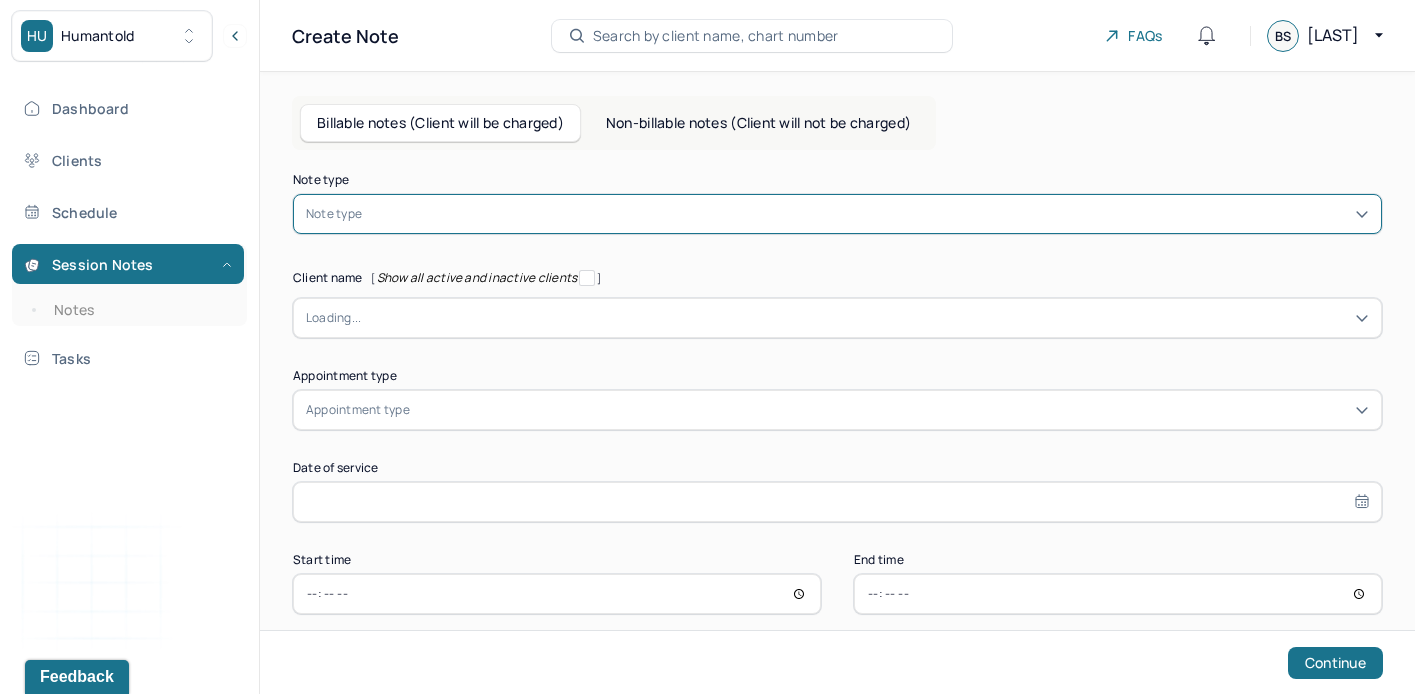 click on "Non-billable notes (Client will not be charged)" at bounding box center [758, 123] 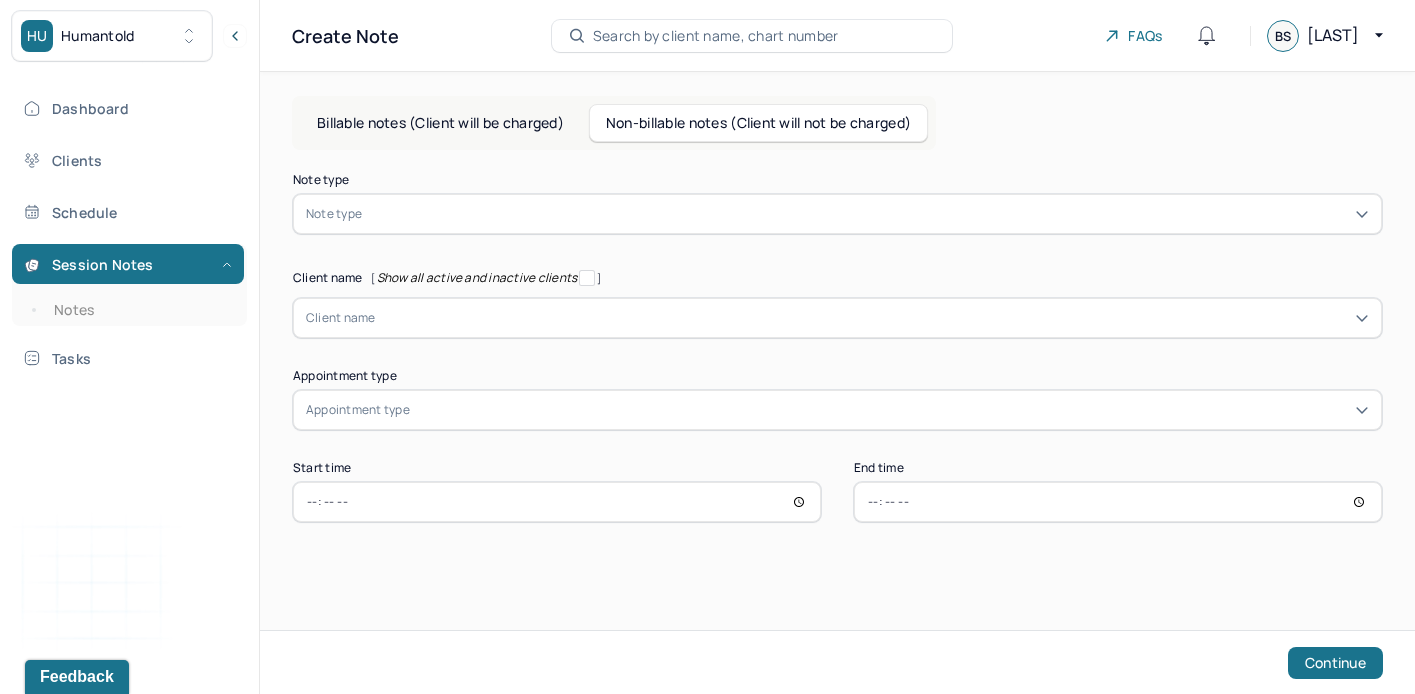 click at bounding box center (867, 214) 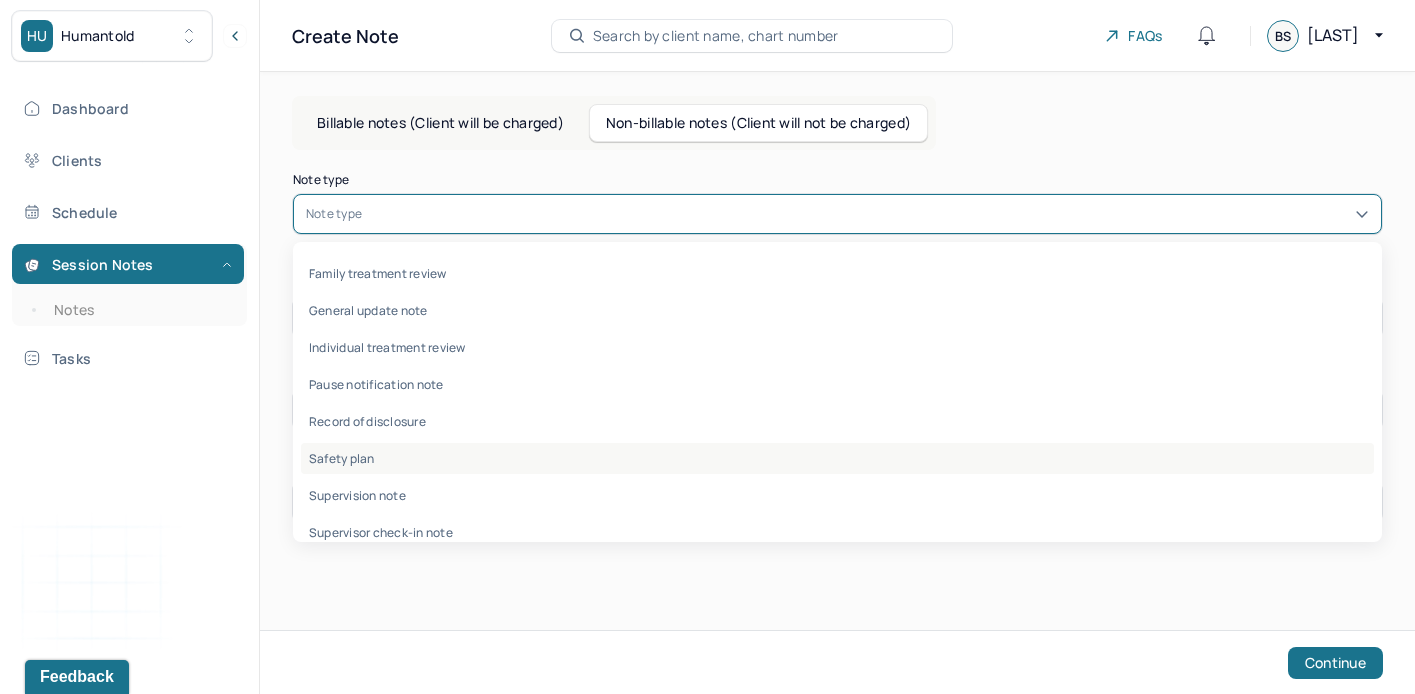 click on "Safety plan" at bounding box center (837, 458) 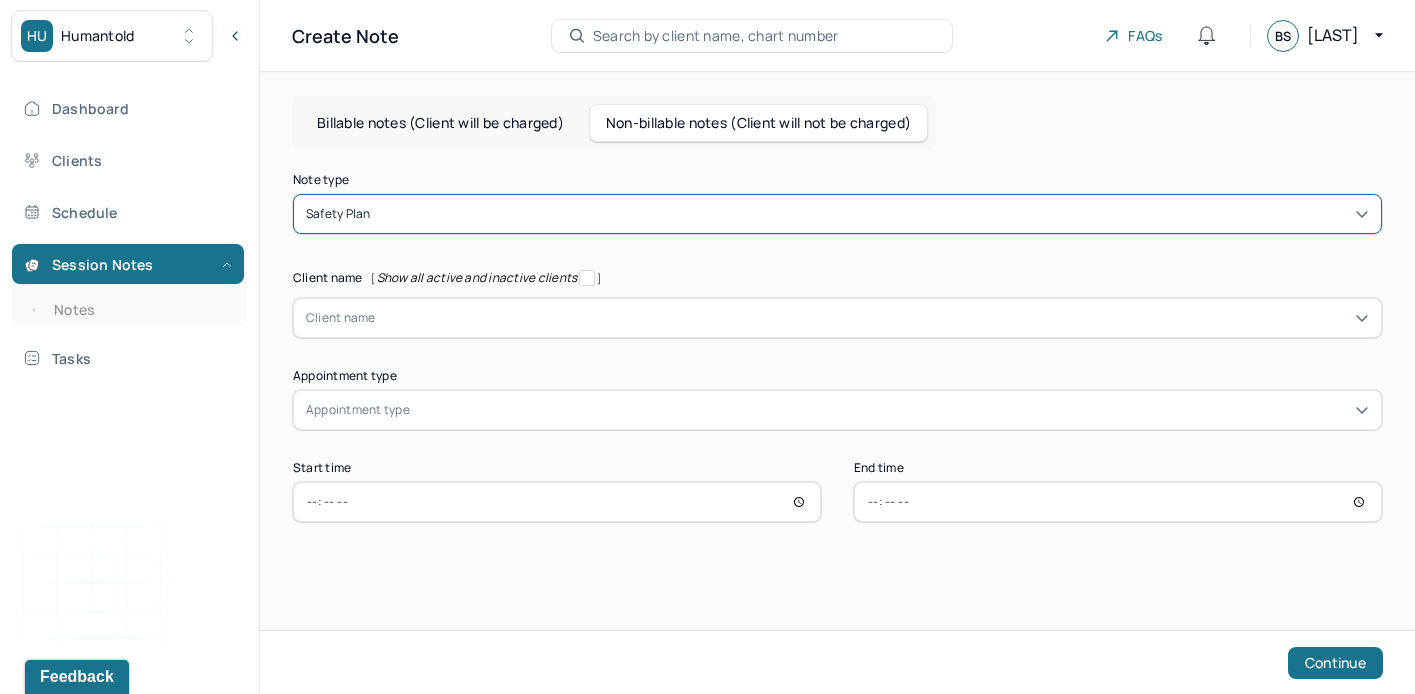 click at bounding box center (872, 318) 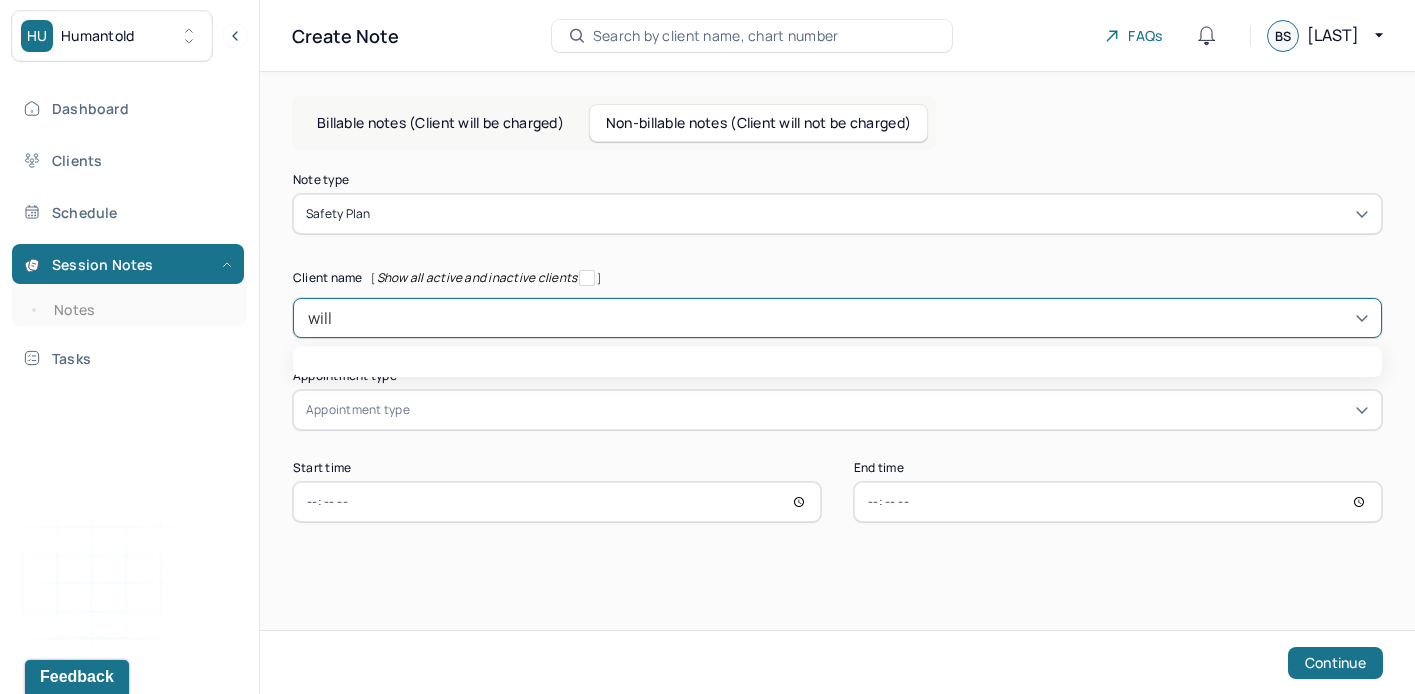 type on "[FIRST]" 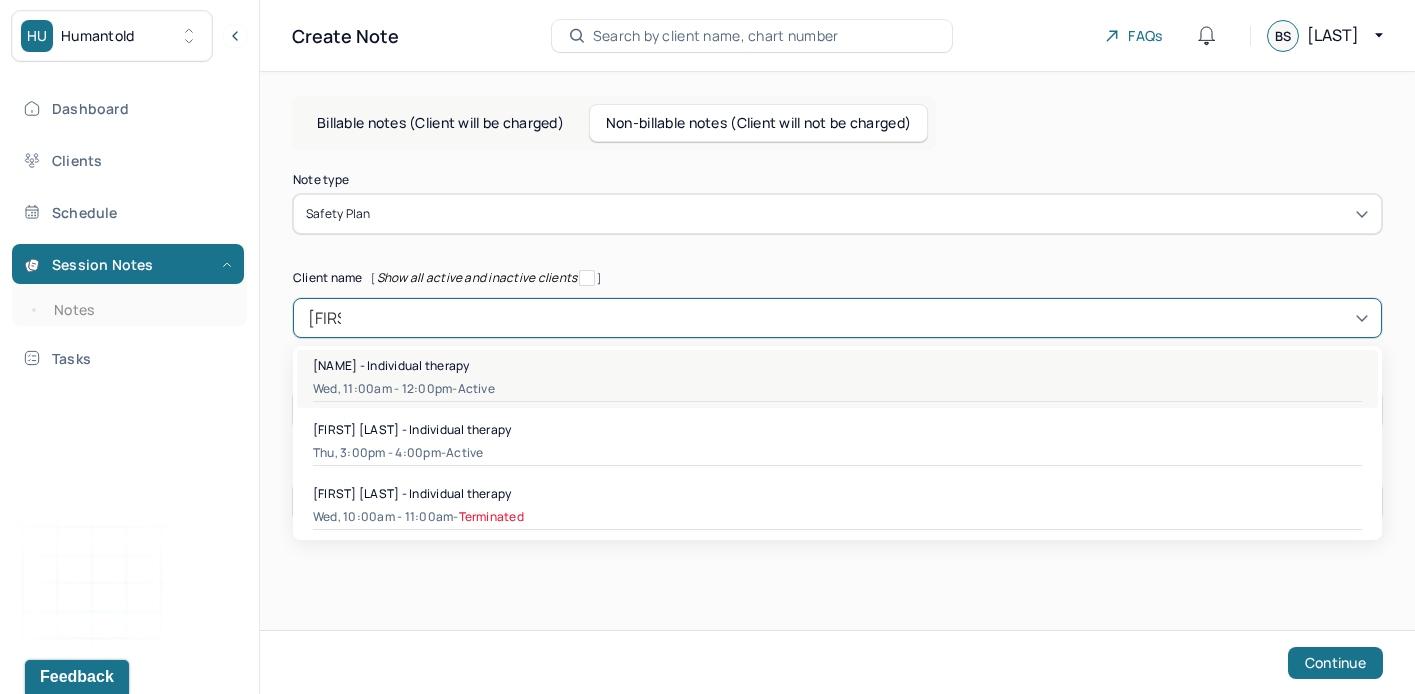 click on "[NAME] - Individual therapy" at bounding box center [391, 365] 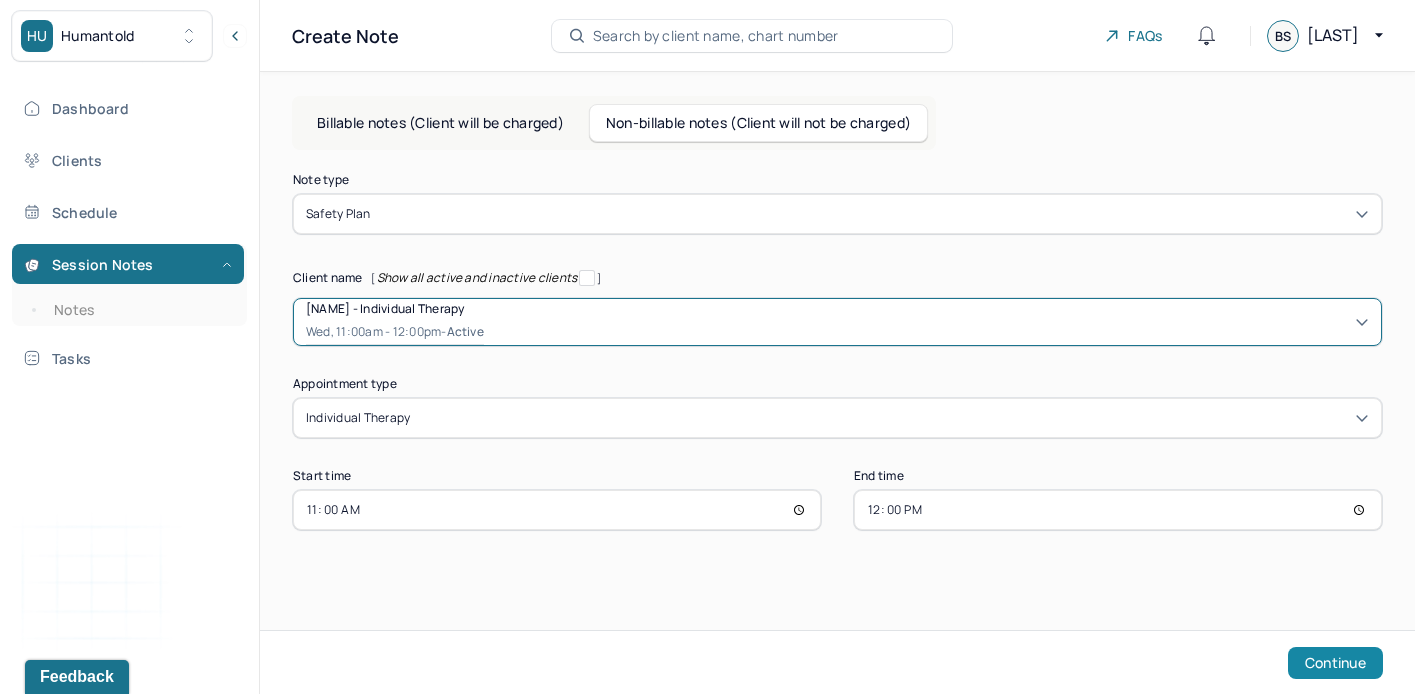 click on "Continue" at bounding box center (1335, 663) 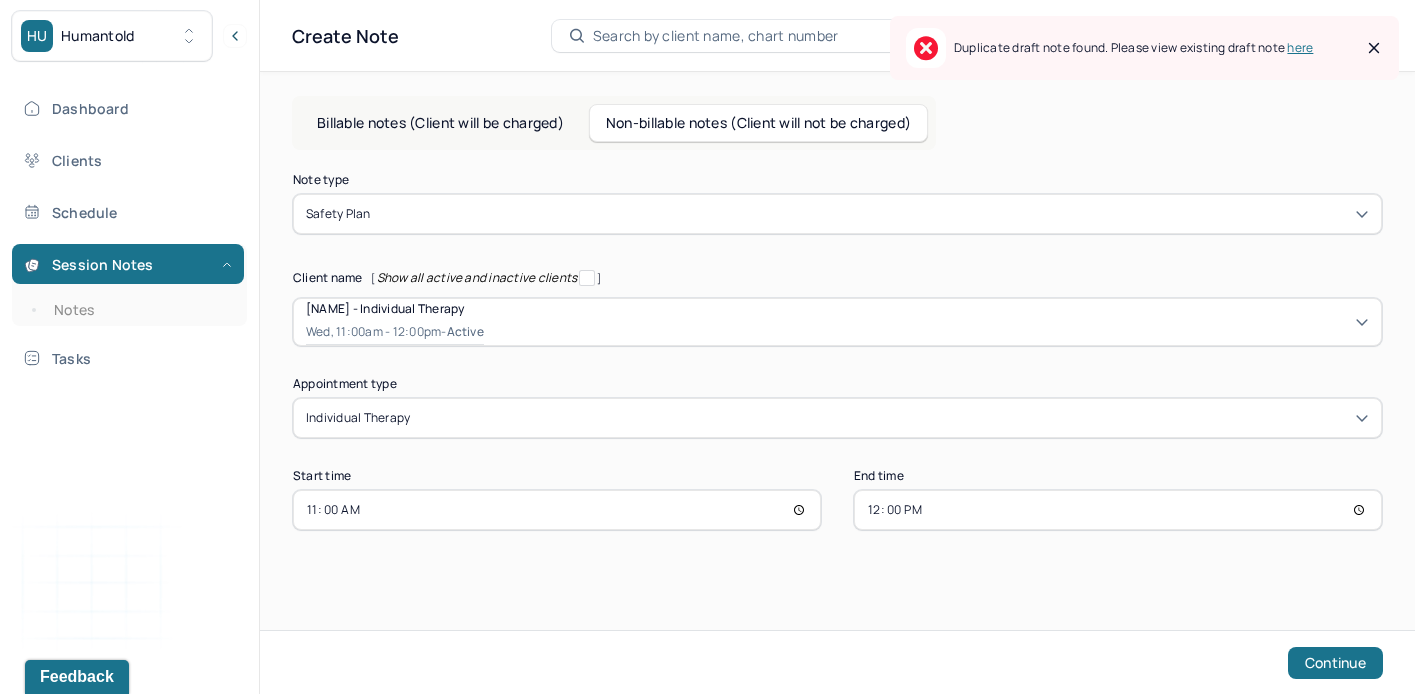 click on "here" at bounding box center [1300, 47] 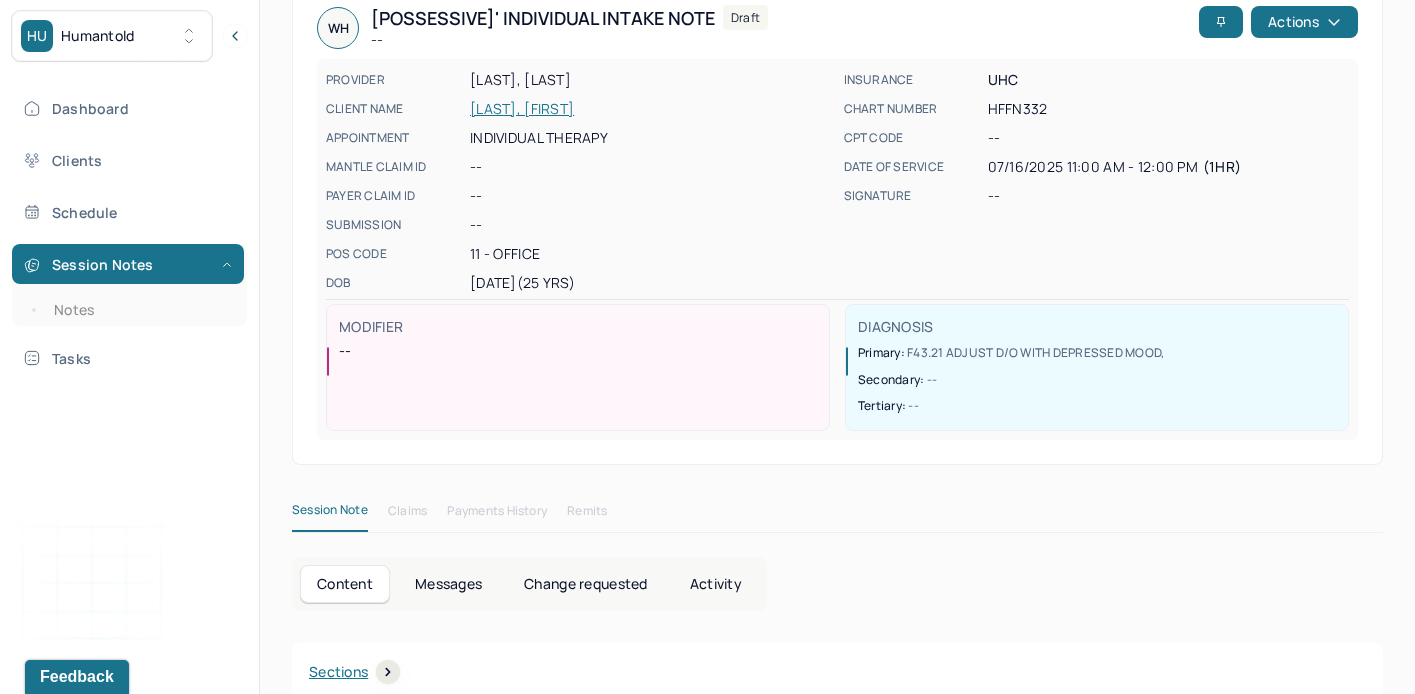 scroll, scrollTop: 0, scrollLeft: 0, axis: both 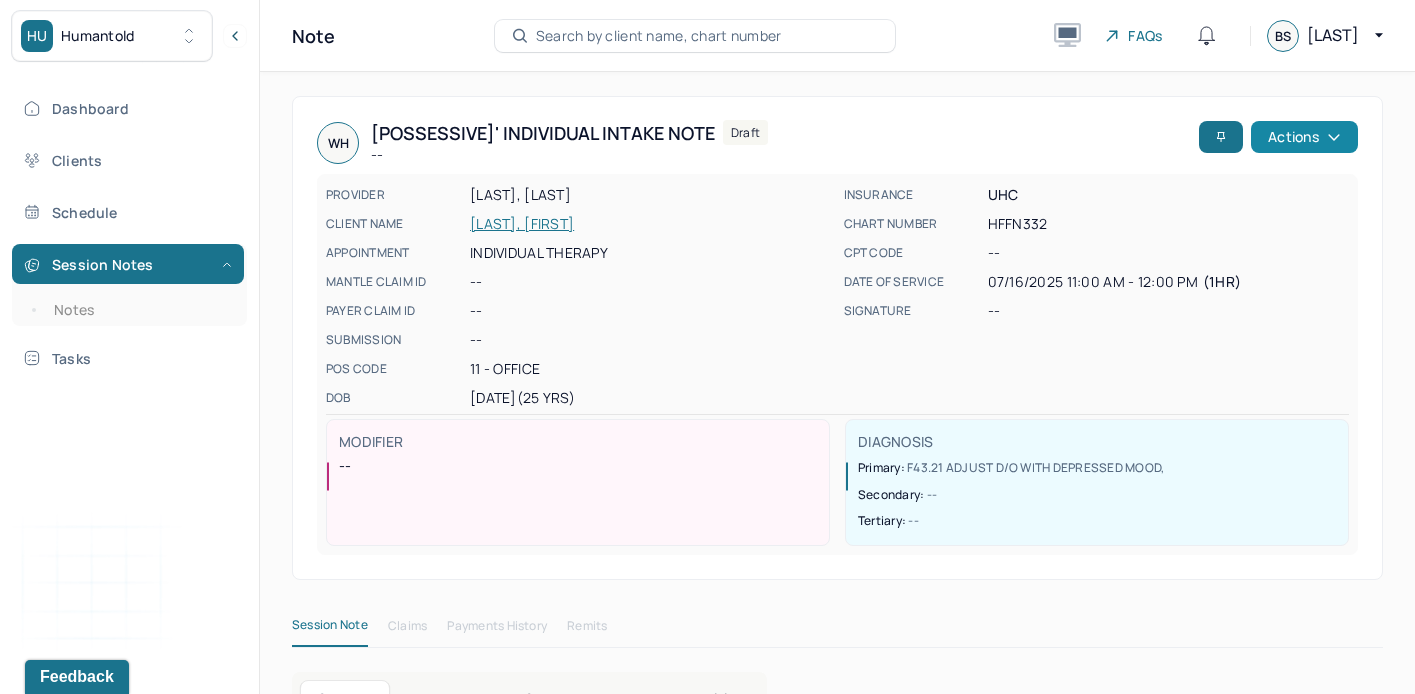 click 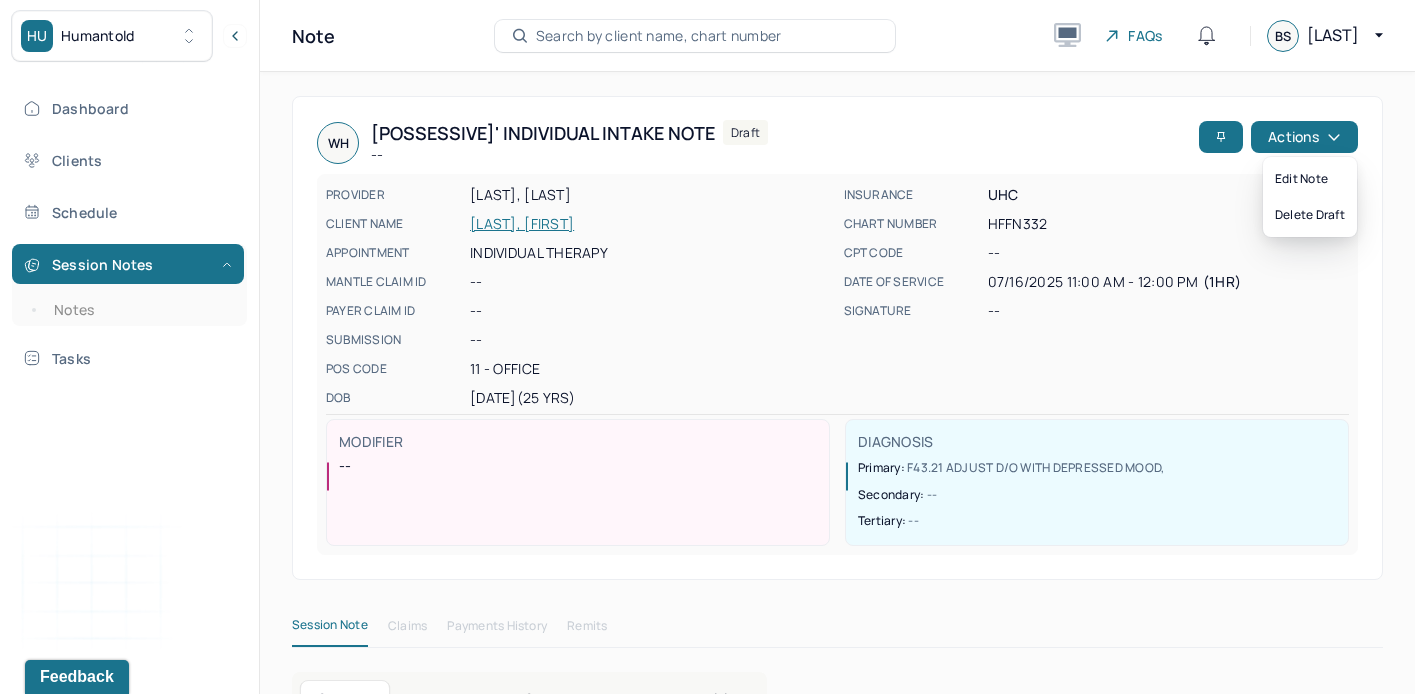 click on "WH William's   Individual intake note -- Draft       Actions   PROVIDER SPECTOR, BRENNAN CLIENT NAME [LAST], [FIRST] APPOINTMENT Individual therapy   MANTLE CLAIM ID -- PAYER CLAIM ID -- SUBMISSION -- POS CODE 11 - Office DOB [DATE]  (25 Yrs) INSURANCE UHC CHART NUMBER HFFN332 CPT CODE -- DATE OF SERVICE 07/16/2025   11:00 AM   -   12:00 PM ( 1hr ) SIGNATURE -- MODIFIER -- DIAGNOSIS Primary:   F43.21 ADJUST D/O WITH DEPRESSED MOOD ,  Secondary:   -- Tertiary:   --" at bounding box center [837, 338] 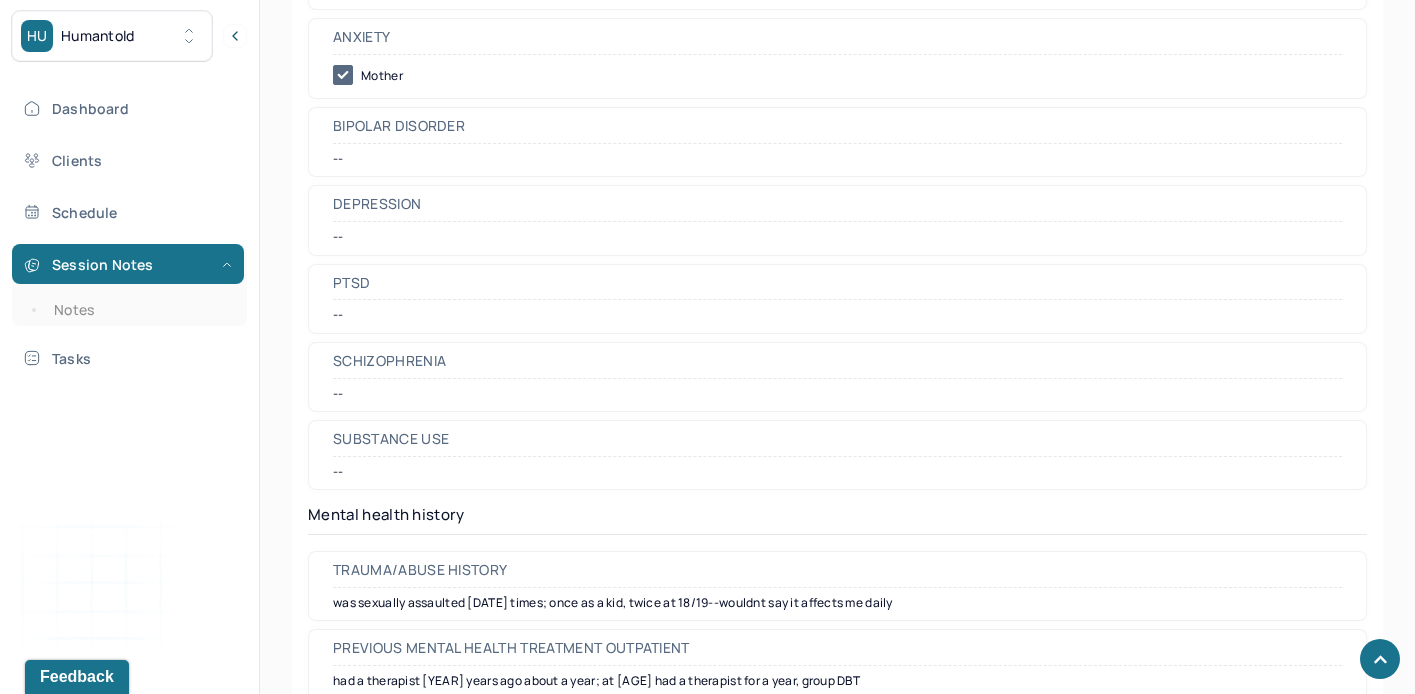 scroll, scrollTop: 4914, scrollLeft: 0, axis: vertical 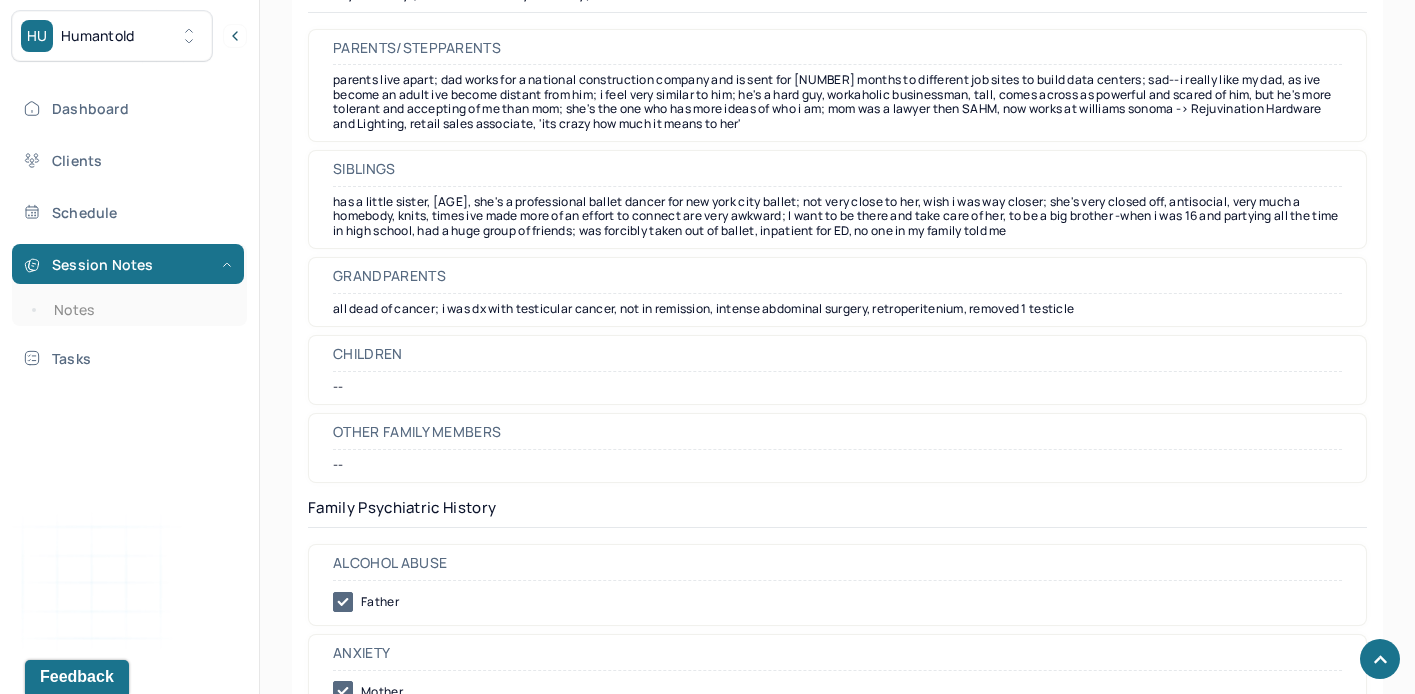 click on "all dead of cancer; i was dx with testicular cancer, not in remission, intense abdominal surgery, retroperitenium, removed 1 testicle" at bounding box center [837, 309] 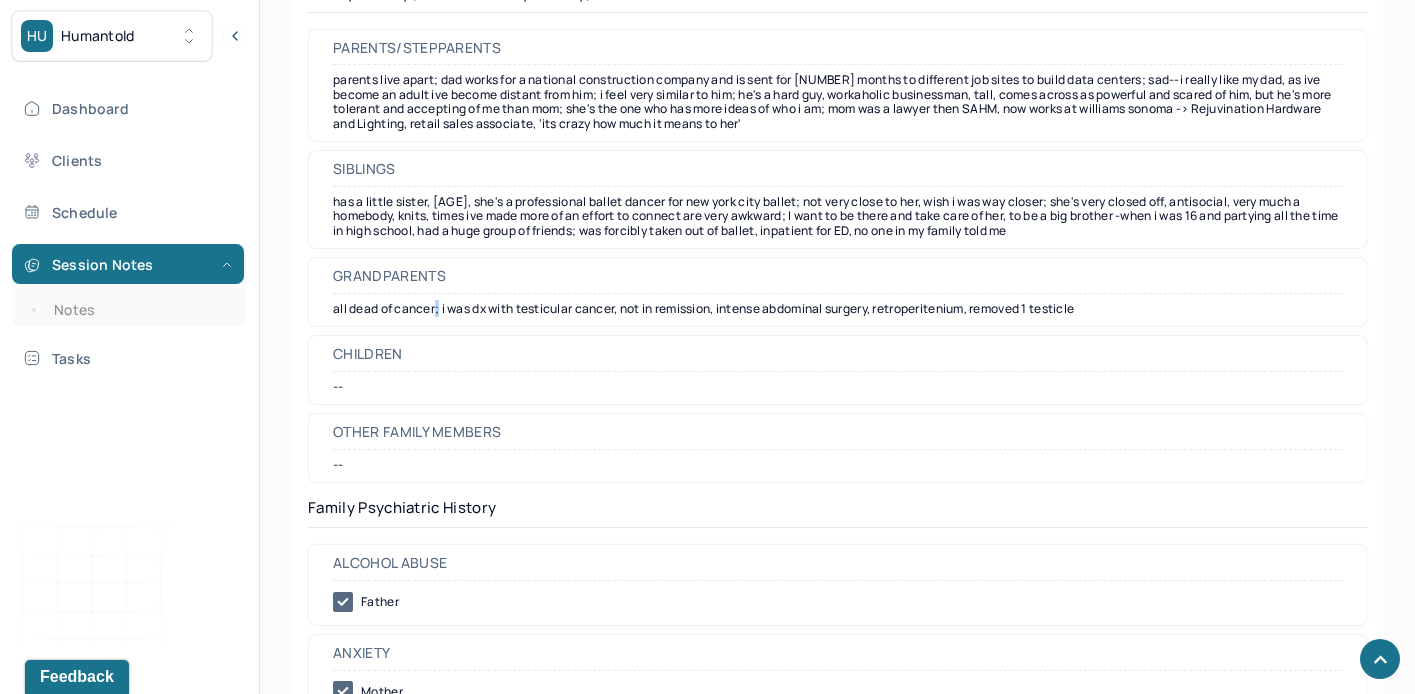 click on "all dead of cancer; i was dx with testicular cancer, not in remission, intense abdominal surgery, retroperitenium, removed 1 testicle" at bounding box center [837, 309] 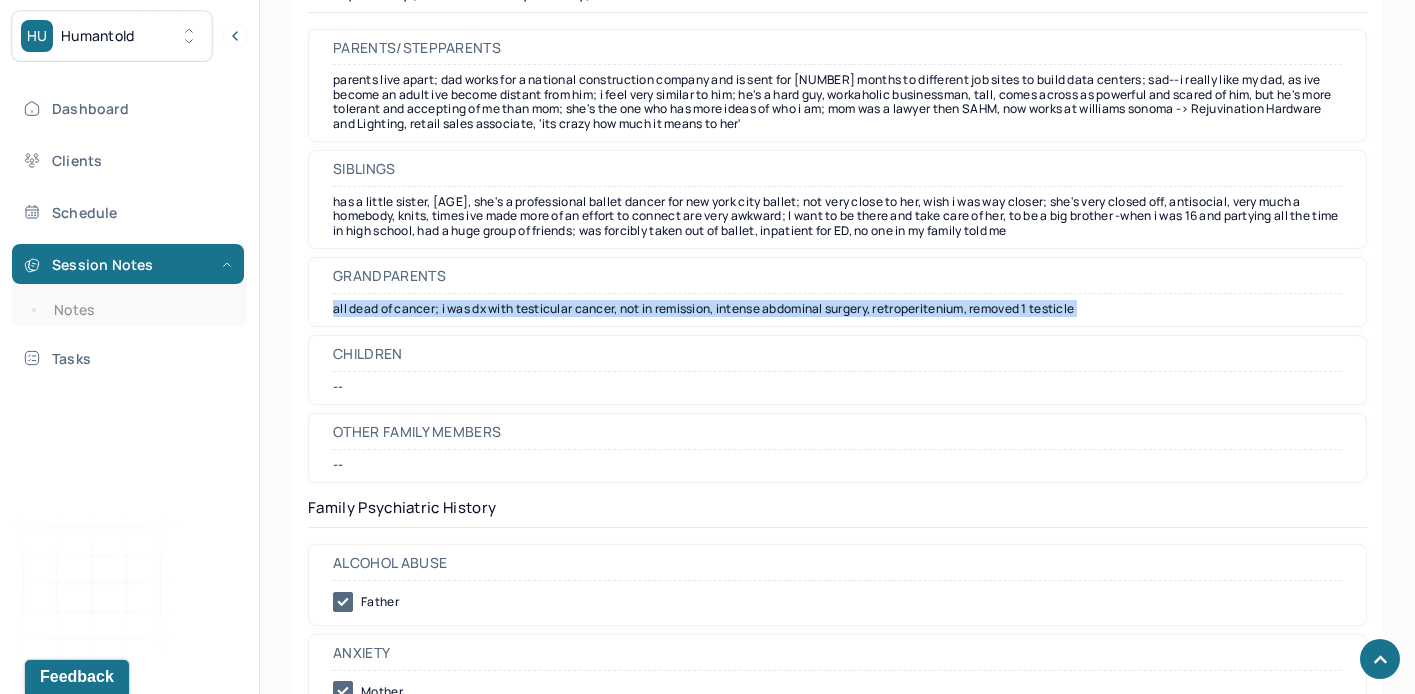 click on "all dead of cancer; i was dx with testicular cancer, not in remission, intense abdominal surgery, retroperitenium, removed 1 testicle" at bounding box center (837, 309) 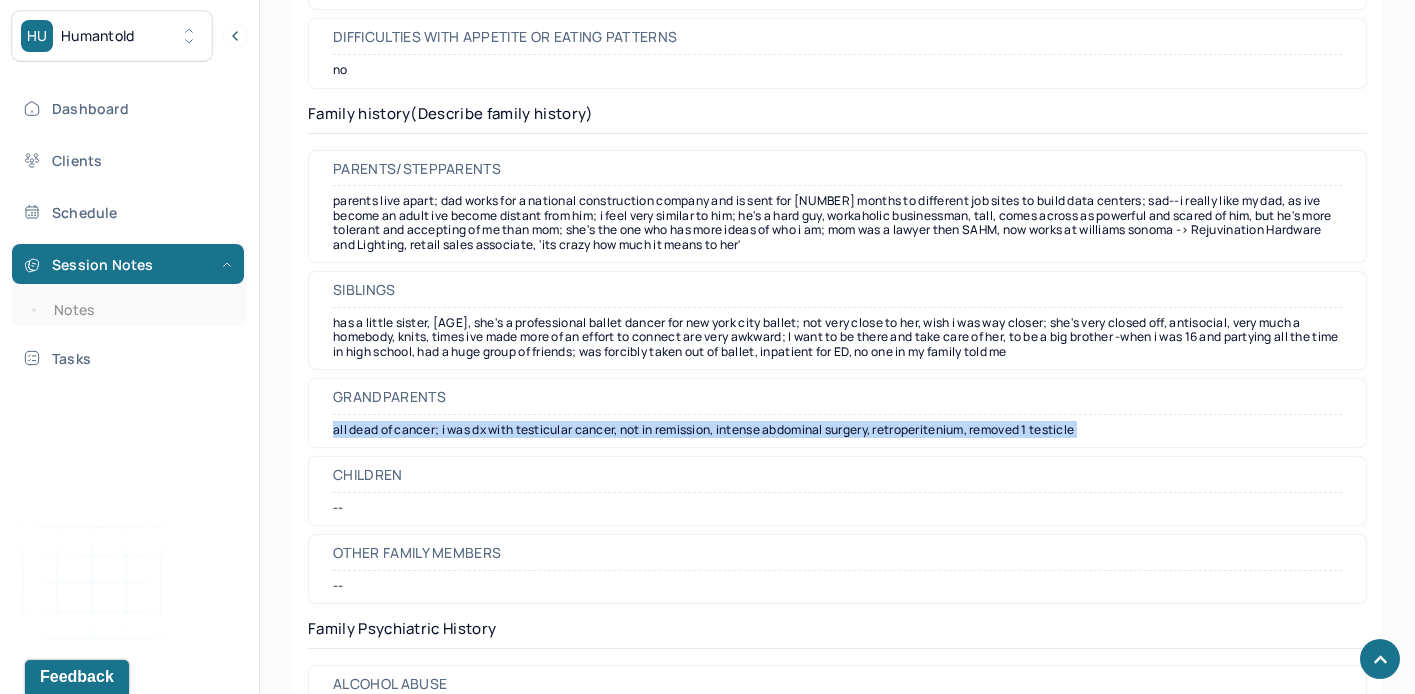 scroll, scrollTop: 3987, scrollLeft: 0, axis: vertical 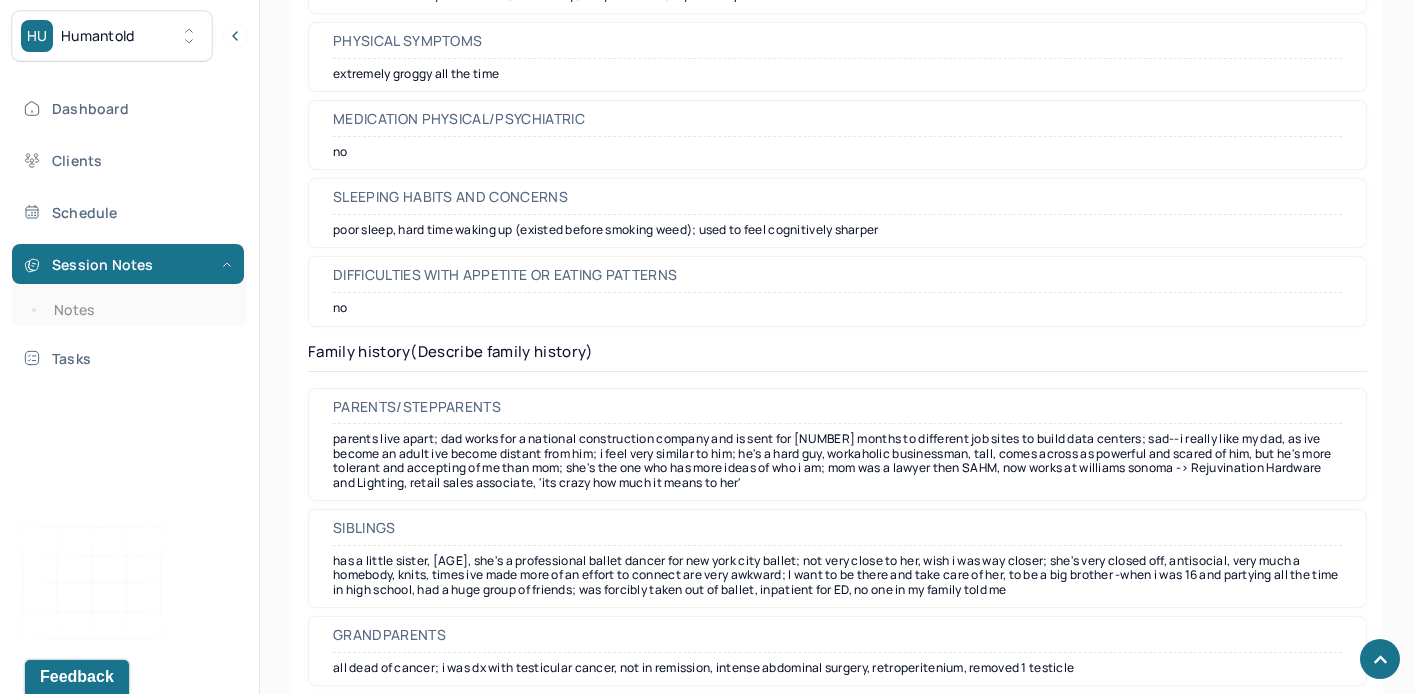 click on "has a little sister, [AGE], she's a professional ballet dancer for new york city ballet; not very close to her, wish i was way closer; she's very closed off, antisocial, very much a homebody, knits, times ive made more of an effort to connect are very awkward; I want to be there and take care of her, to be a big brother
-when i was 16 and partying all the time in high school, had a huge group of friends; was forcibly taken out of ballet, inpatient for ED, no one in my family told me" at bounding box center [837, 575] 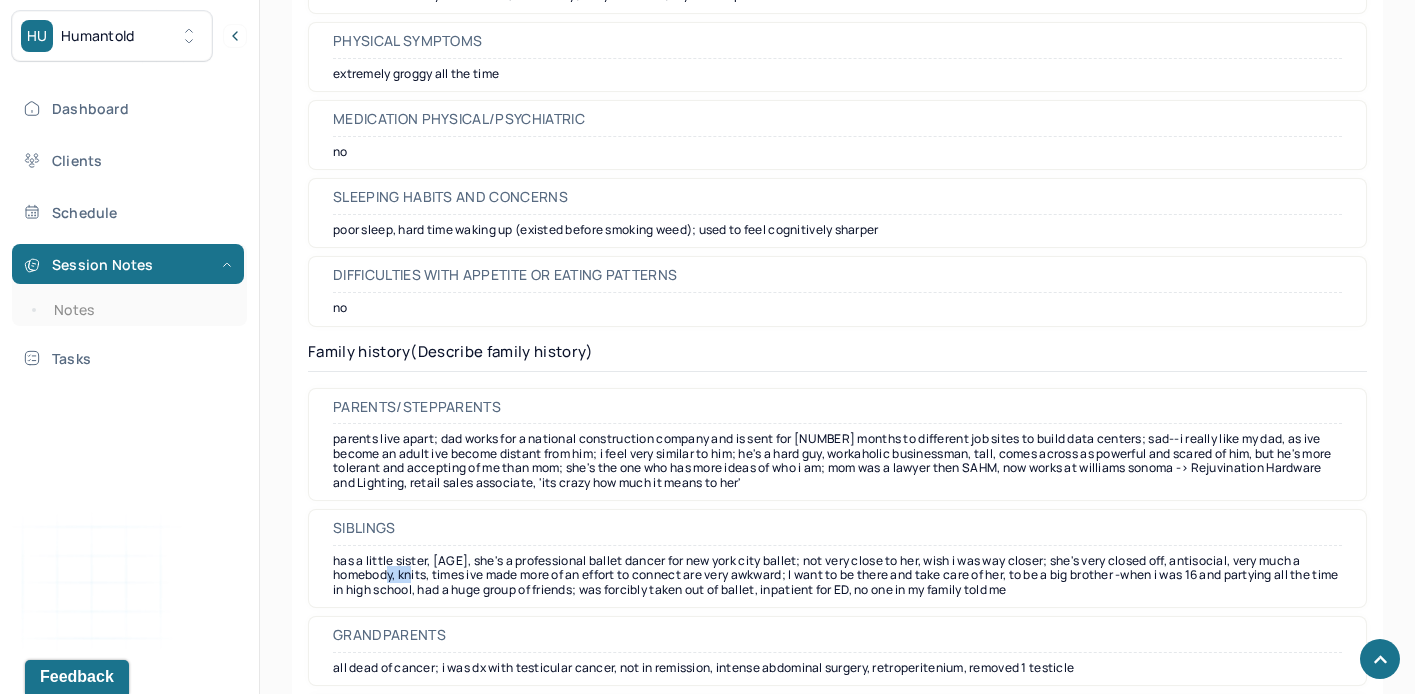 click on "has a little sister, [AGE], she's a professional ballet dancer for new york city ballet; not very close to her, wish i was way closer; she's very closed off, antisocial, very much a homebody, knits, times ive made more of an effort to connect are very awkward; I want to be there and take care of her, to be a big brother
-when i was 16 and partying all the time in high school, had a huge group of friends; was forcibly taken out of ballet, inpatient for ED, no one in my family told me" at bounding box center (837, 575) 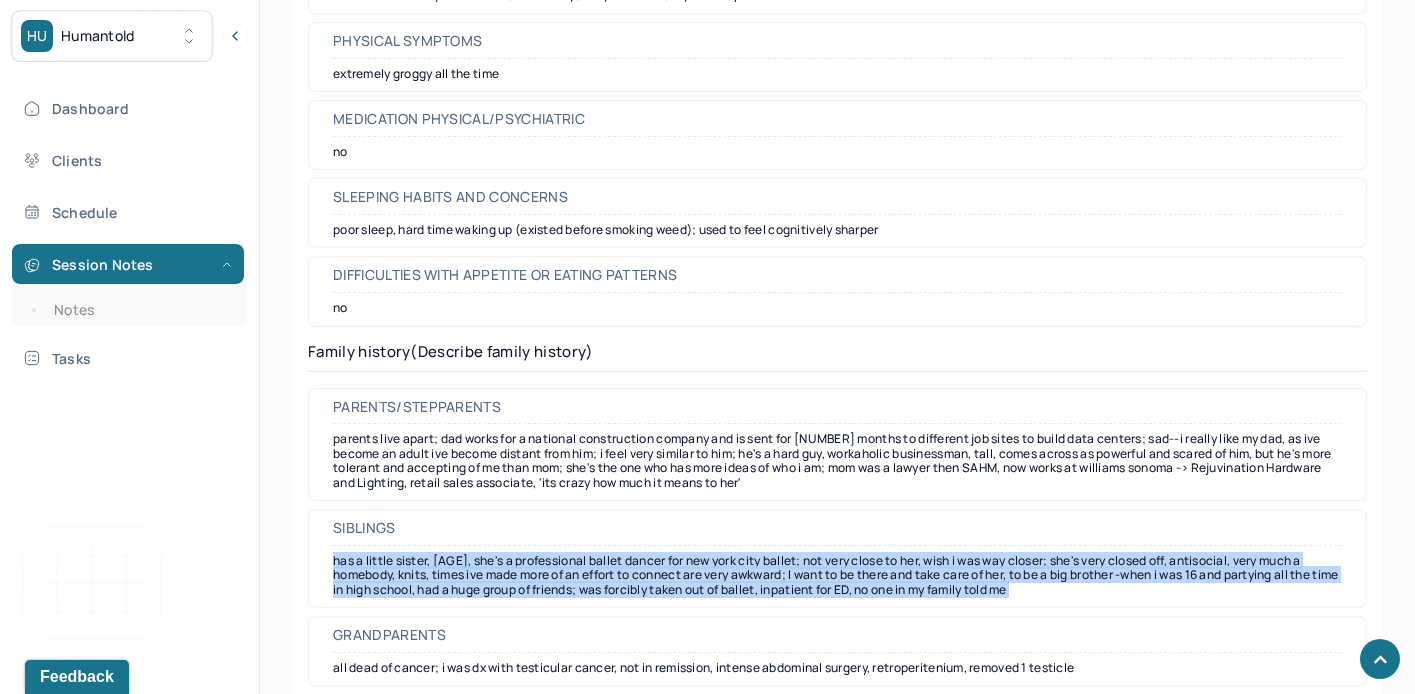 click on "has a little sister, [AGE], she's a professional ballet dancer for new york city ballet; not very close to her, wish i was way closer; she's very closed off, antisocial, very much a homebody, knits, times ive made more of an effort to connect are very awkward; I want to be there and take care of her, to be a big brother
-when i was 16 and partying all the time in high school, had a huge group of friends; was forcibly taken out of ballet, inpatient for ED, no one in my family told me" at bounding box center (837, 575) 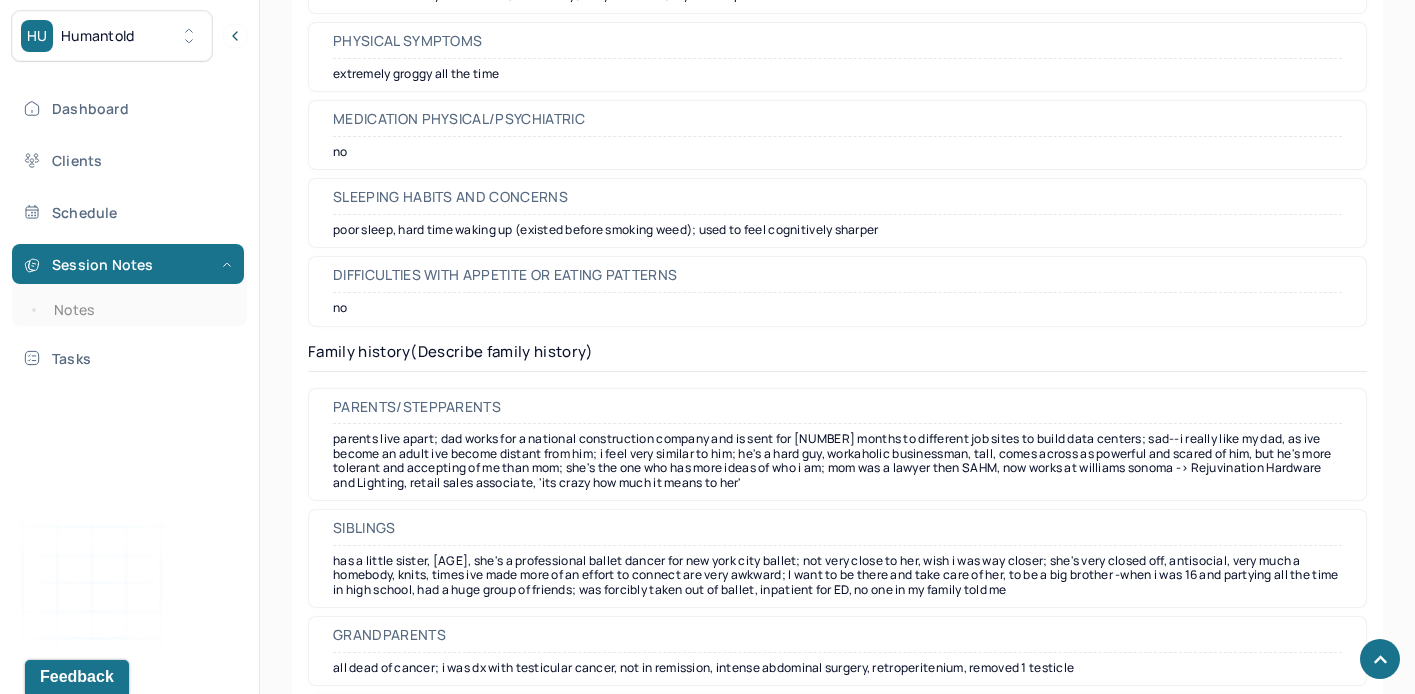click on "Parents/Stepparents parents live apart; dad works for a national construction company and is sent for 6 months to different job sites to build data centers; sad--i really like my dad, as ive become an adult ive become distant from him; i feel very similar to him; he's a hard guy, workaholic businessman, tall, comes across as powerful and scared of him, but  he's more tolerant and accepting of me than mom; she's the one who has more ideas of who i am; mom was a lawyer then SAHM, now works at williams sonoma -> Rejuvination Hardware and Lighting, retail sales associate, 'its crazy how much it means to her'" at bounding box center (837, 444) 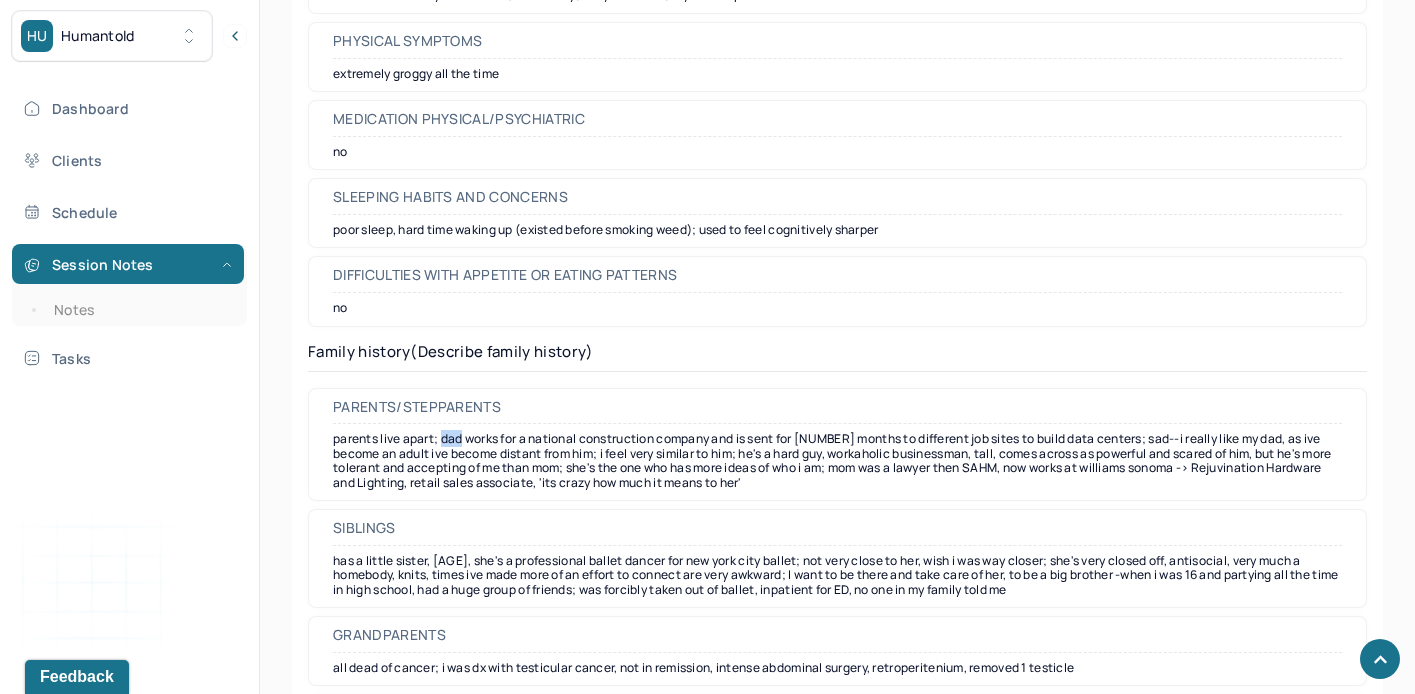 click on "parents live apart; dad works for a national construction company and is sent for [NUMBER] months to different job sites to build data centers; sad--i really like my dad, as ive become an adult ive become distant from him; i feel very similar to him; he's a hard guy, workaholic businessman, tall, comes across as powerful and scared of him, but  he's more tolerant and accepting of me than mom; she's the one who has more ideas of who i am; mom was a lawyer then SAHM, now works at williams sonoma -> Rejuvination Hardware and Lighting, retail sales associate, 'its crazy how much it means to her'" at bounding box center (837, 461) 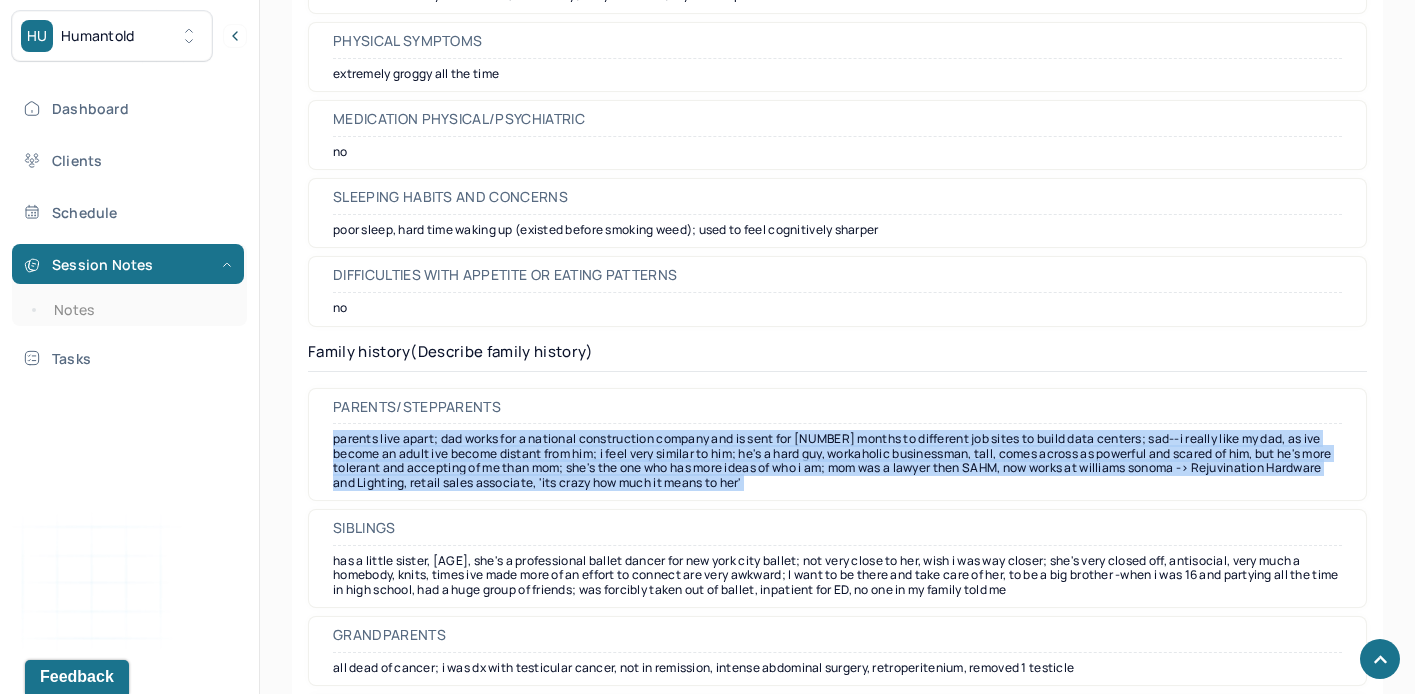 click on "parents live apart; dad works for a national construction company and is sent for [NUMBER] months to different job sites to build data centers; sad--i really like my dad, as ive become an adult ive become distant from him; i feel very similar to him; he's a hard guy, workaholic businessman, tall, comes across as powerful and scared of him, but  he's more tolerant and accepting of me than mom; she's the one who has more ideas of who i am; mom was a lawyer then SAHM, now works at williams sonoma -> Rejuvination Hardware and Lighting, retail sales associate, 'its crazy how much it means to her'" at bounding box center (837, 461) 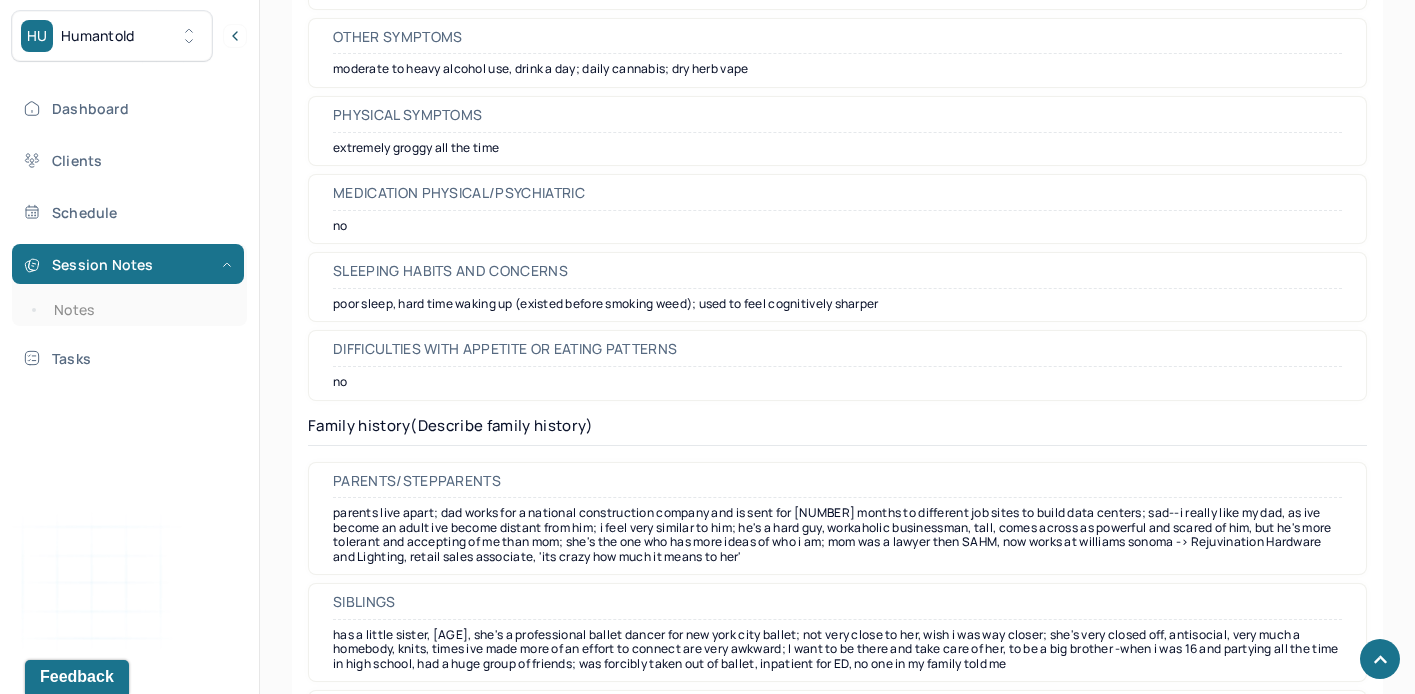 click on "poor sleep, hard time waking up (existed before smoking weed); used to feel cognitively sharper" at bounding box center [837, 304] 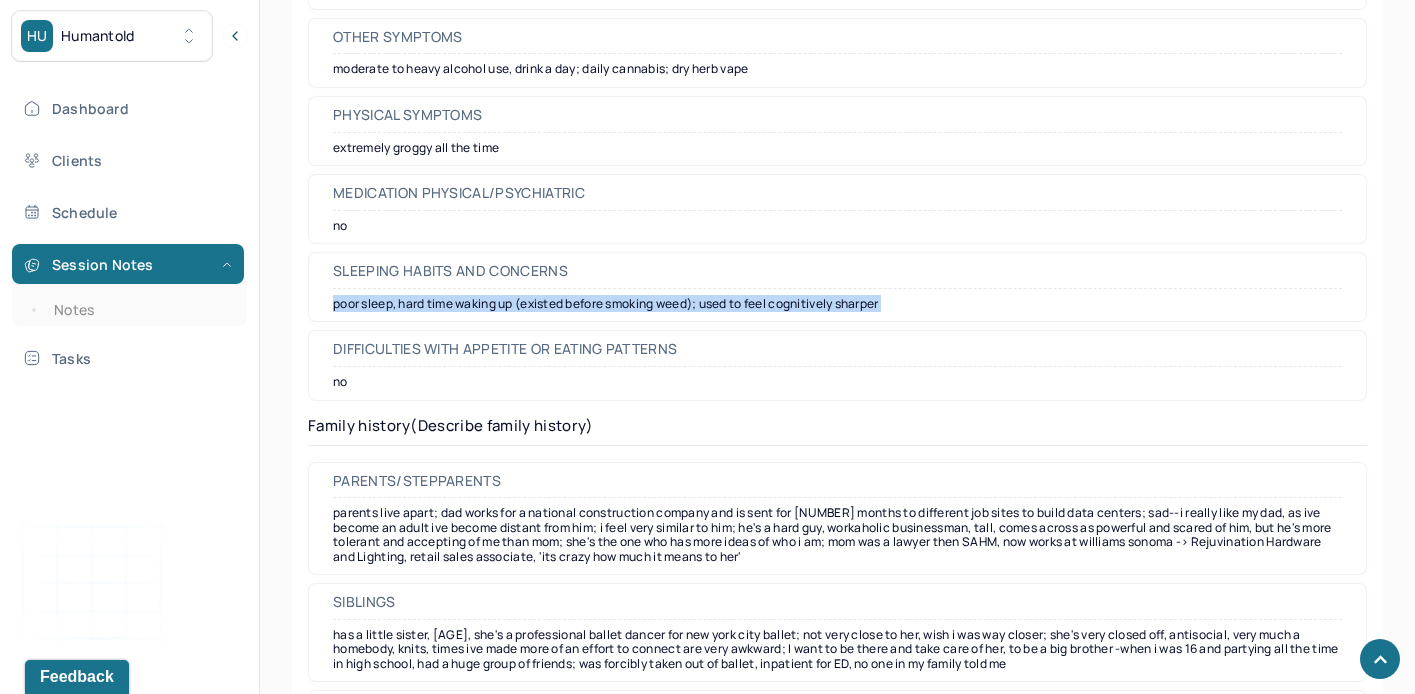 click on "poor sleep, hard time waking up (existed before smoking weed); used to feel cognitively sharper" at bounding box center [837, 304] 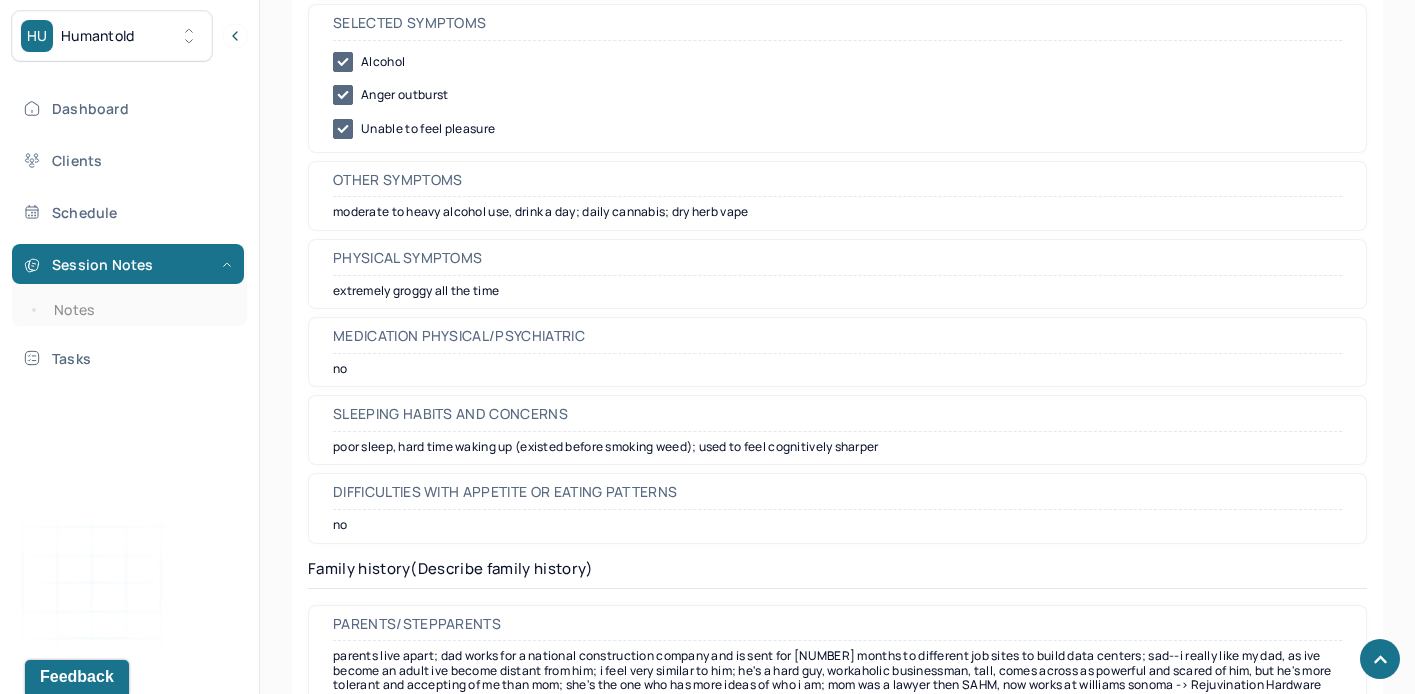 click on "moderate to heavy alcohol use, drink a day; daily cannabis; dry herb vape" at bounding box center [837, 212] 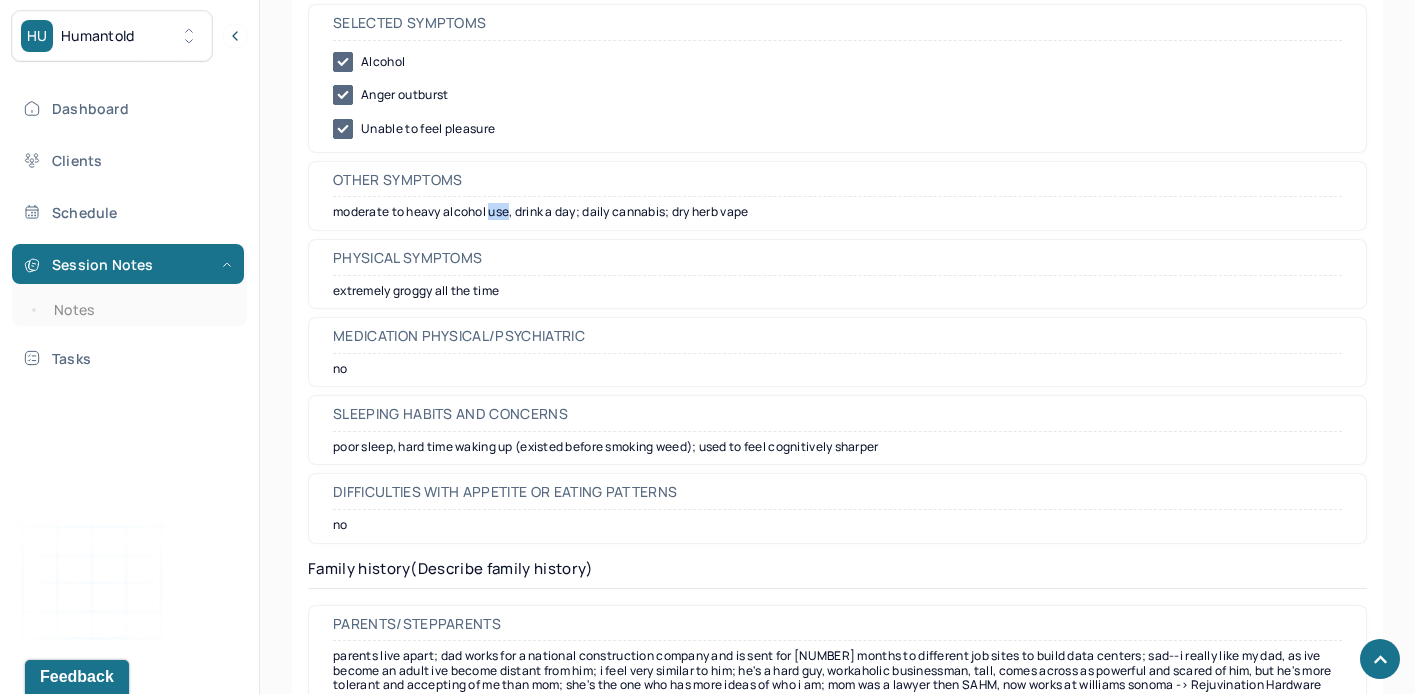 click on "moderate to heavy alcohol use, drink a day; daily cannabis; dry herb vape" at bounding box center (837, 212) 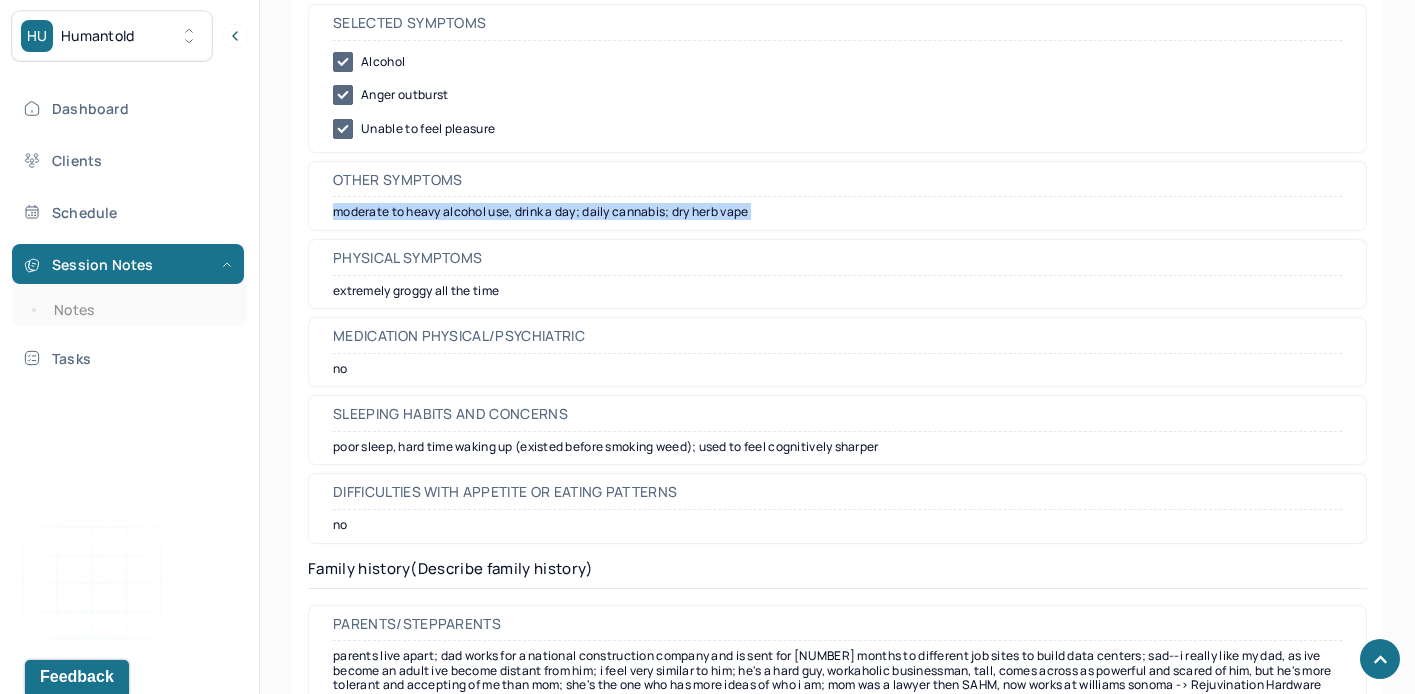 click on "moderate to heavy alcohol use, drink a day; daily cannabis; dry herb vape" at bounding box center (837, 212) 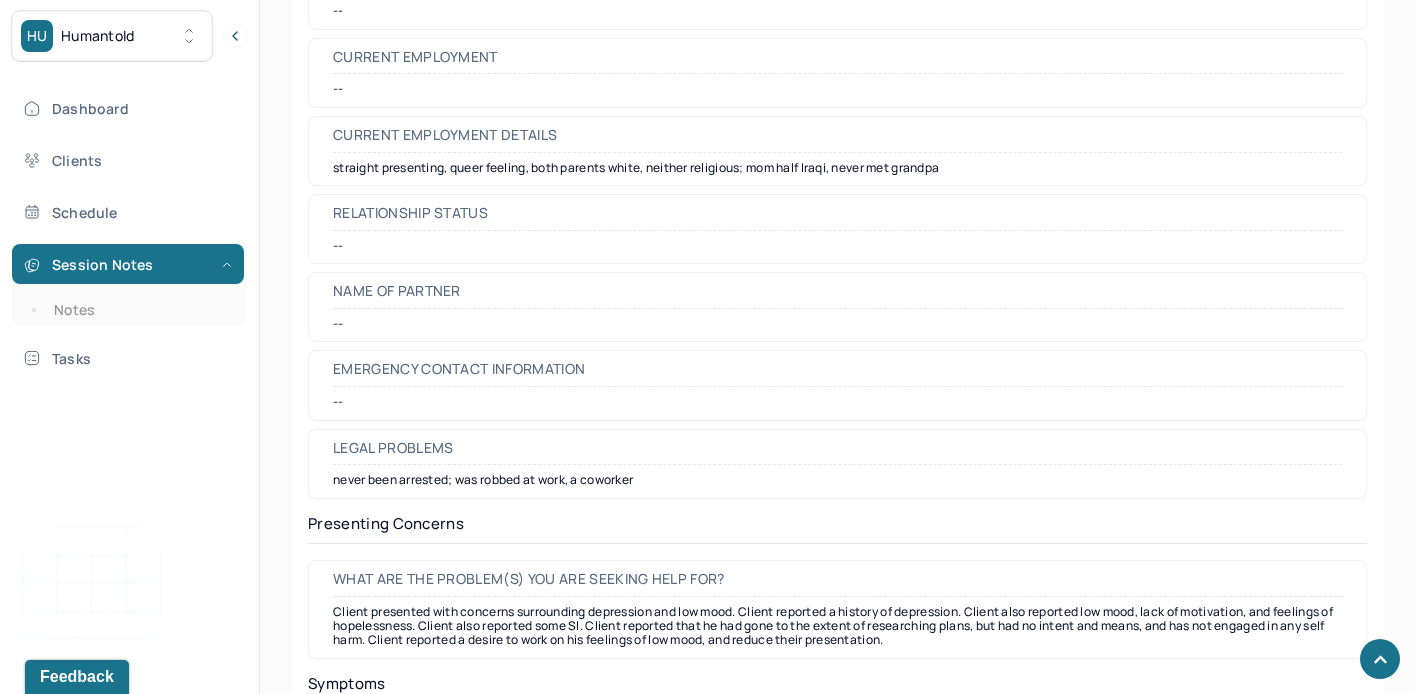scroll, scrollTop: 2334, scrollLeft: 0, axis: vertical 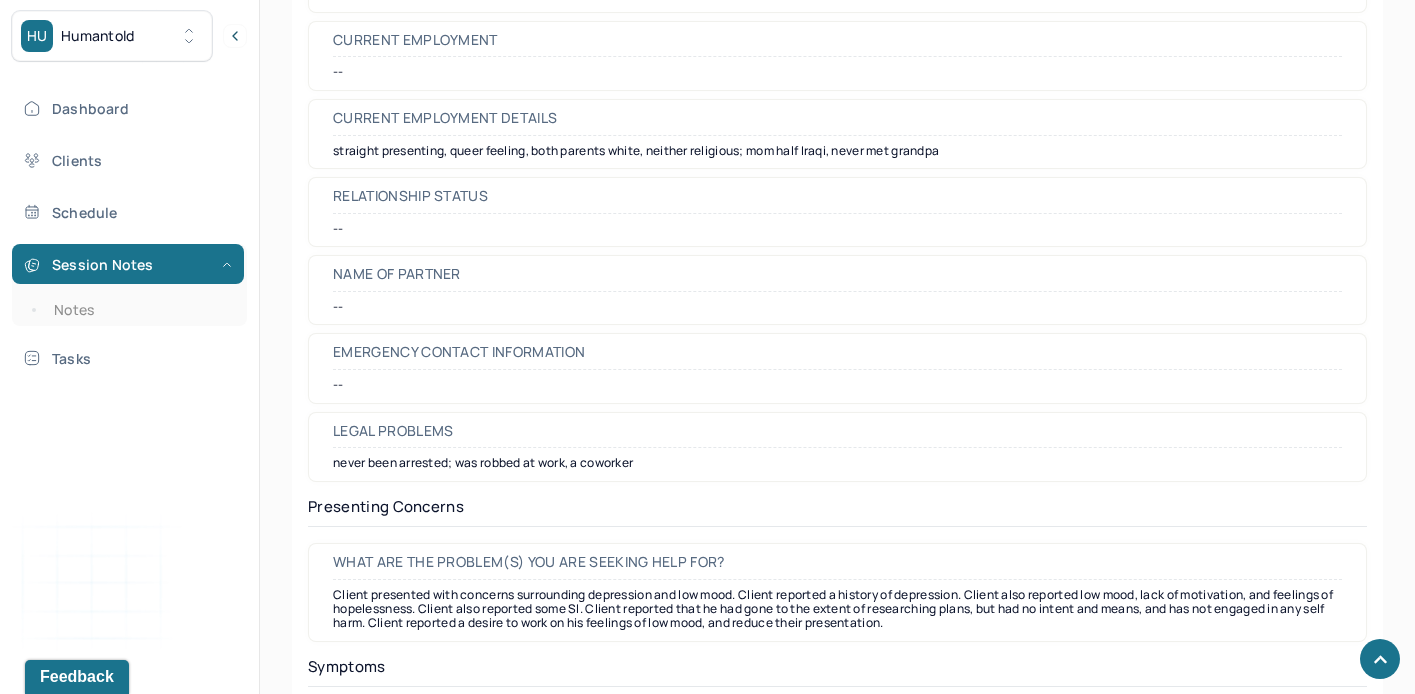 click on "straight presenting, queer feeling, both parents white, neither religious; mom half Iraqi, never met grandpa" at bounding box center (837, 151) 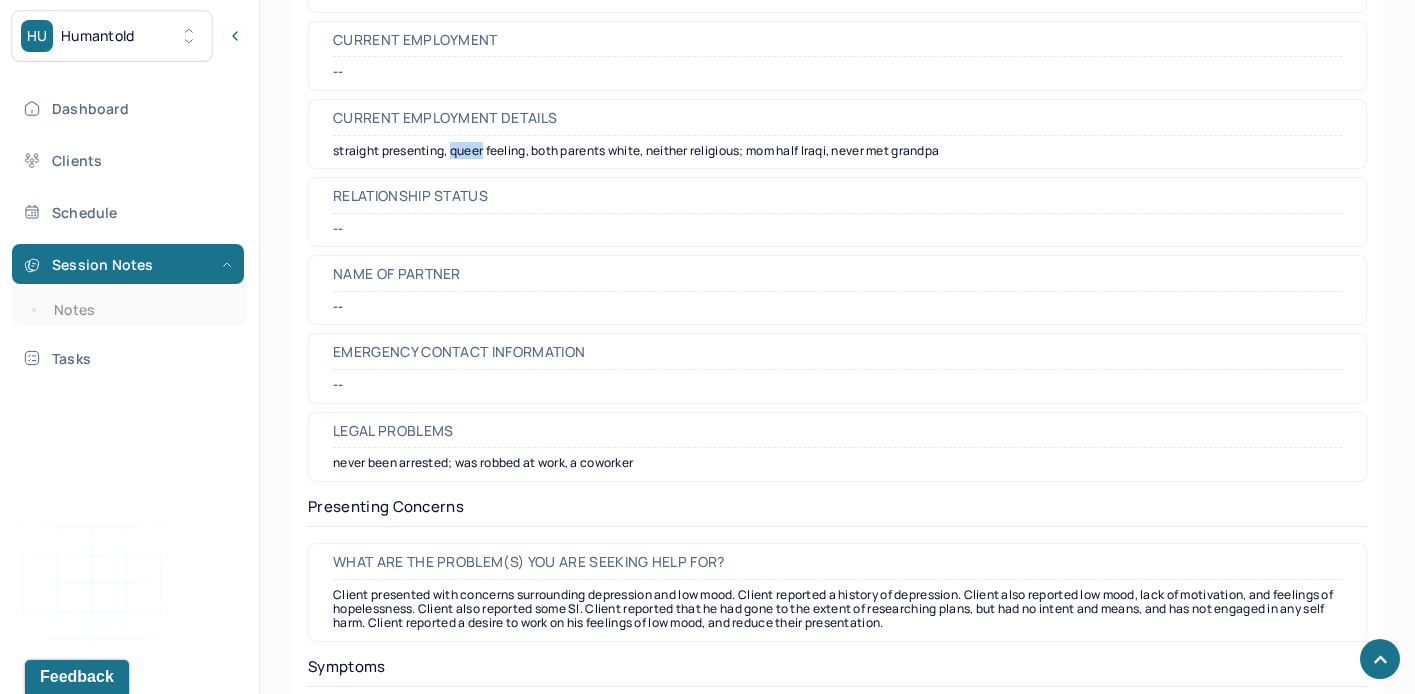 click on "straight presenting, queer feeling, both parents white, neither religious; mom half Iraqi, never met grandpa" at bounding box center (837, 151) 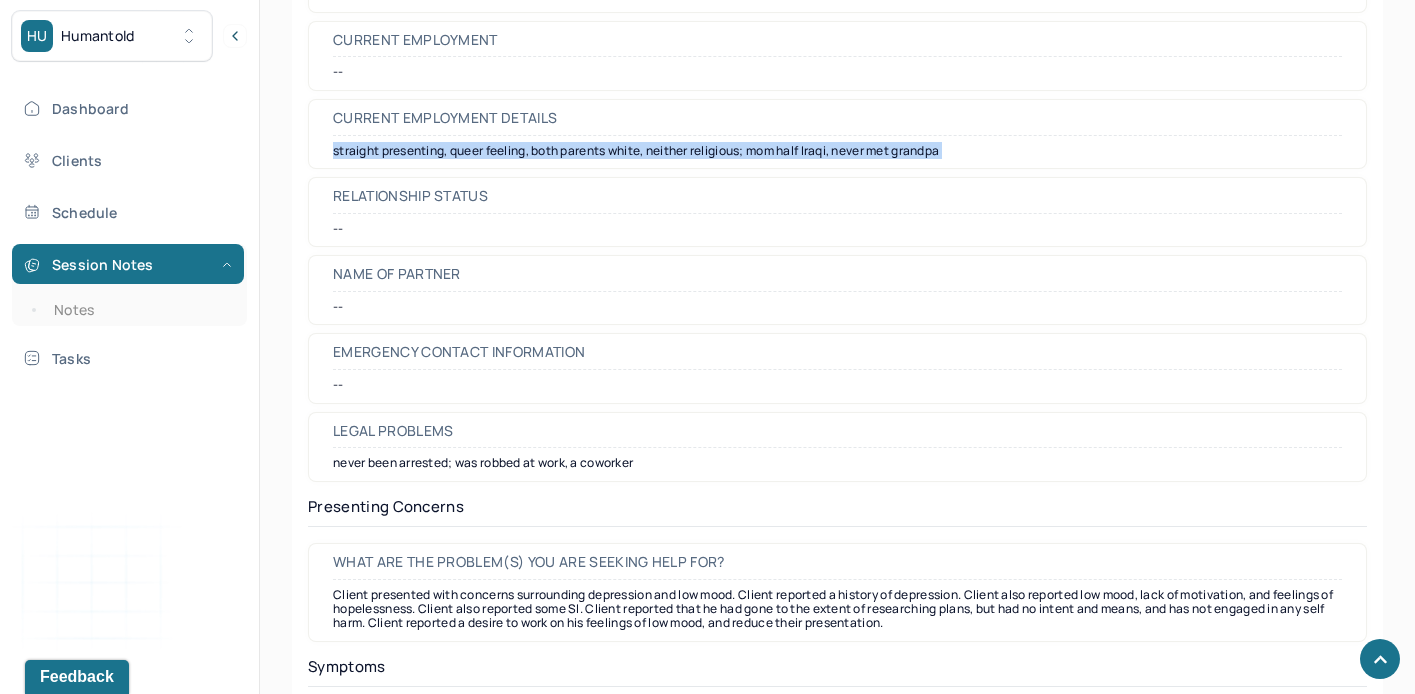click on "straight presenting, queer feeling, both parents white, neither religious; mom half Iraqi, never met grandpa" at bounding box center (837, 151) 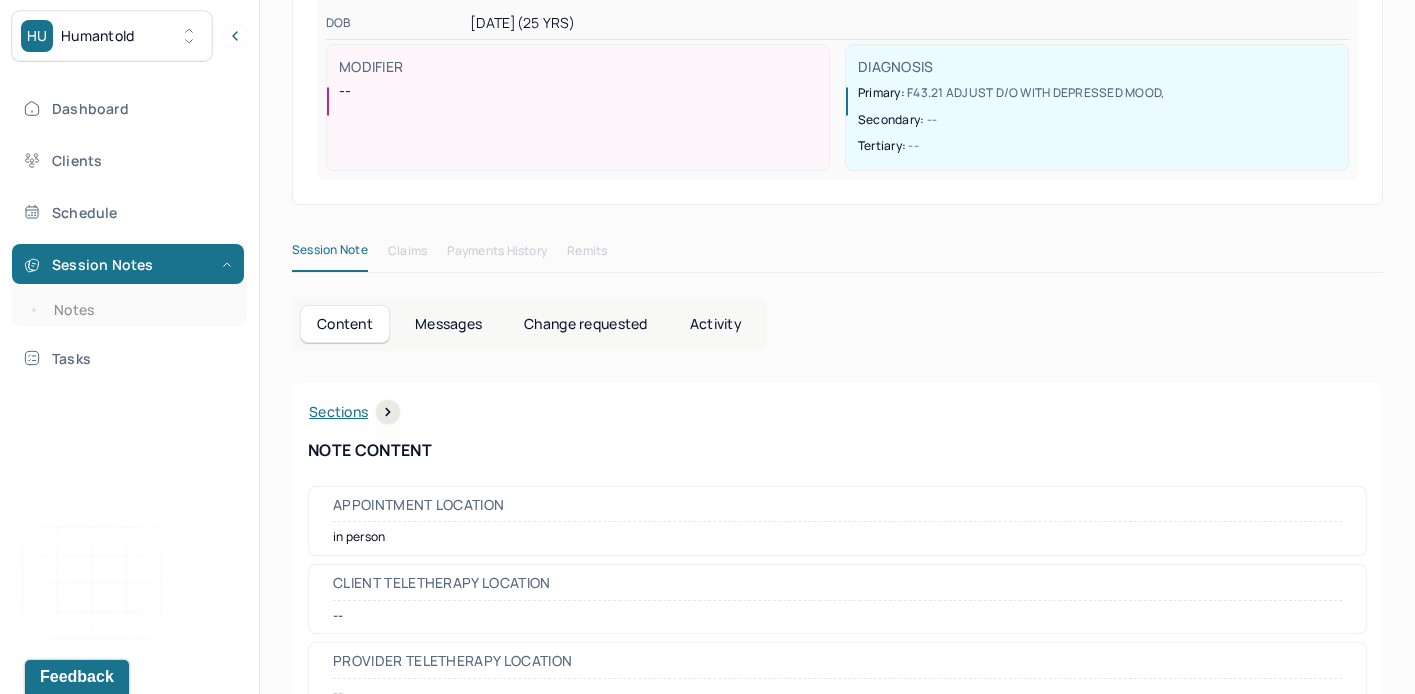 scroll, scrollTop: 0, scrollLeft: 0, axis: both 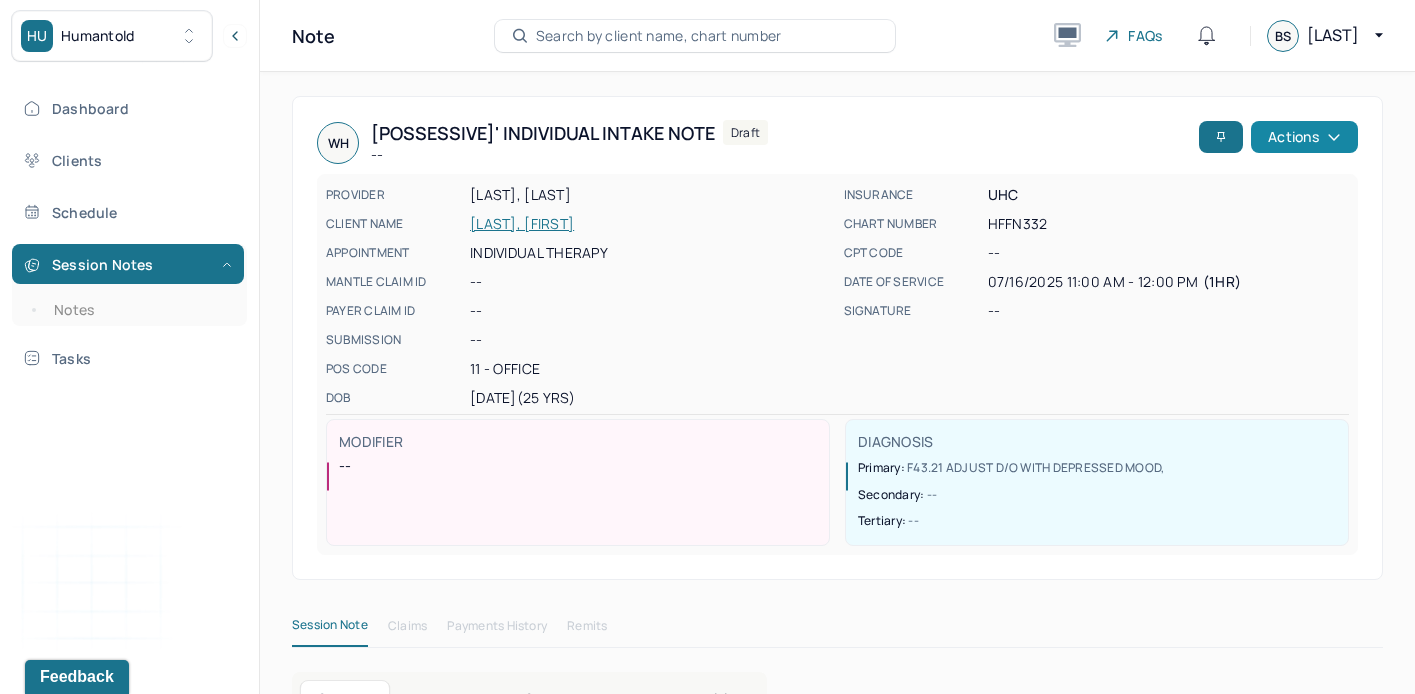 click on "Actions" at bounding box center (1304, 137) 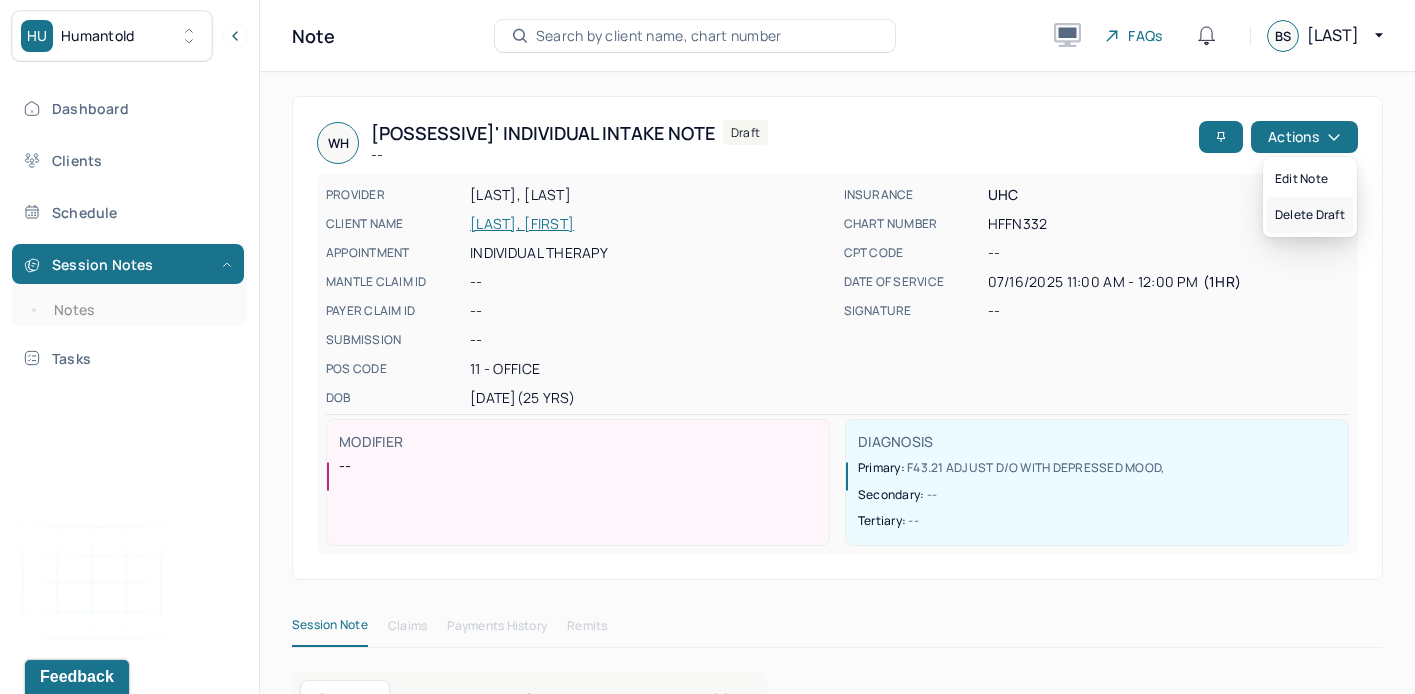click on "Delete draft" at bounding box center (1310, 215) 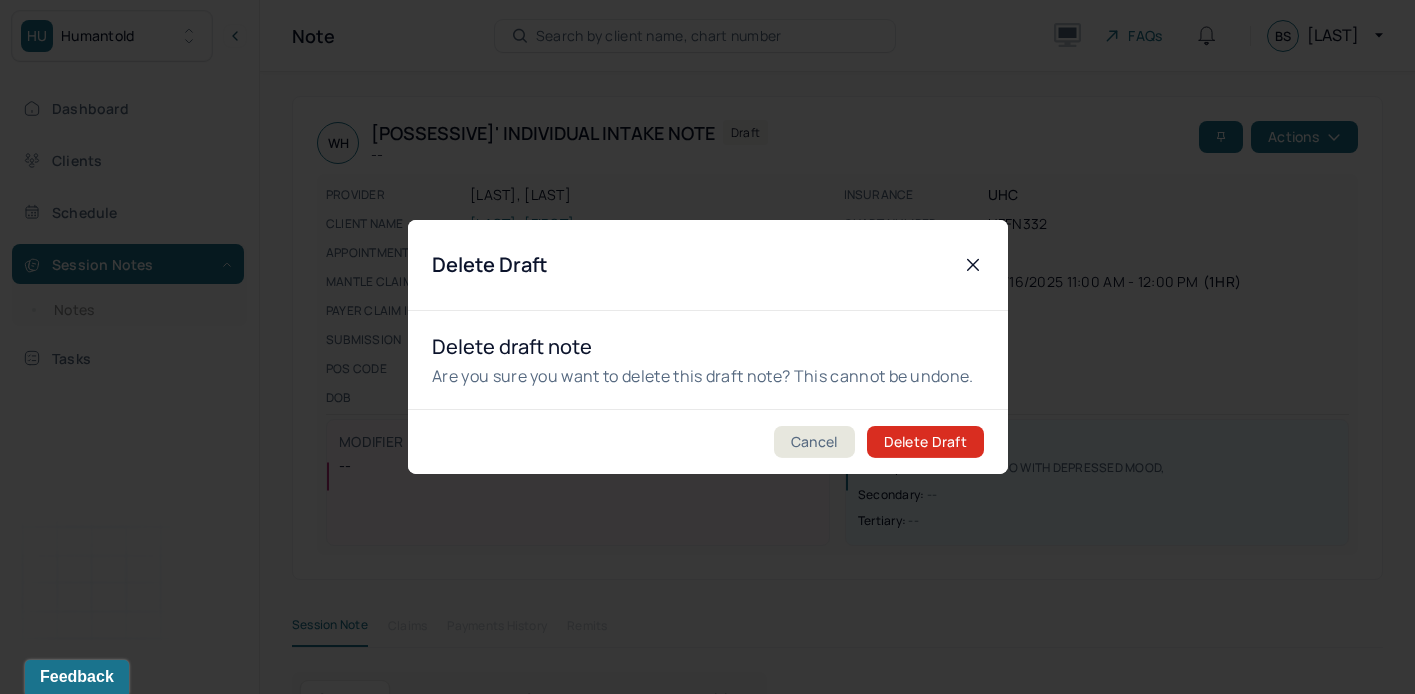 click on "Delete Draft" at bounding box center (924, 442) 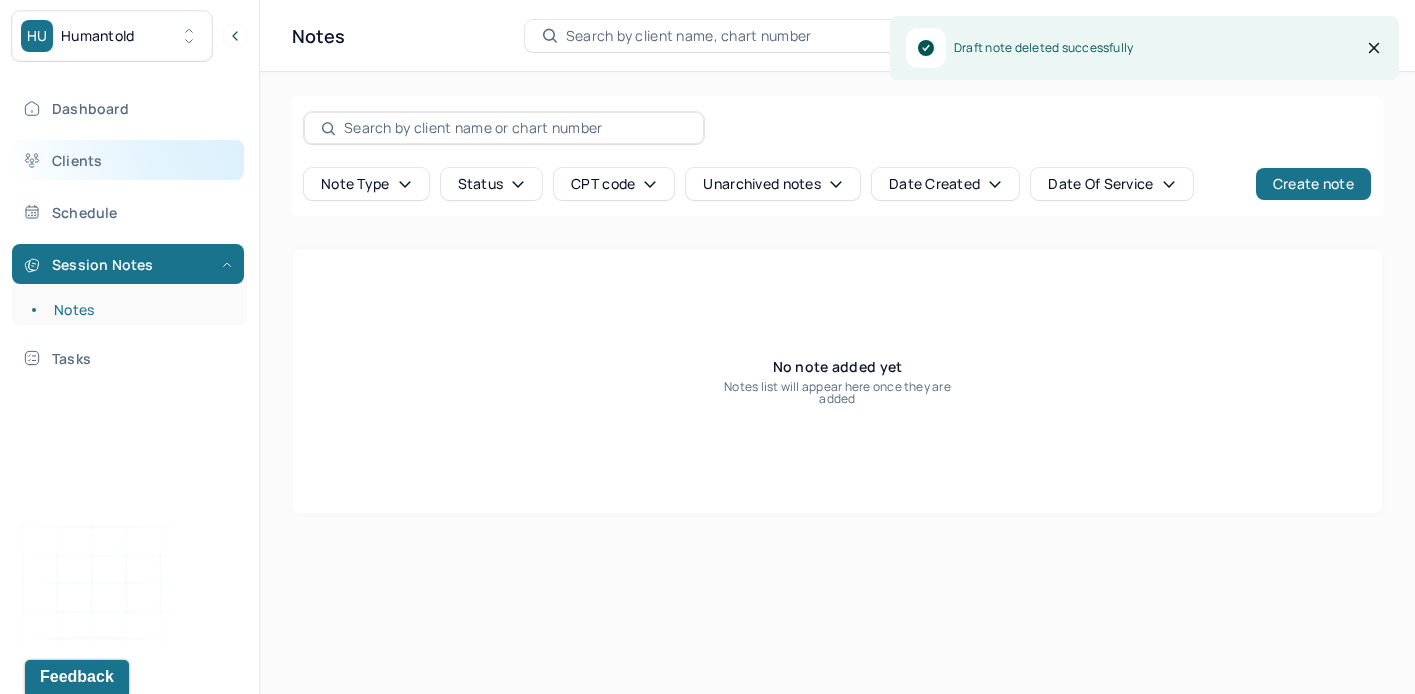 click on "Clients" at bounding box center (128, 160) 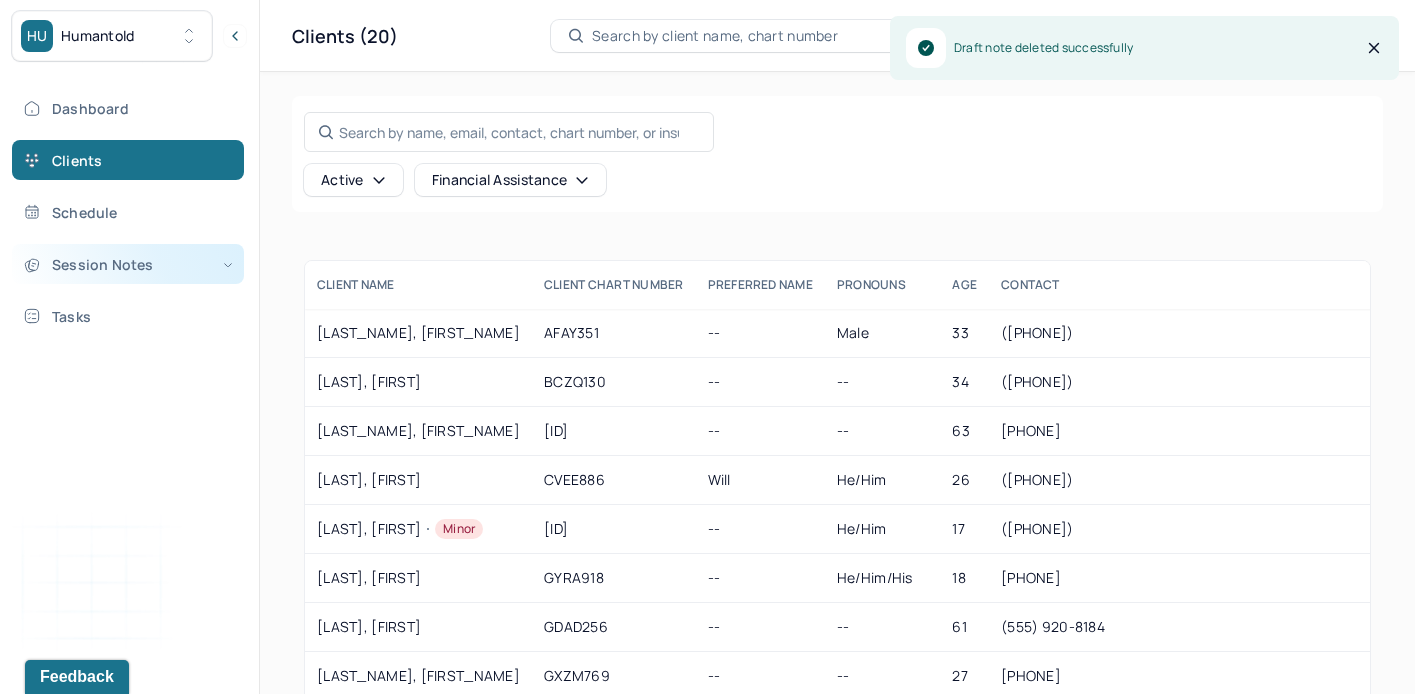 click on "Session Notes" at bounding box center (128, 264) 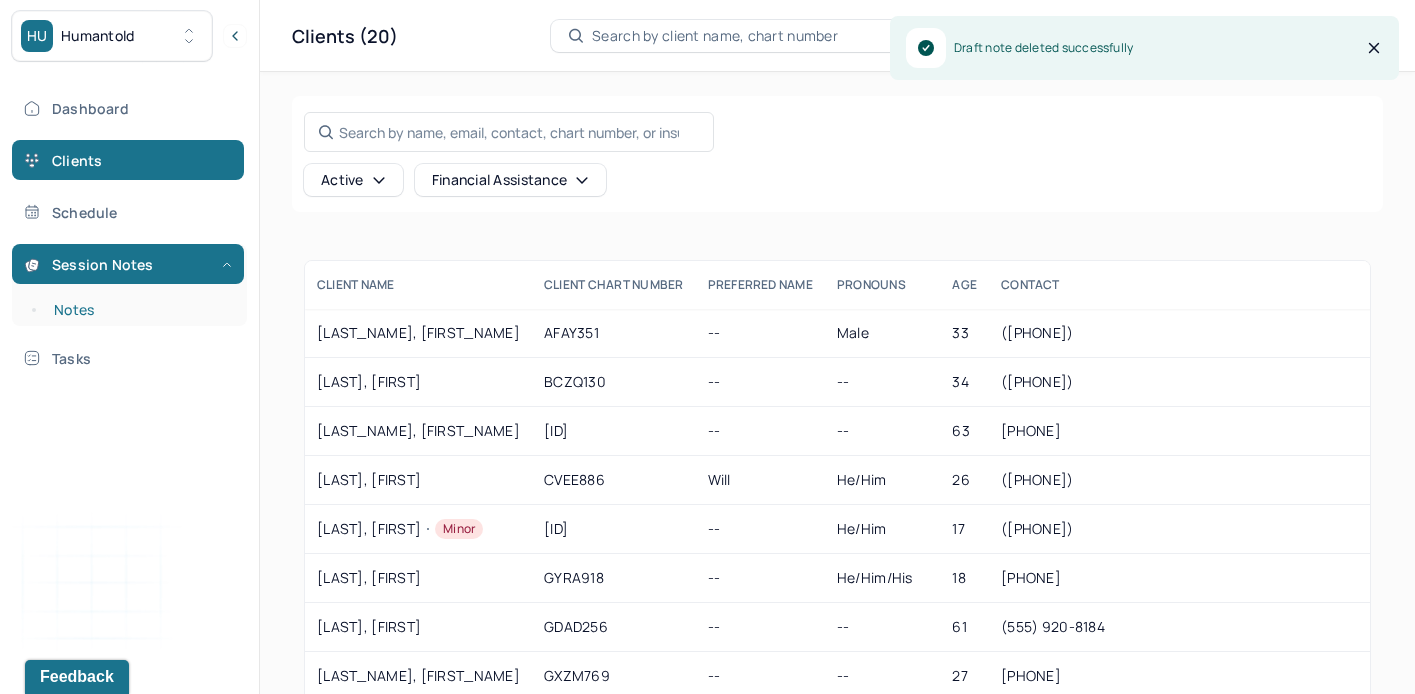 click on "Notes" at bounding box center [139, 310] 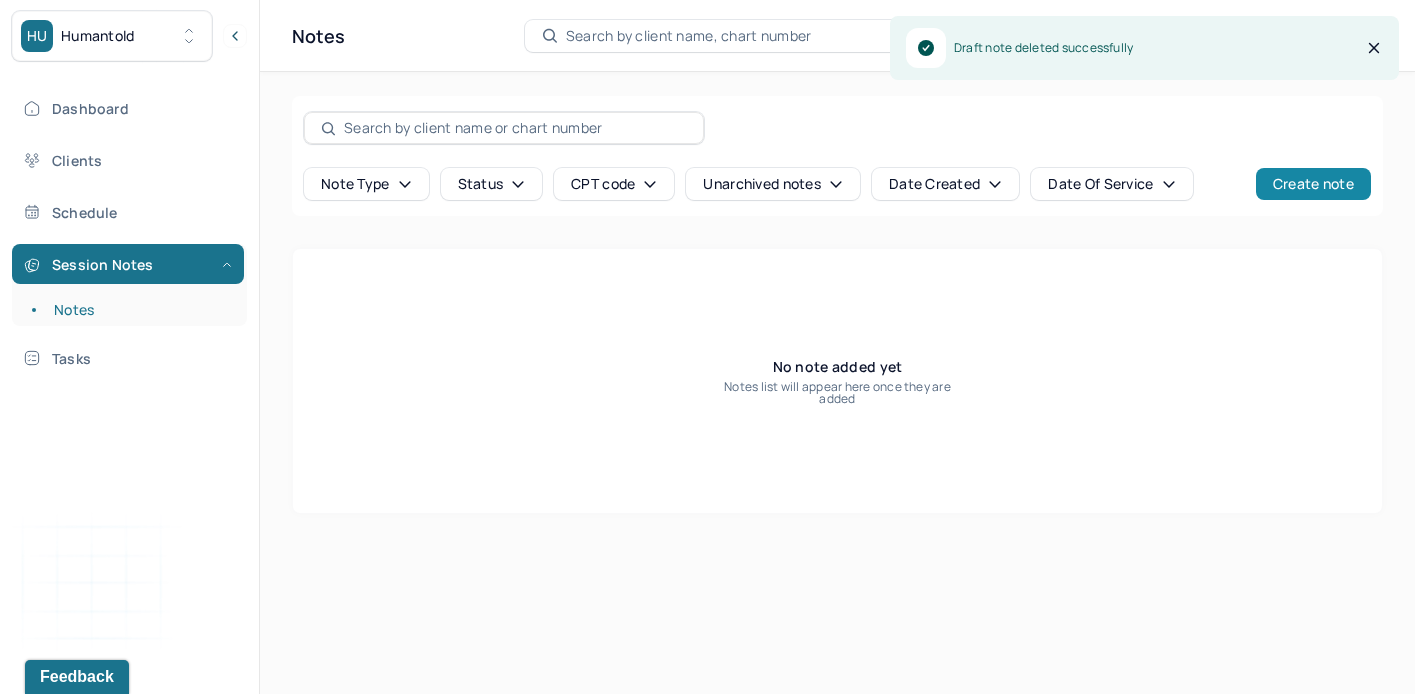 click on "Create note" at bounding box center (1313, 184) 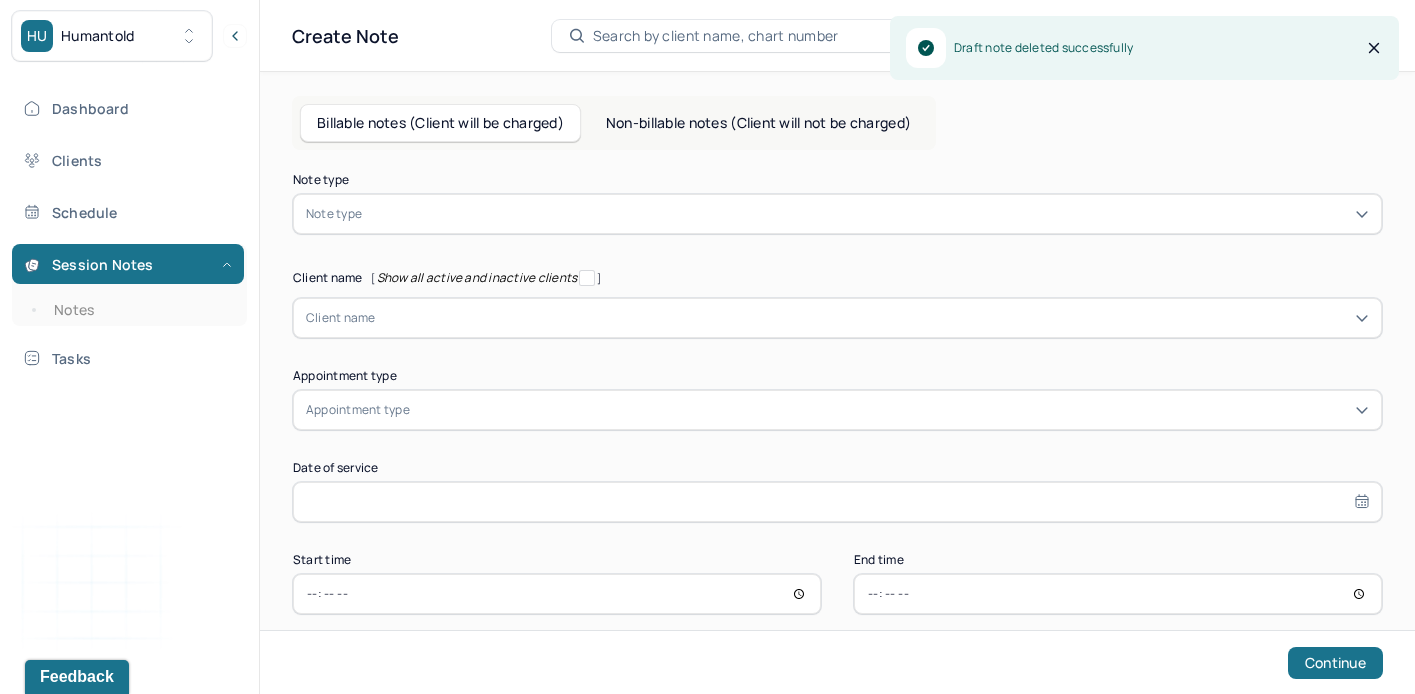 click at bounding box center (867, 214) 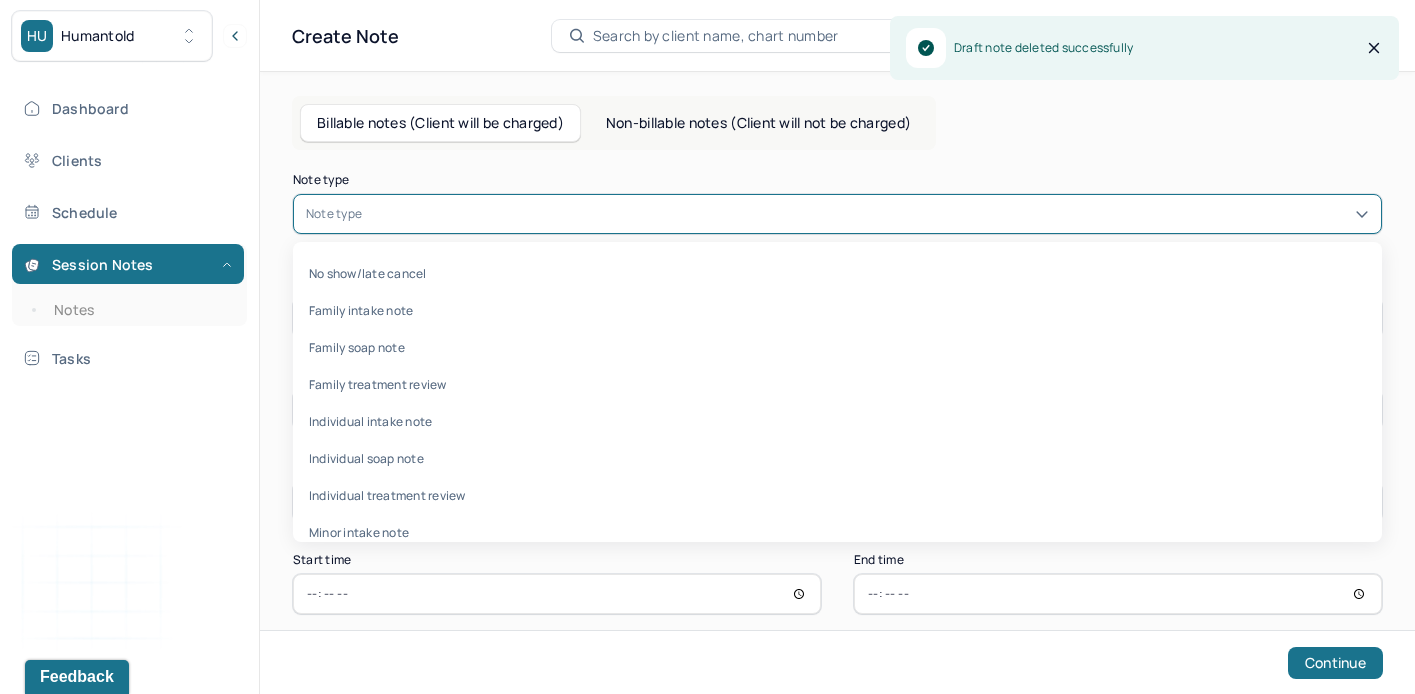 click on "Billable notes (Client will be charged)" at bounding box center [440, 123] 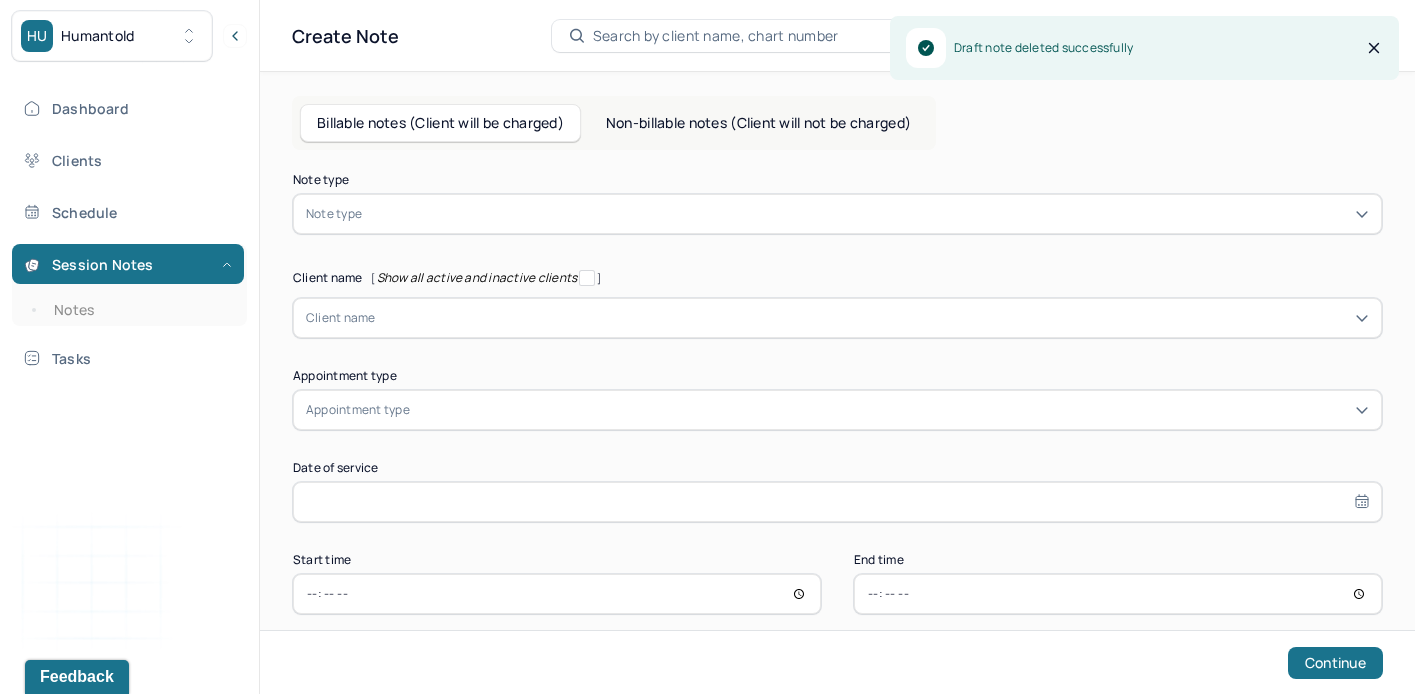 click on "Non-billable notes (Client will not be charged)" at bounding box center [758, 123] 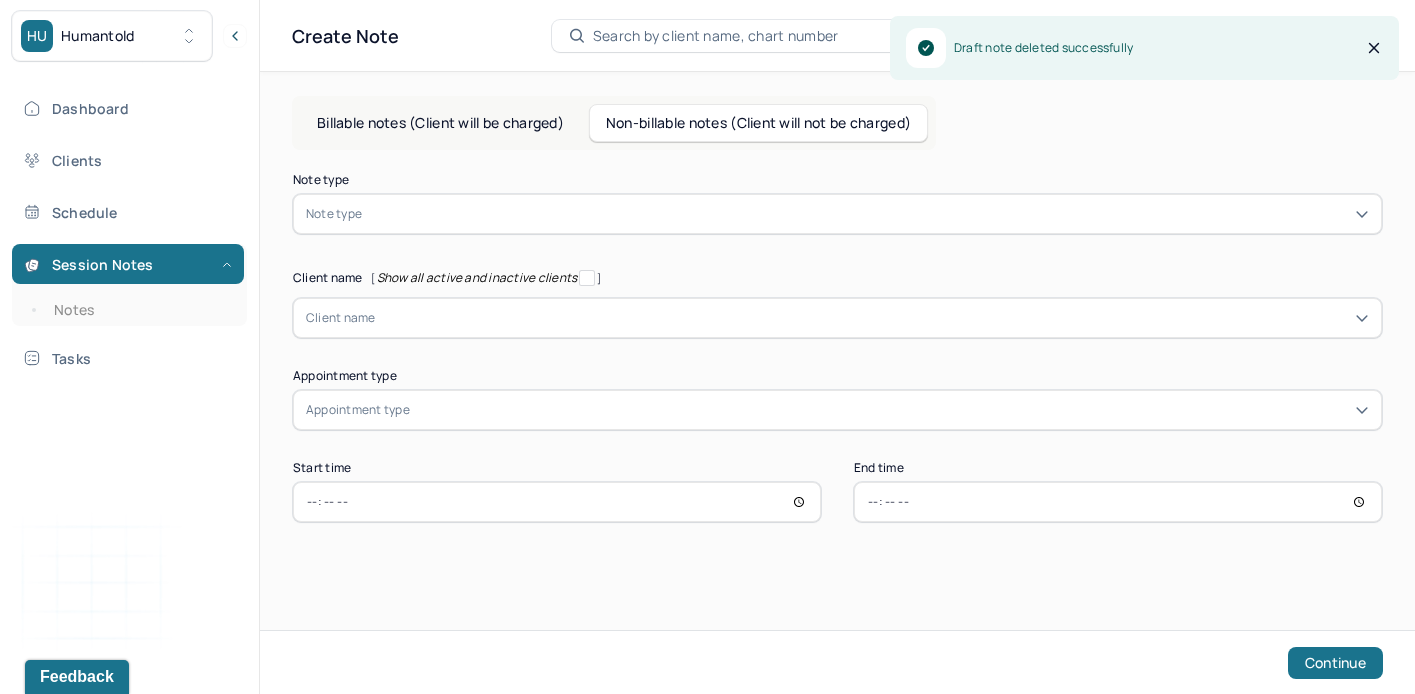 click at bounding box center [867, 214] 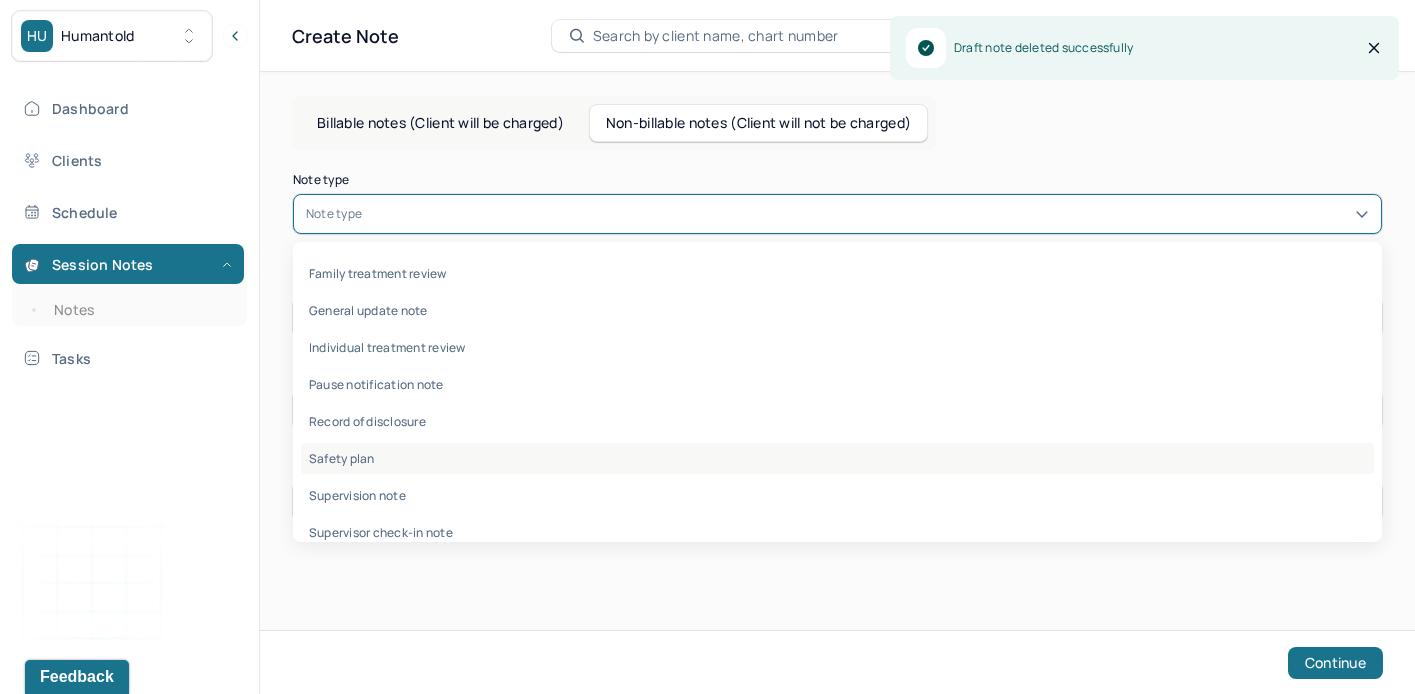 click on "Safety plan" at bounding box center (837, 458) 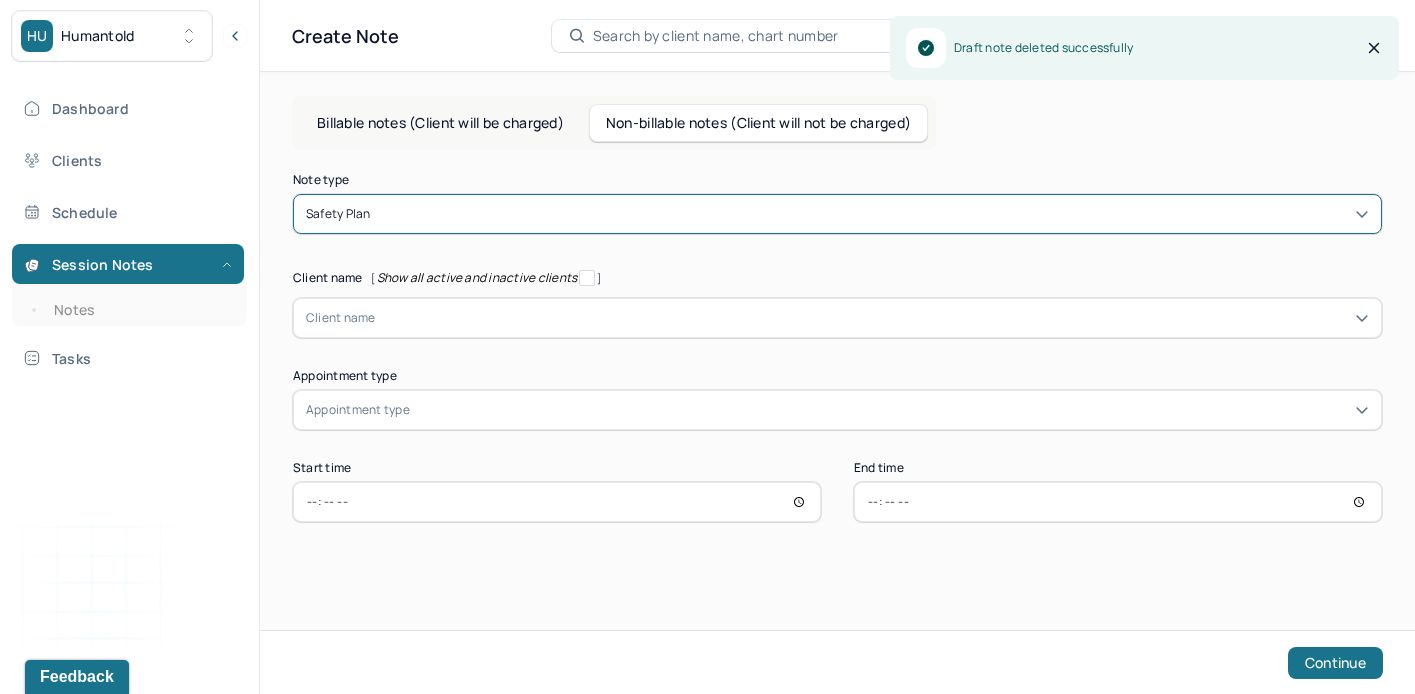 click at bounding box center [872, 318] 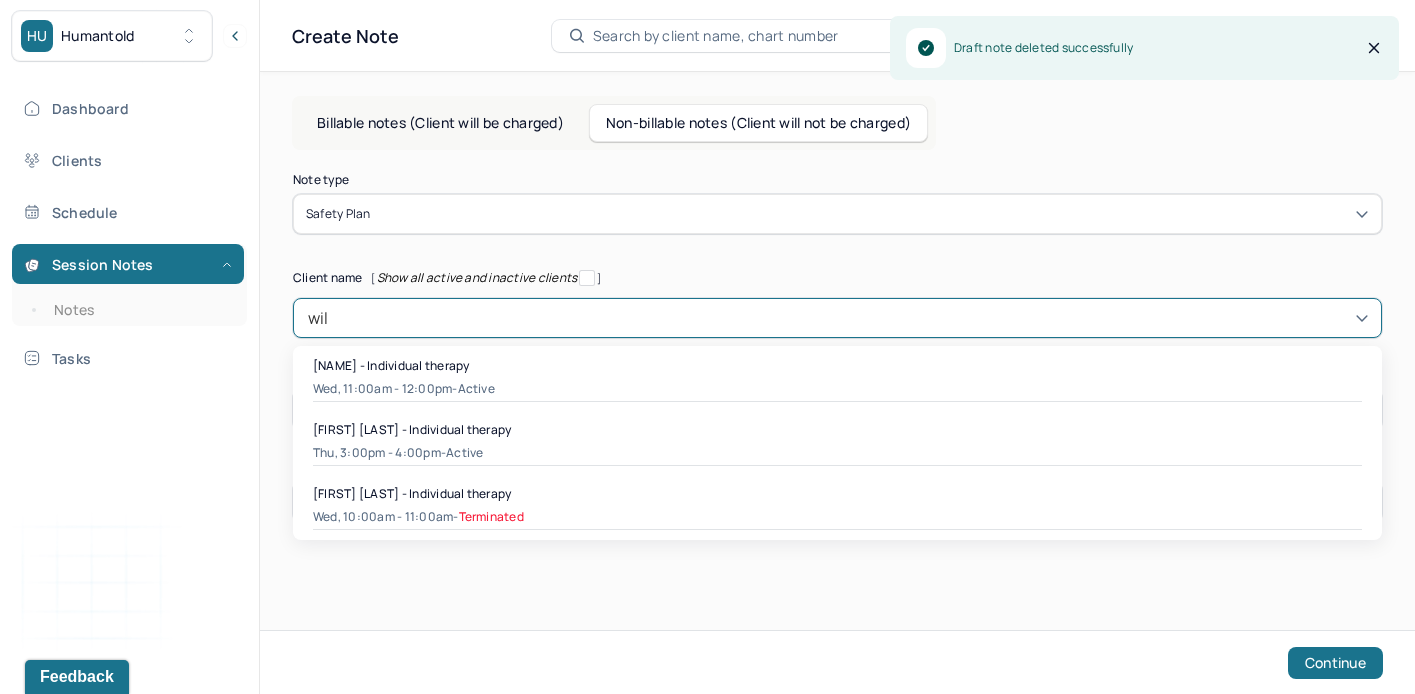 type on "will" 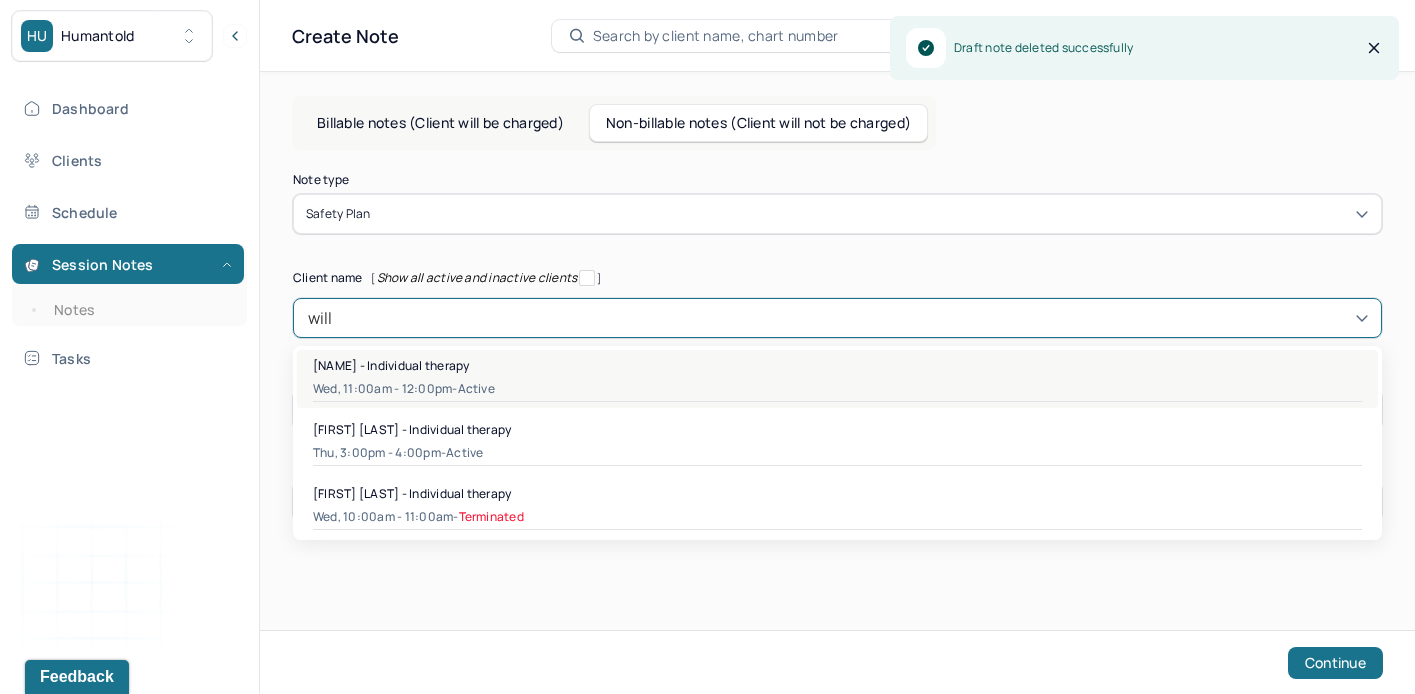 click on "[NAME] - Individual therapy" at bounding box center (391, 365) 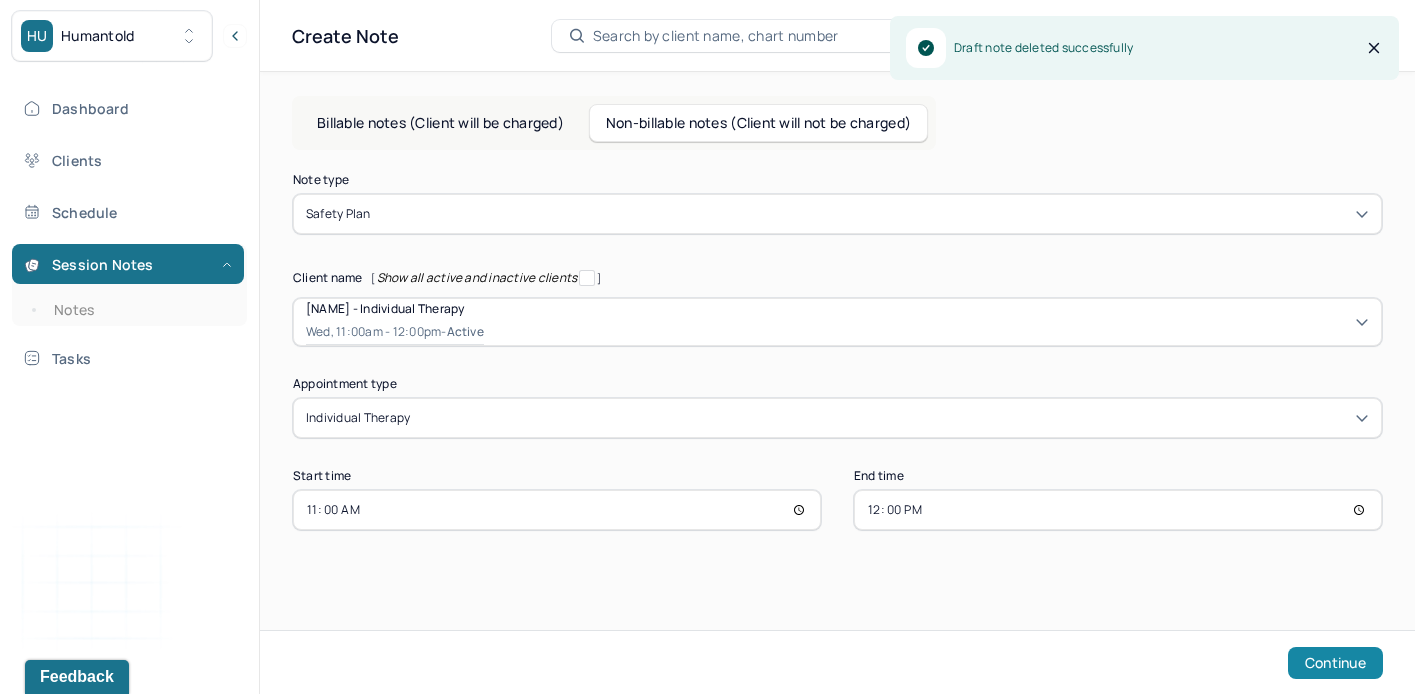 click on "Continue" at bounding box center (1335, 663) 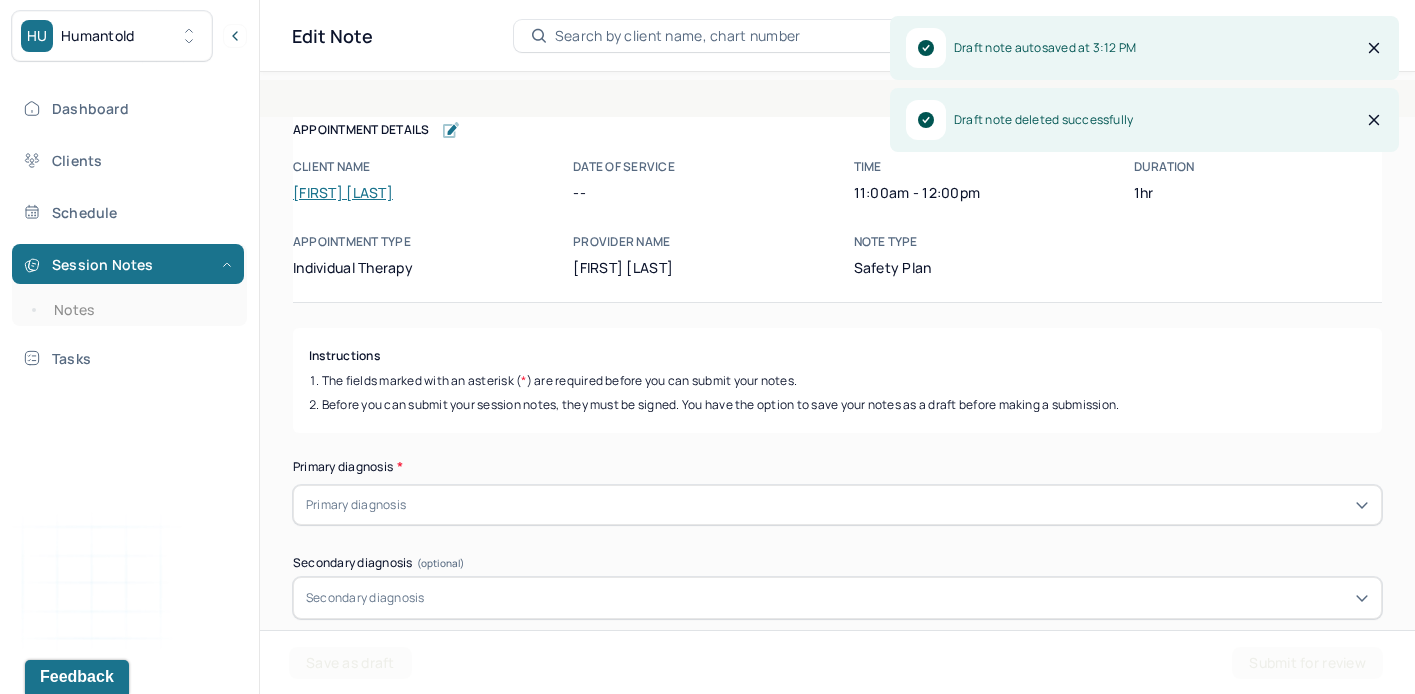 click 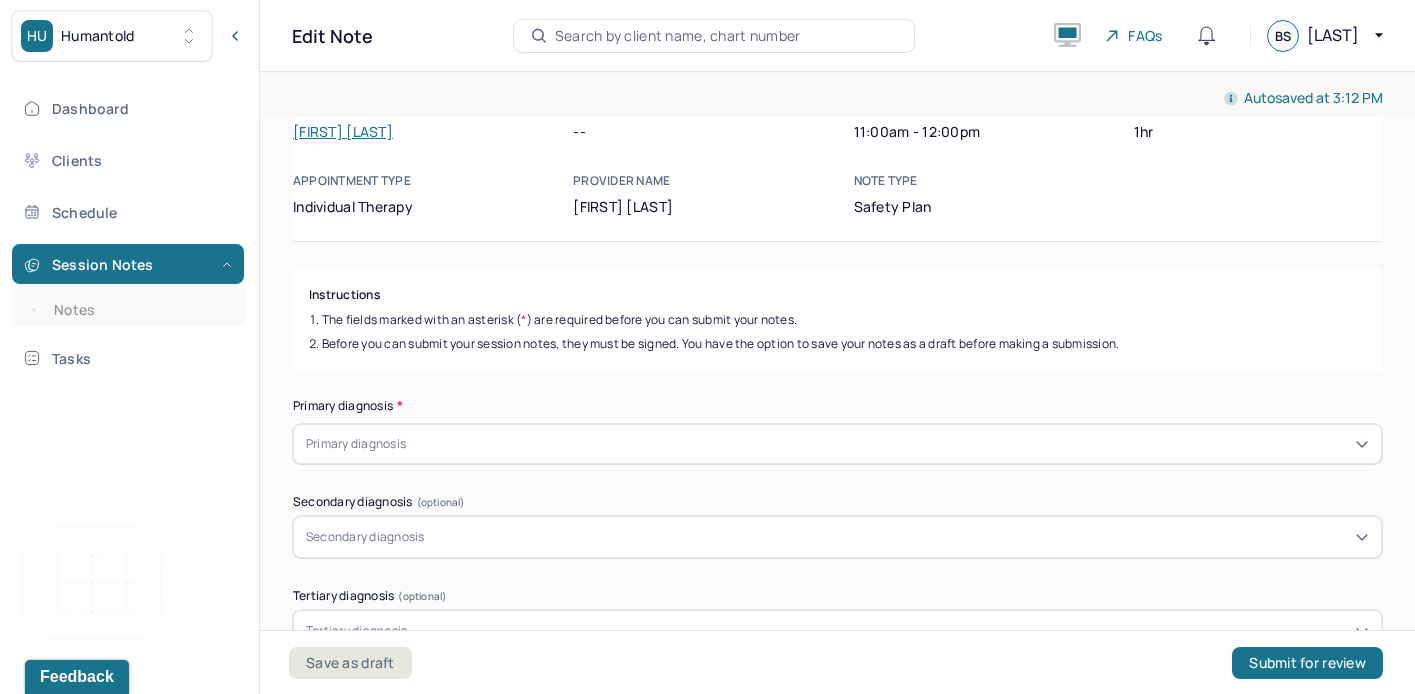 scroll, scrollTop: 65, scrollLeft: 0, axis: vertical 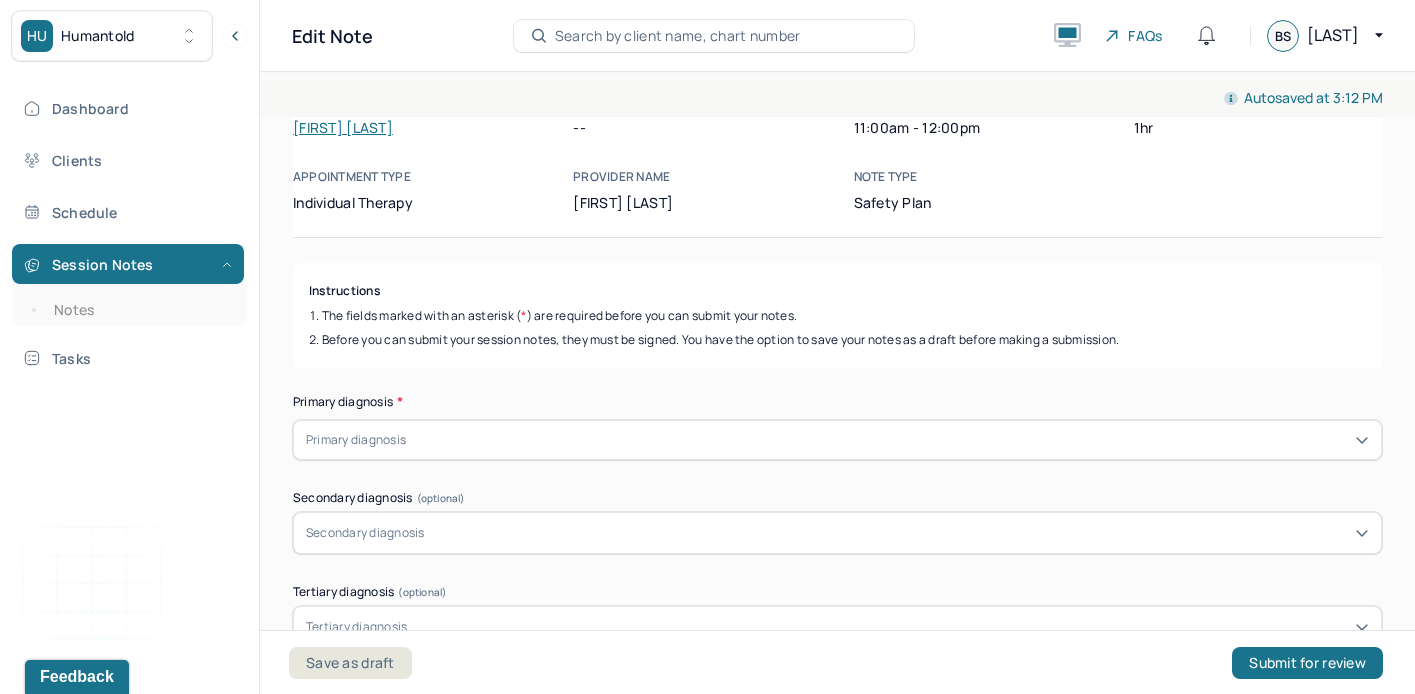 click at bounding box center (889, 440) 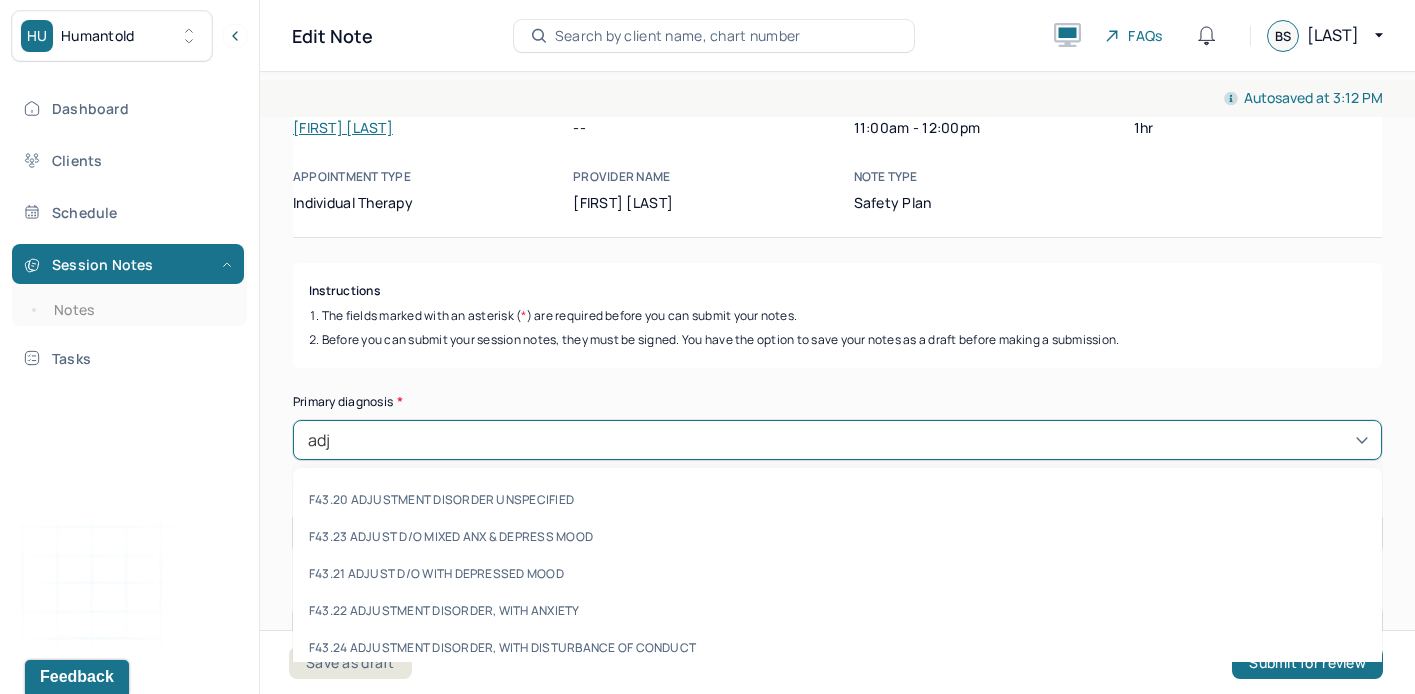 type on "adju" 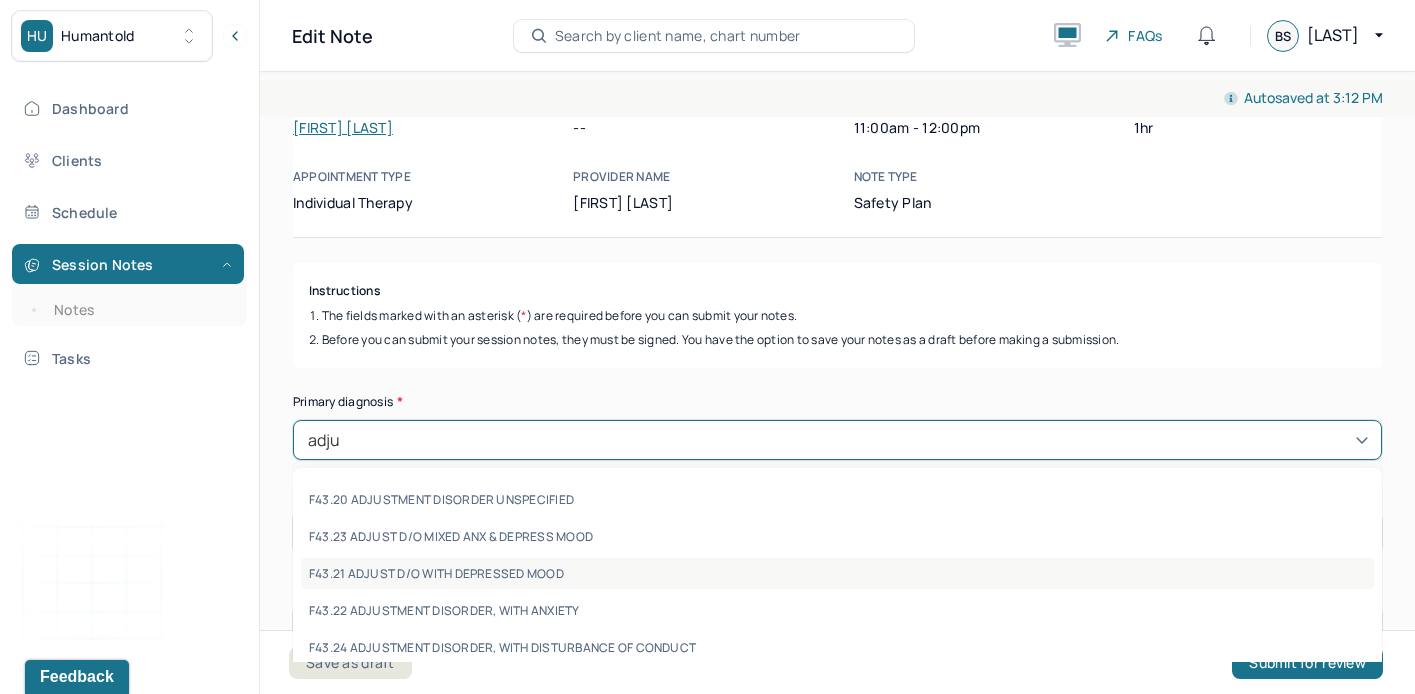 click on "F43.21 ADJUST D/O WITH DEPRESSED MOOD" at bounding box center [837, 573] 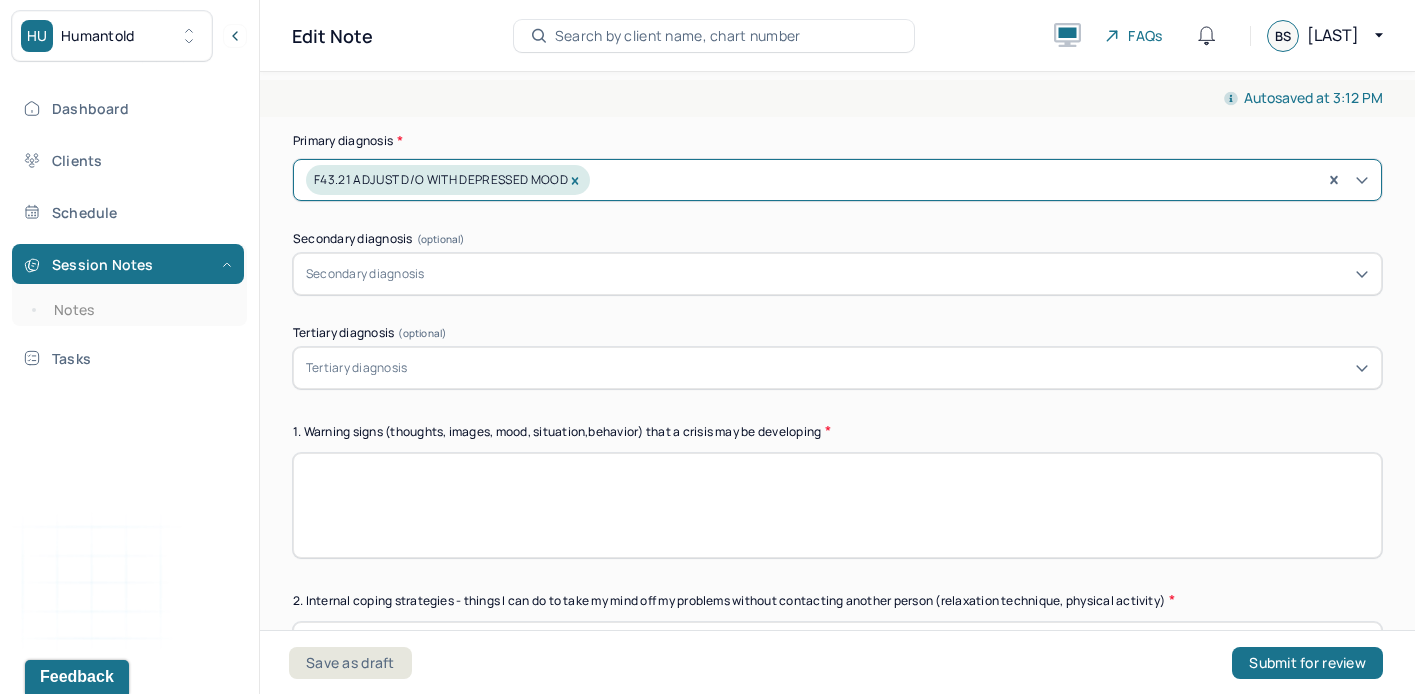 scroll, scrollTop: 362, scrollLeft: 0, axis: vertical 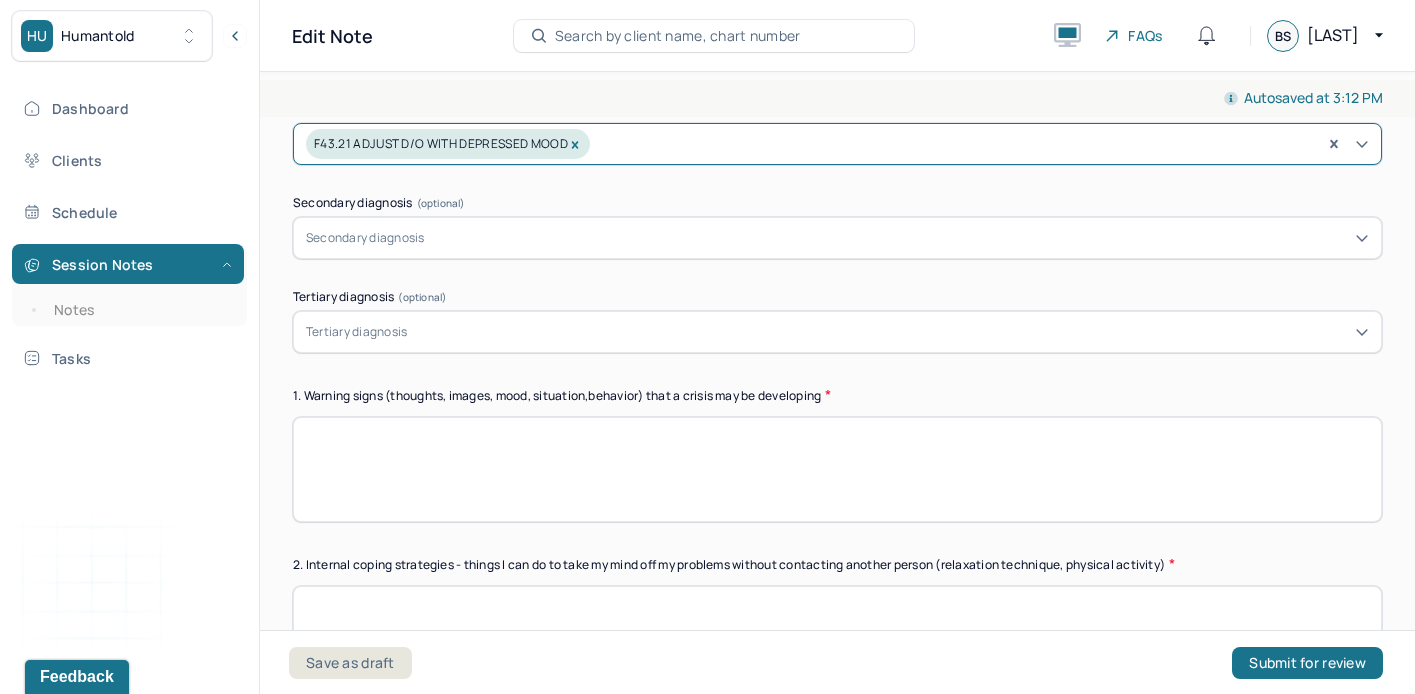 click at bounding box center [837, 469] 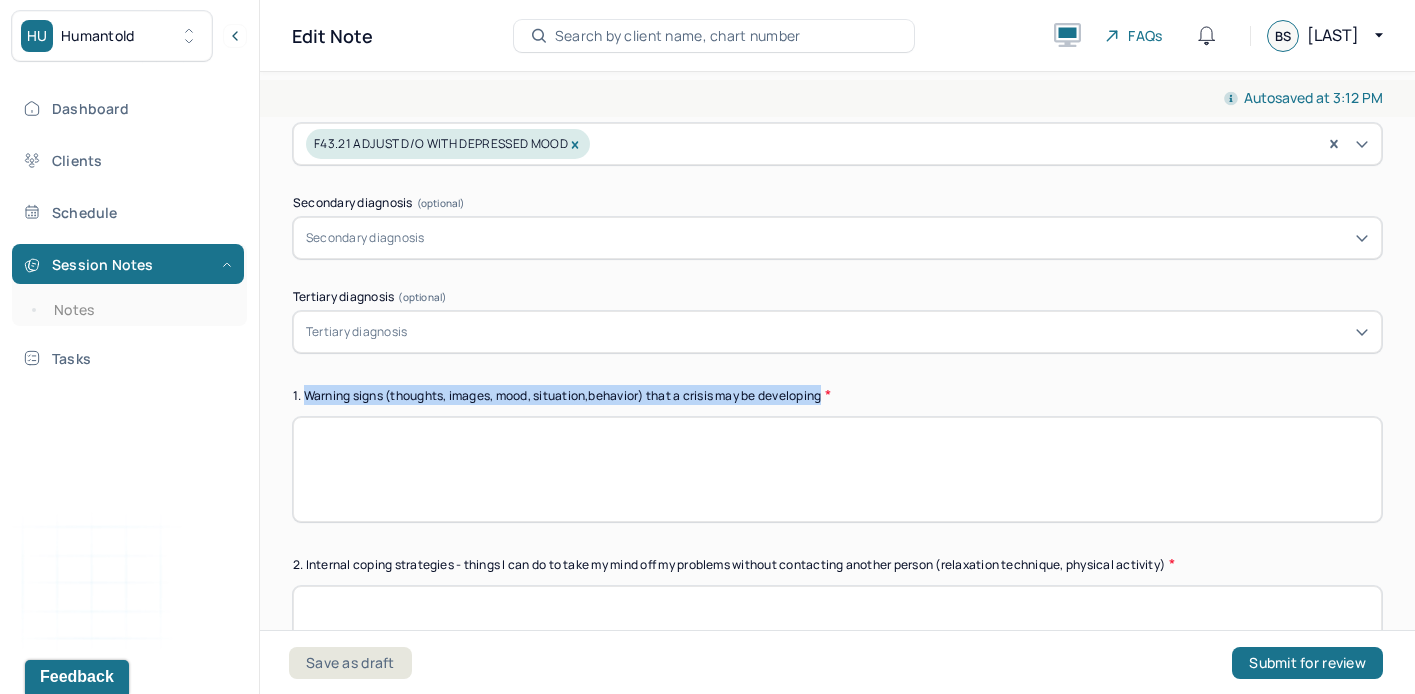 drag, startPoint x: 836, startPoint y: 394, endPoint x: 309, endPoint y: 397, distance: 527.00854 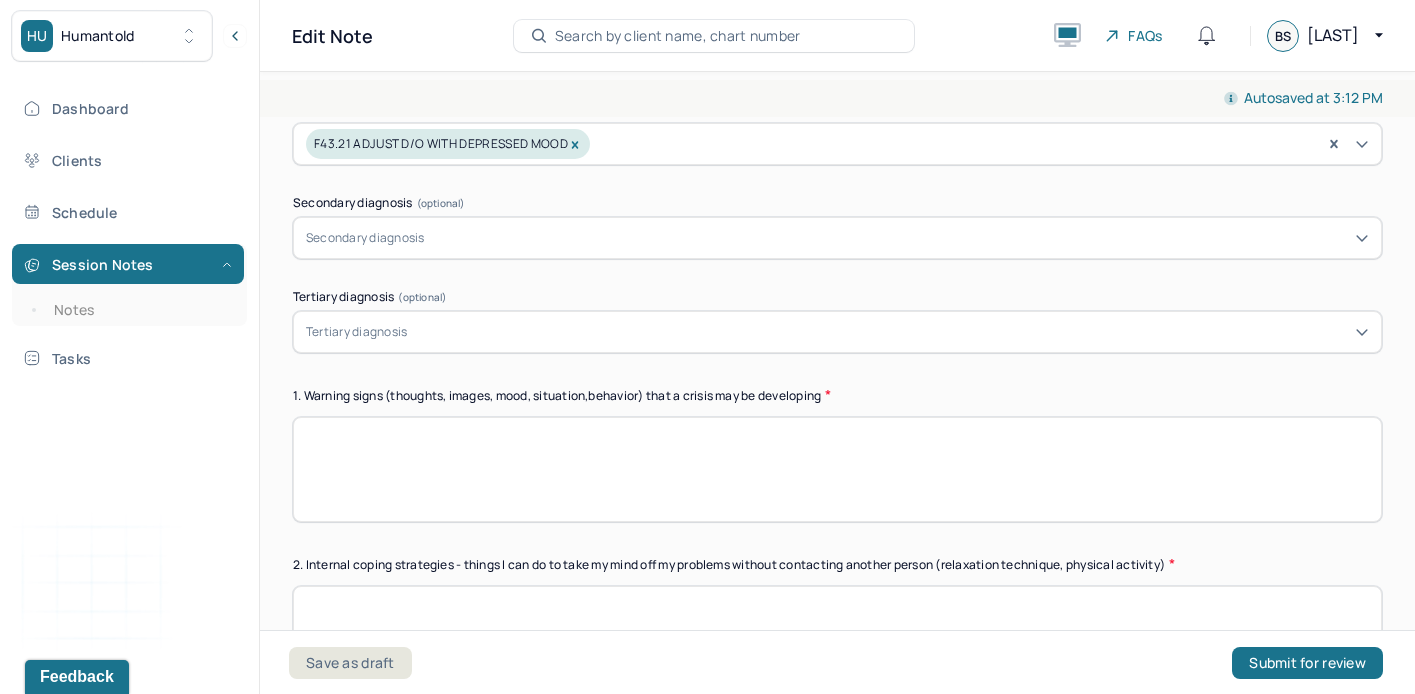 click at bounding box center (837, 469) 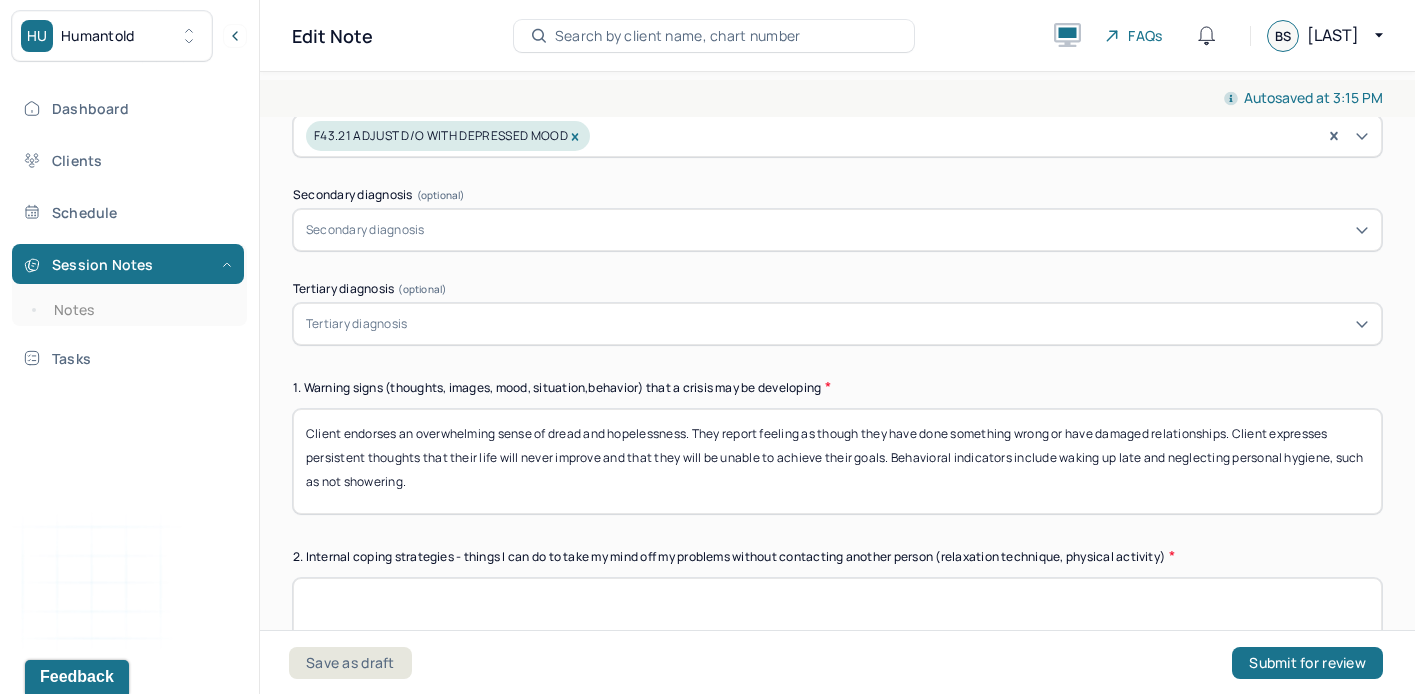 scroll, scrollTop: 372, scrollLeft: 0, axis: vertical 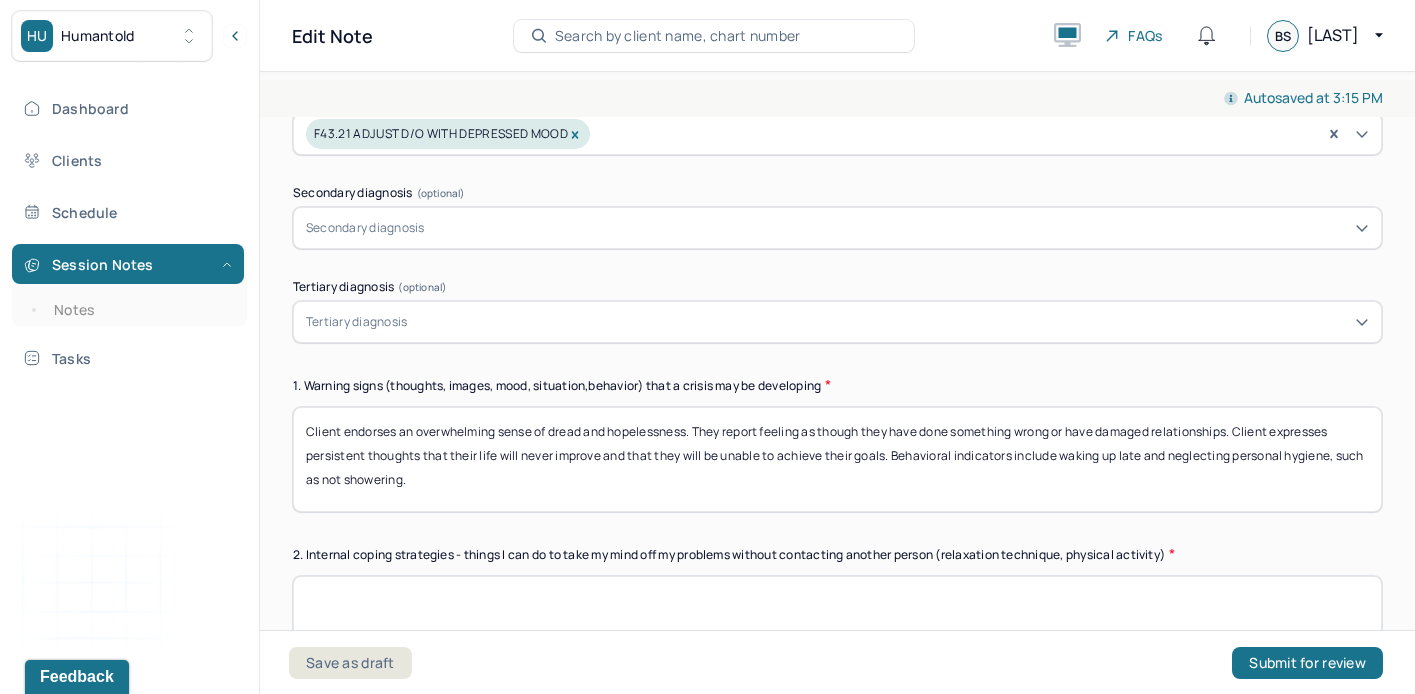 drag, startPoint x: 765, startPoint y: 429, endPoint x: 692, endPoint y: 428, distance: 73.00685 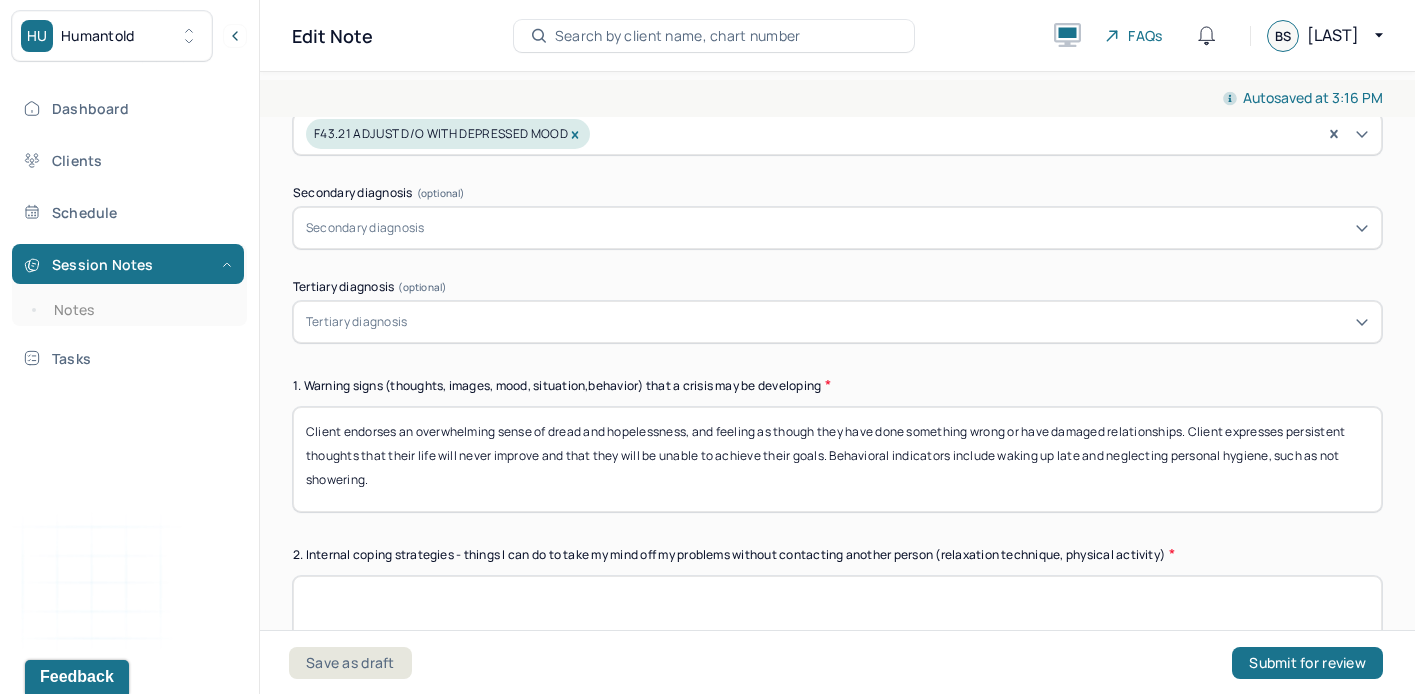 click on "Client endorses an overwhelming sense of dread and hopelessness, and feeling as though they have done something wrong or have damaged relationships. Client expresses persistent thoughts that their life will never improve and that they will be unable to achieve their goals. Behavioral indicators include waking up late and neglecting personal hygiene, such as not showering." at bounding box center [837, 459] 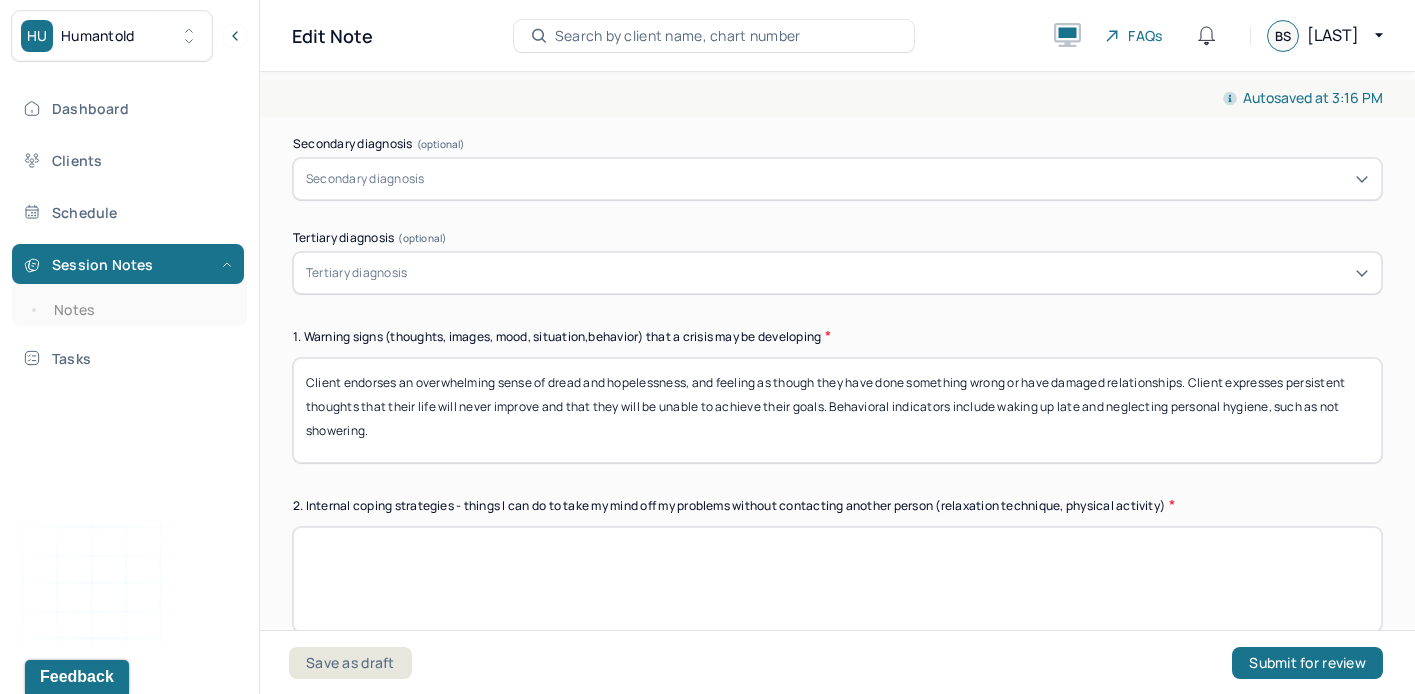 scroll, scrollTop: 426, scrollLeft: 0, axis: vertical 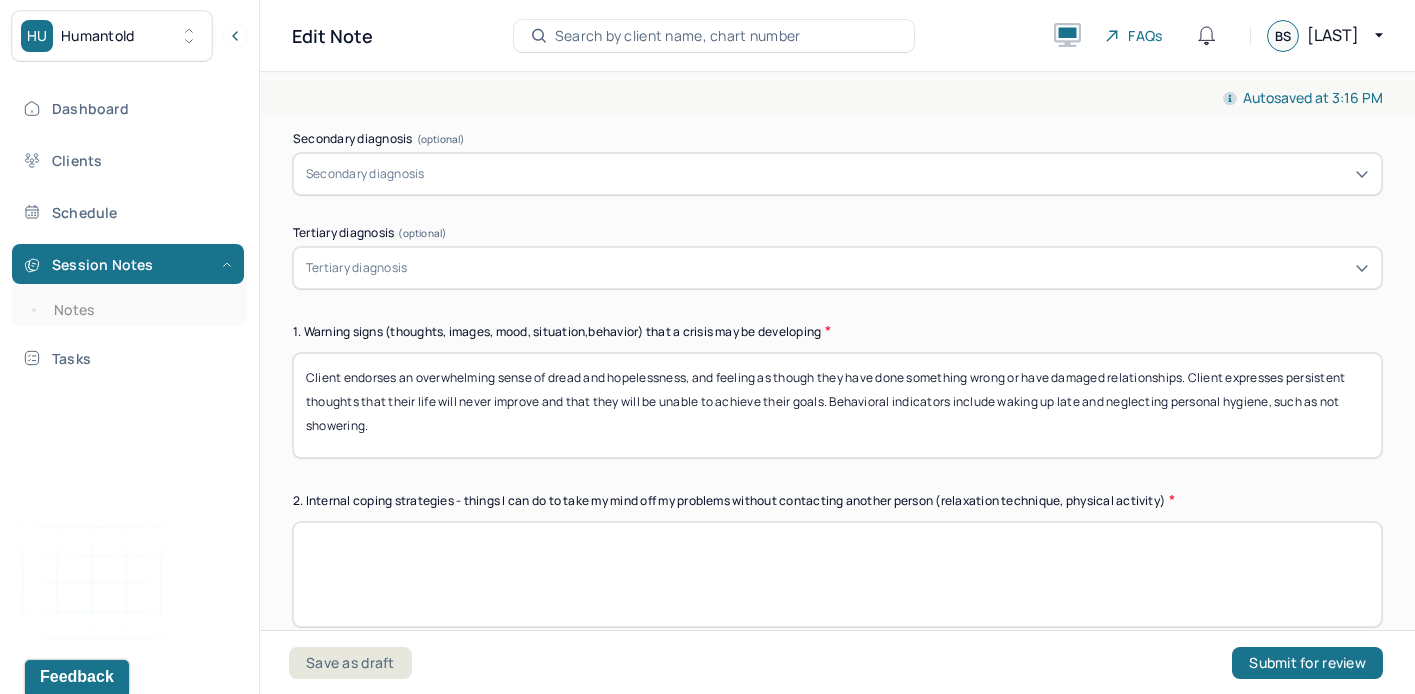 click on "Client endorses an overwhelming sense of dread and hopelessness, and feeling as though they have done something wrong or have damaged relationships. Client expresses persistent thoughts that their life will never improve and that they will be unable to achieve their goals. Behavioral indicators include waking up late and neglecting personal hygiene, such as not showering." at bounding box center [837, 405] 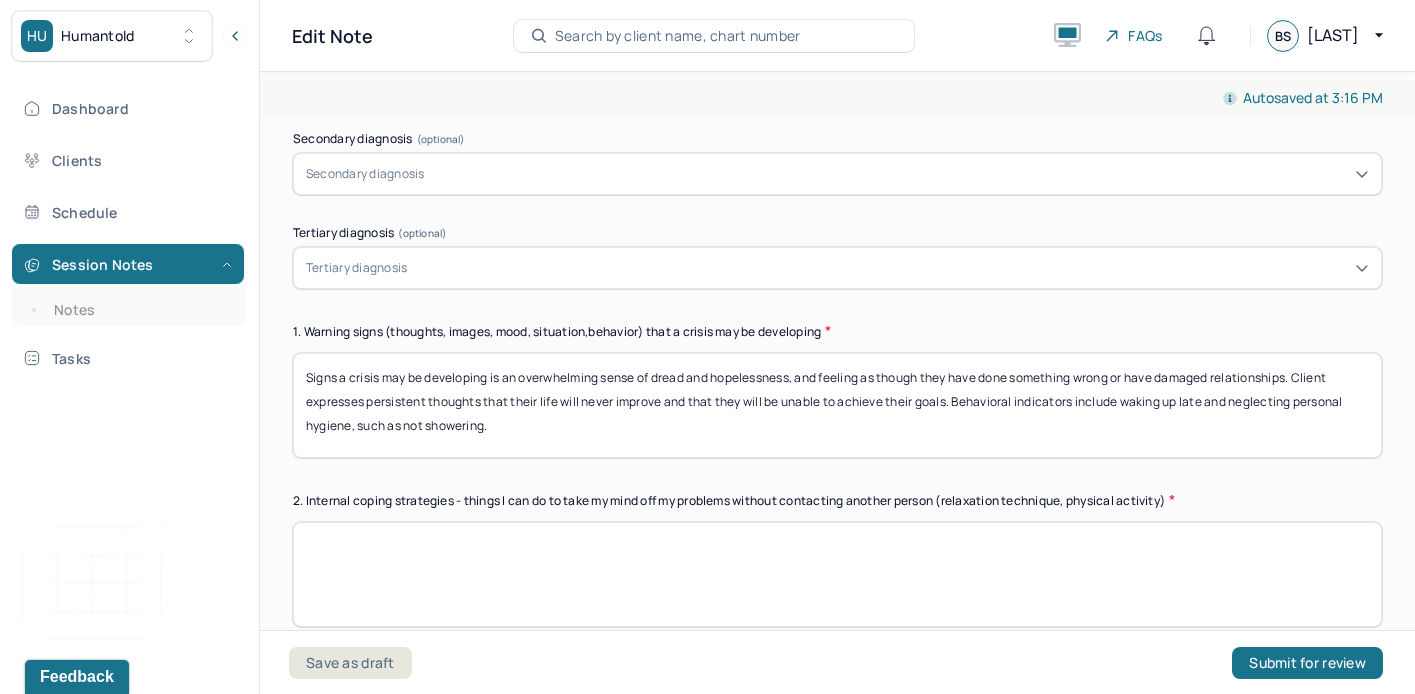 click on "Signs a crisis may be developing is an overwhelming sense of dread and hopelessness, and feeling as though they have done something wrong or have damaged relationships. Client expresses persistent thoughts that their life will never improve and that they will be unable to achieve their goals. Behavioral indicators include waking up late and neglecting personal hygiene, such as not showering." at bounding box center [837, 405] 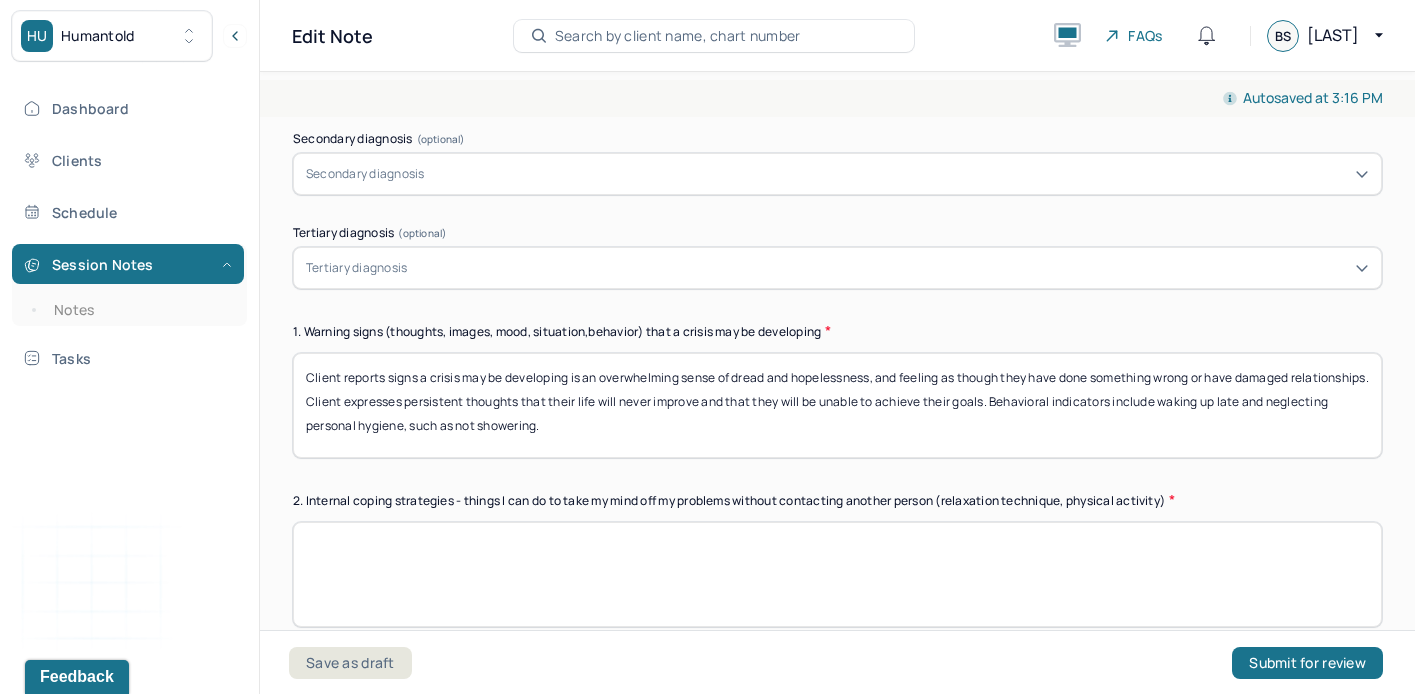 click on "Client reports signs a crisis may be developing is an overwhelming sense of dread and hopelessness, and feeling as though they have done something wrong or have damaged relationships. Client expresses persistent thoughts that their life will never improve and that they will be unable to achieve their goals. Behavioral indicators include waking up late and neglecting personal hygiene, such as not showering." at bounding box center [837, 405] 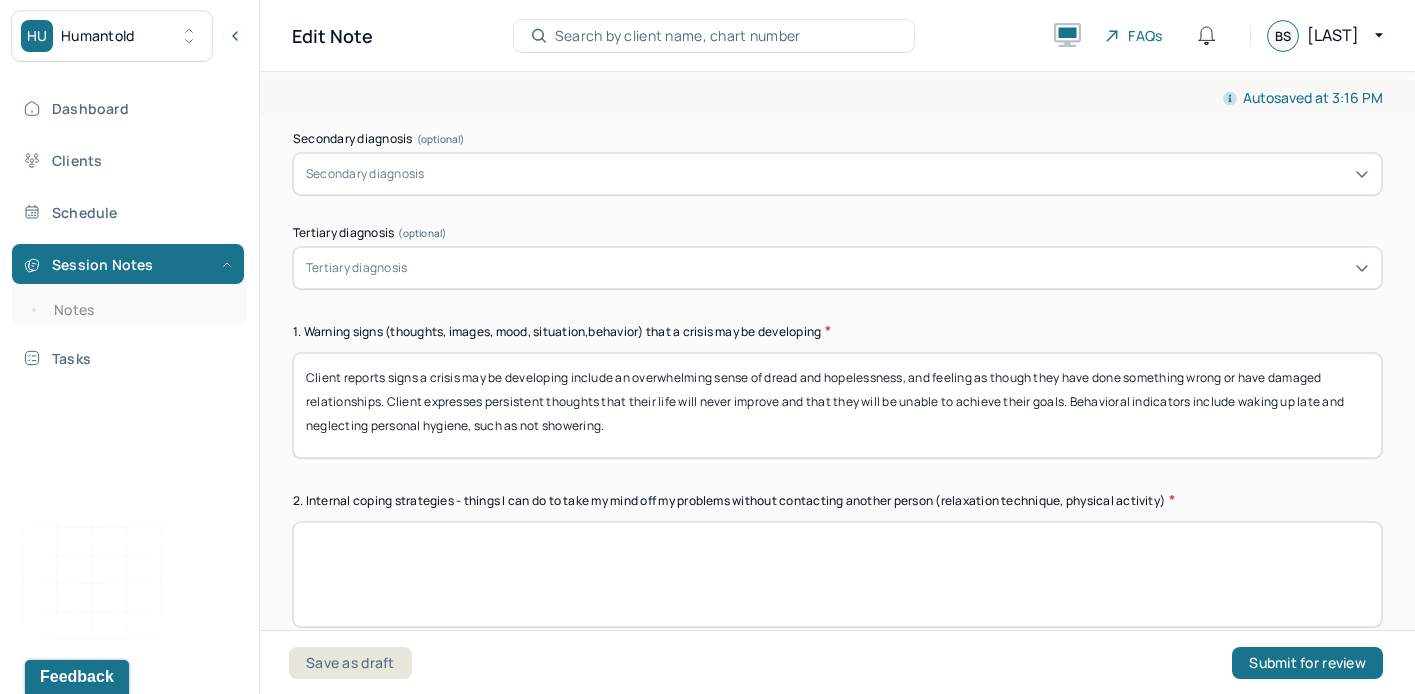 click on "Client reports signs a crisis may be developing include an overwhelming sense of dread and hopelessness, and feeling as though they have done something wrong or have damaged relationships. Client expresses persistent thoughts that their life will never improve and that they will be unable to achieve their goals. Behavioral indicators include waking up late and neglecting personal hygiene, such as not showering." at bounding box center [837, 405] 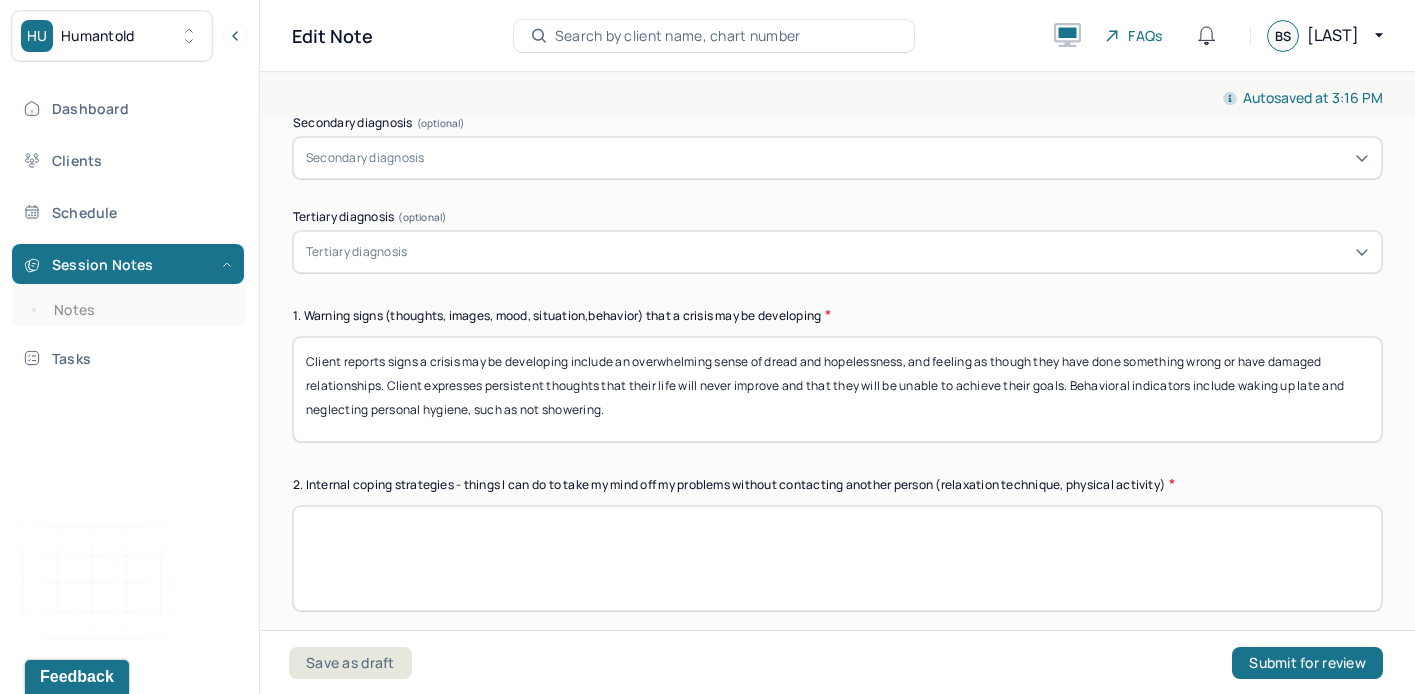 click on "Client reports signs a crisis may be developing include an overwhelming sense of dread and hopelessness, and feeling as though they have done something wrong or have damaged relationships. Client expresses persistent thoughts that their life will never improve and that they will be unable to achieve their goals. Behavioral indicators include waking up late and neglecting personal hygiene, such as not showering." at bounding box center (837, 389) 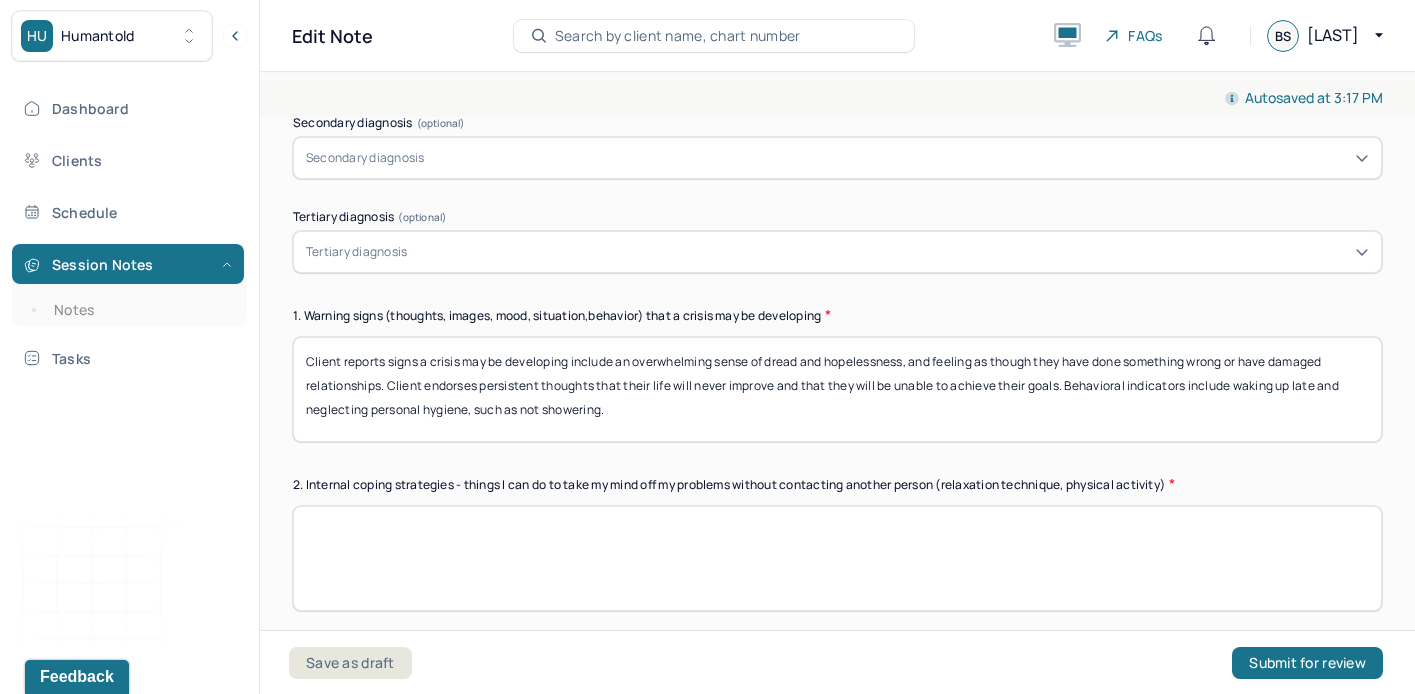 click on "Client reports signs a crisis may be developing include an overwhelming sense of dread and hopelessness, and feeling as though they have done something wrong or have damaged relationships. Client endorses persistent thoughts that their life will never improve and that they will be unable to achieve their goals. Behavioral indicators include waking up late and neglecting personal hygiene, such as not showering." at bounding box center [837, 389] 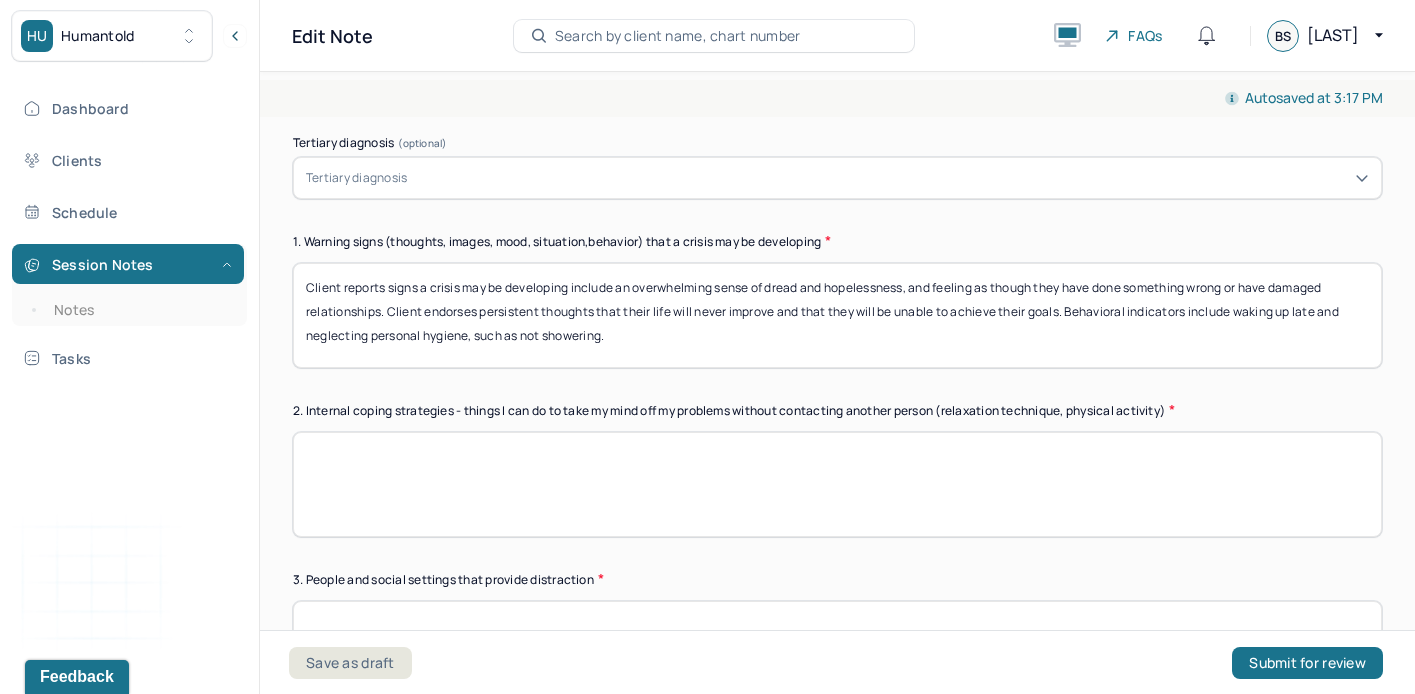 scroll, scrollTop: 520, scrollLeft: 0, axis: vertical 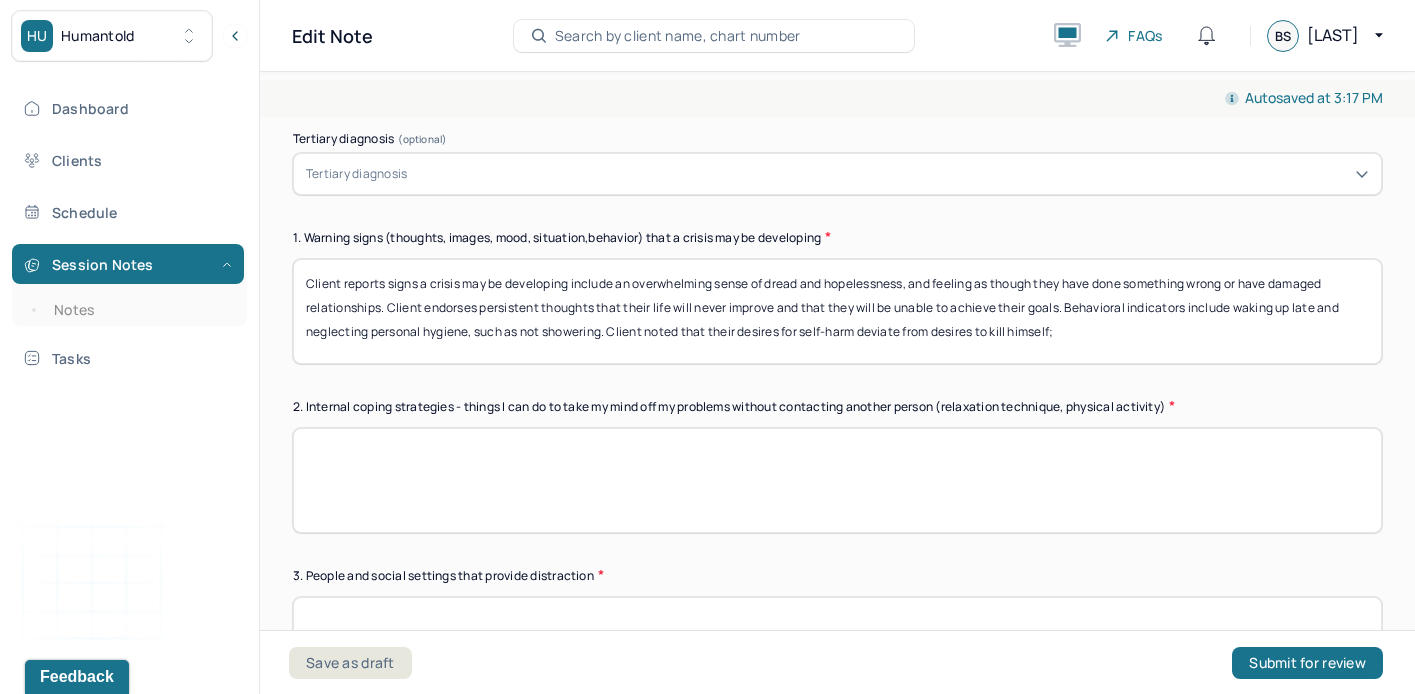 click on "Client reports signs a crisis may be developing include an overwhelming sense of dread and hopelessness, and feeling as though they have done something wrong or have damaged relationships. Client endorses persistent thoughts that their life will never improve and that they will be unable to achieve their goals. Behavioral indicators include waking up late and neglecting personal hygiene, such as not showering. Client noted that their desires for self-harm deviate from desires to kill himself;" at bounding box center [837, 311] 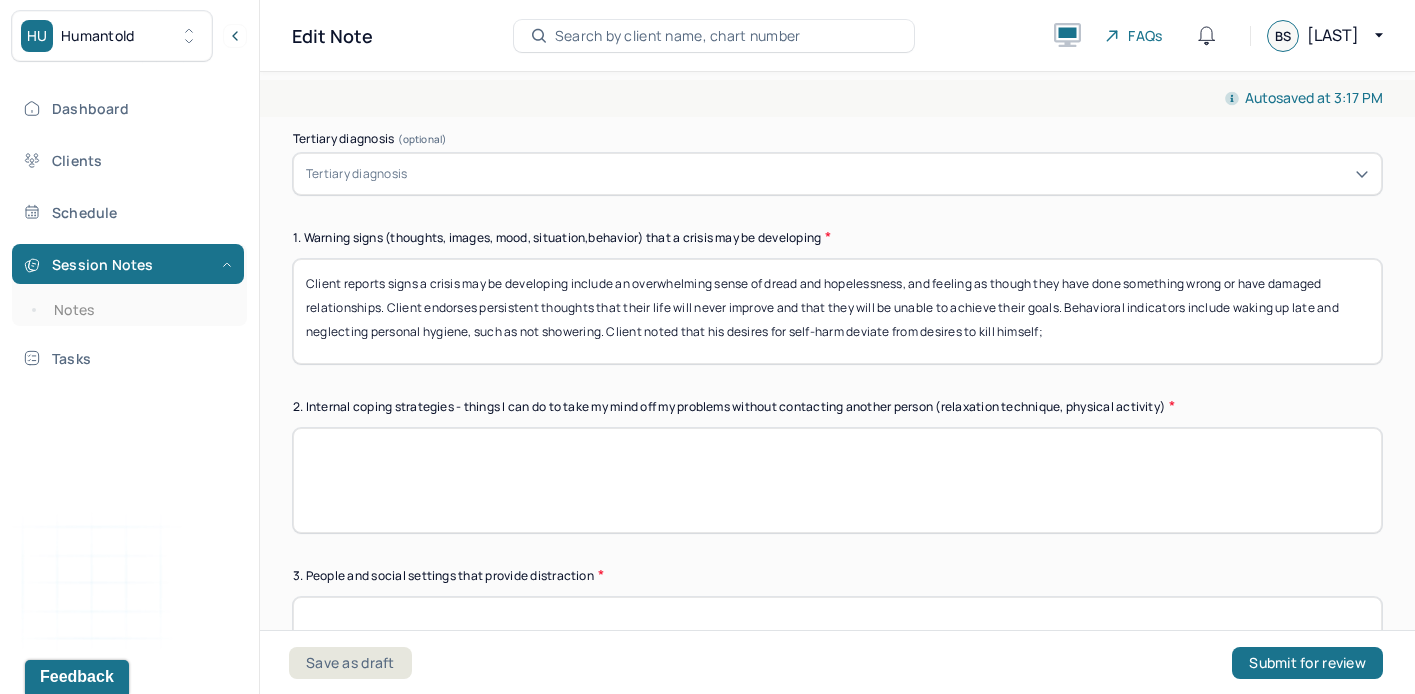 click on "Client reports signs a crisis may be developing include an overwhelming sense of dread and hopelessness, and feeling as though they have done something wrong or have damaged relationships. Client endorses persistent thoughts that their life will never improve and that they will be unable to achieve their goals. Behavioral indicators include waking up late and neglecting personal hygiene, such as not showering. Client noted that his desires for self-harm deviate from desires to kill himself;" at bounding box center [837, 311] 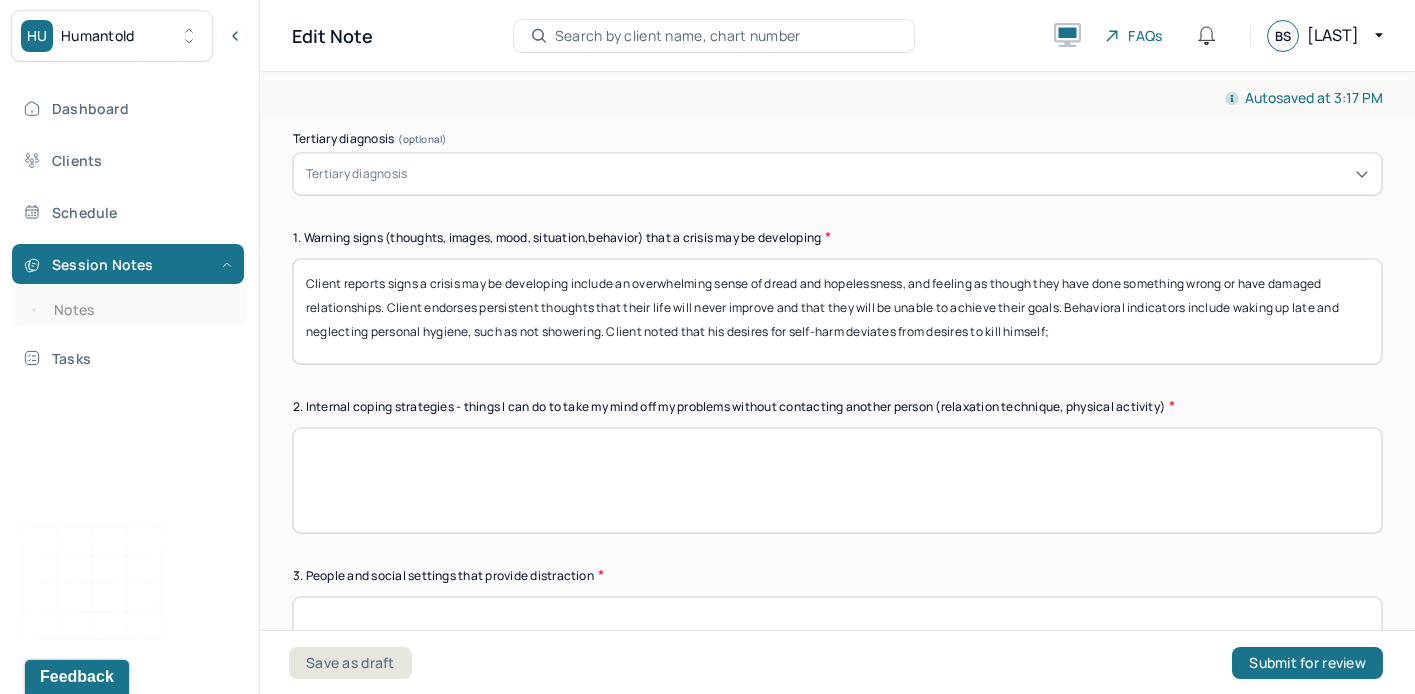click on "Client reports signs a crisis may be developing include an overwhelming sense of dread and hopelessness, and feeling as though they have done something wrong or have damaged relationships. Client endorses persistent thoughts that their life will never improve and that they will be unable to achieve their goals. Behavioral indicators include waking up late and neglecting personal hygiene, such as not showering. Client noted that his desires for self-harm deviates from desires to kill himself;" at bounding box center [837, 311] 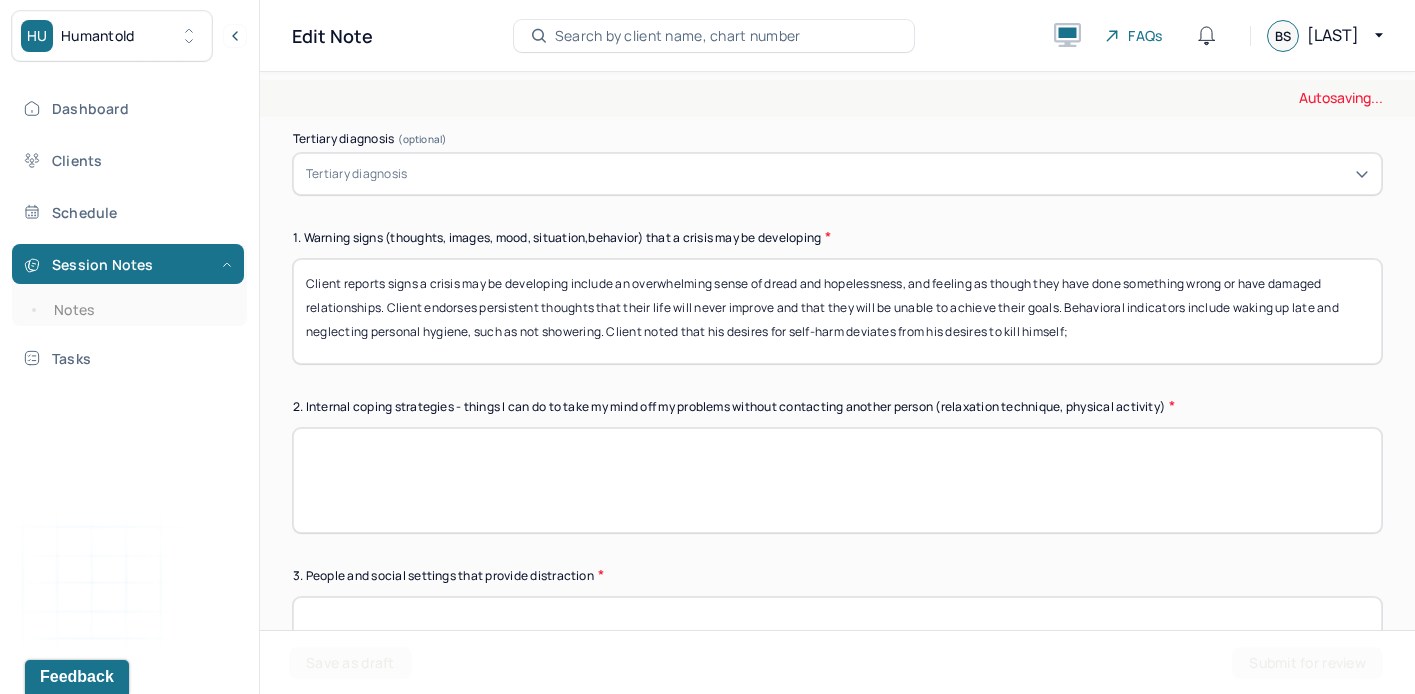 click on "Client reports signs a crisis may be developing include an overwhelming sense of dread and hopelessness, and feeling as though they have done something wrong or have damaged relationships. Client endorses persistent thoughts that their life will never improve and that they will be unable to achieve their goals. Behavioral indicators include waking up late and neglecting personal hygiene, such as not showering. Client noted that his desires for self-harm deviates from desires to kill himself;" at bounding box center [837, 311] 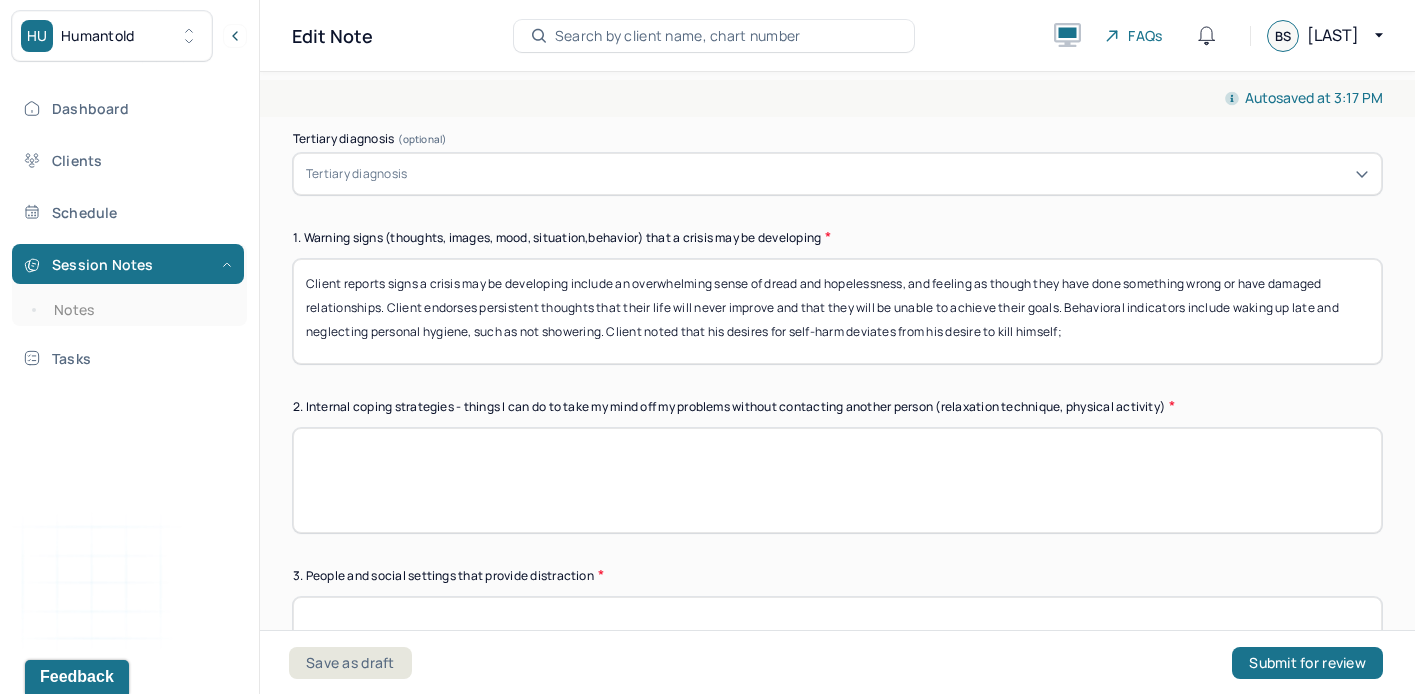 click on "Client reports signs a crisis may be developing include an overwhelming sense of dread and hopelessness, and feeling as though they have done something wrong or have damaged relationships. Client endorses persistent thoughts that their life will never improve and that they will be unable to achieve their goals. Behavioral indicators include waking up late and neglecting personal hygiene, such as not showering. Client noted that his desires for self-harm deviates from his desires to kill himself;" at bounding box center [837, 311] 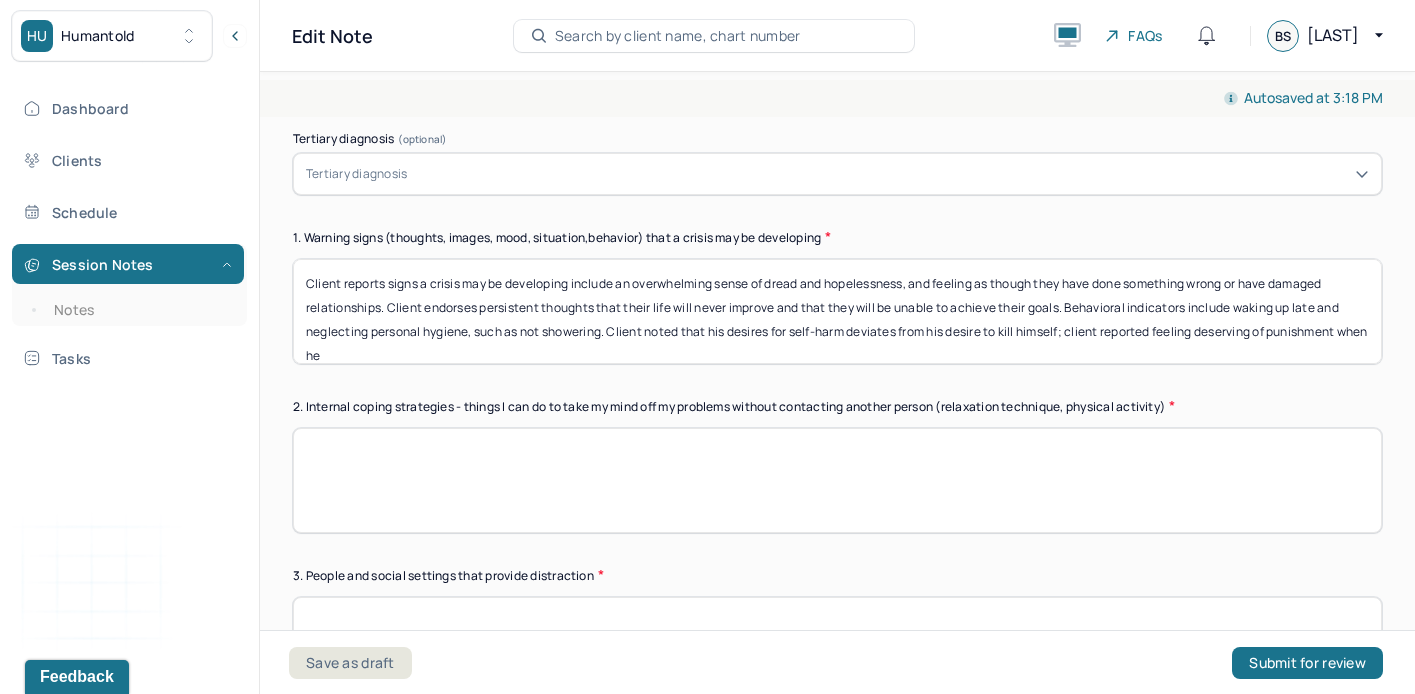 scroll, scrollTop: 16, scrollLeft: 0, axis: vertical 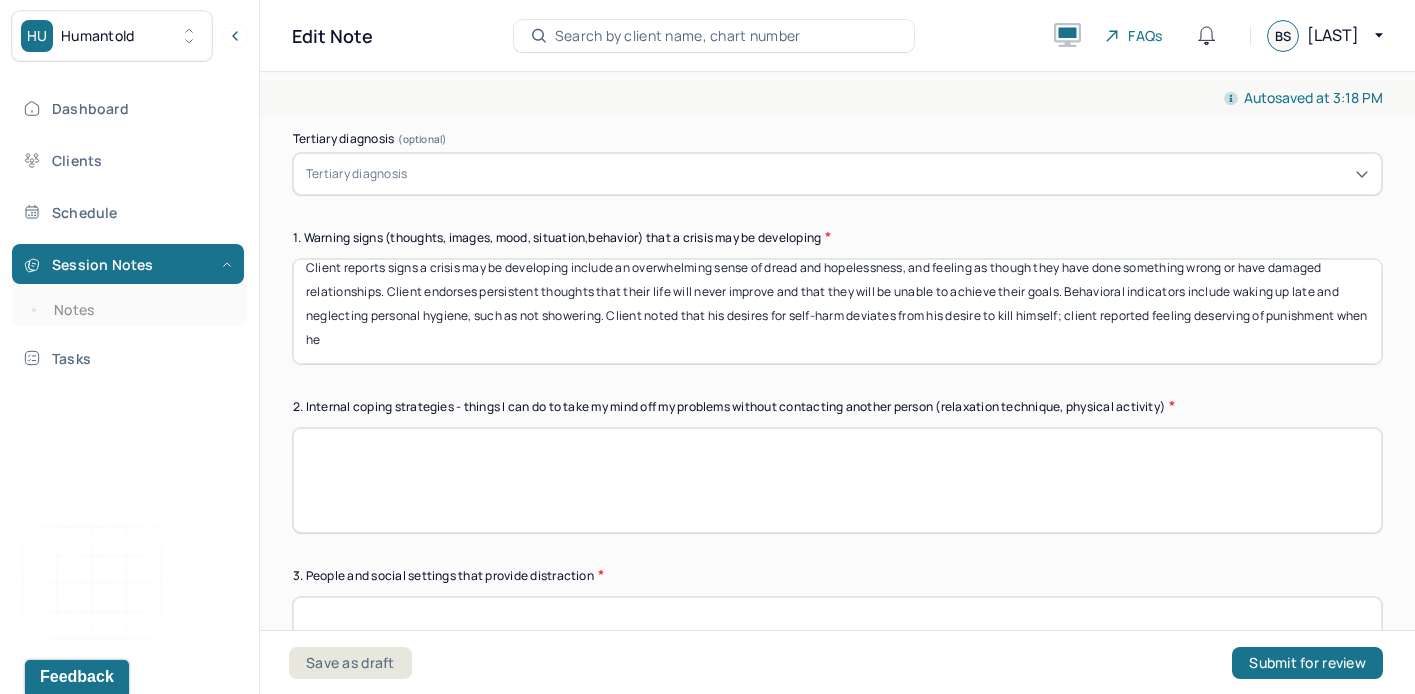 drag, startPoint x: 367, startPoint y: 355, endPoint x: 1157, endPoint y: 306, distance: 791.5182 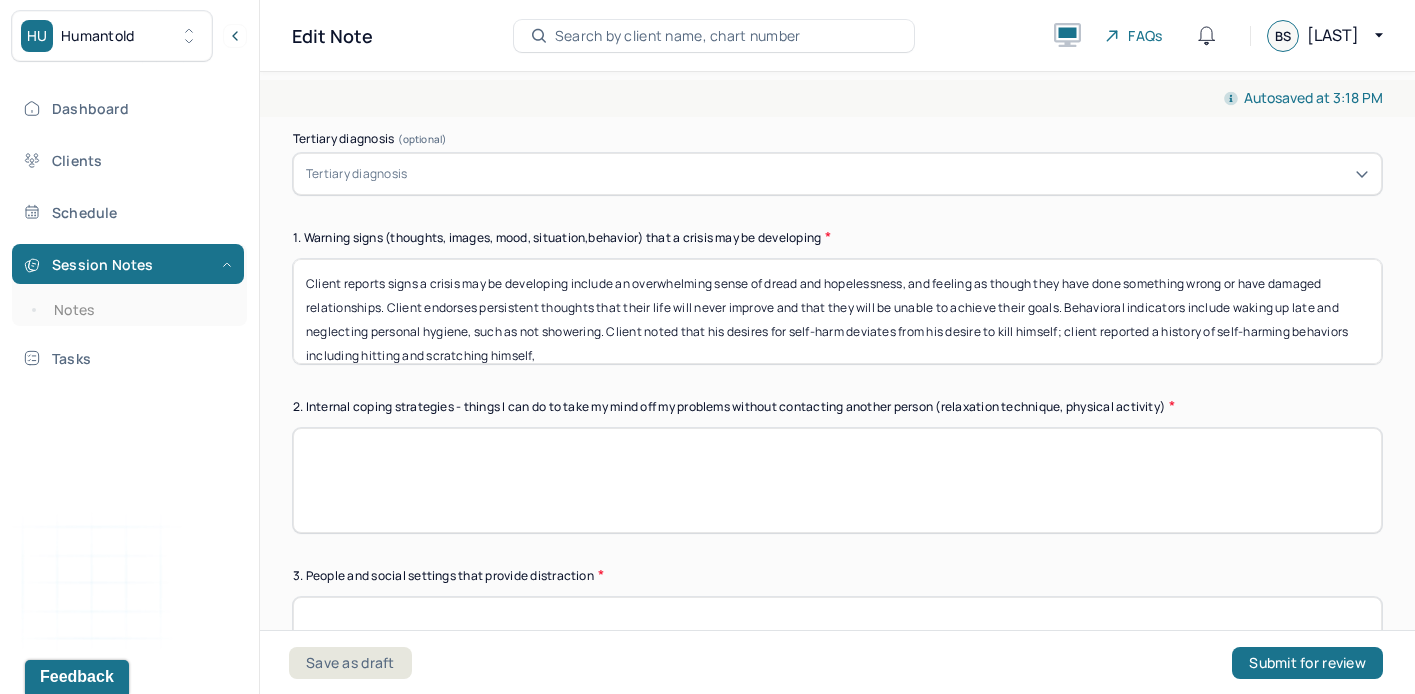 scroll, scrollTop: 16, scrollLeft: 0, axis: vertical 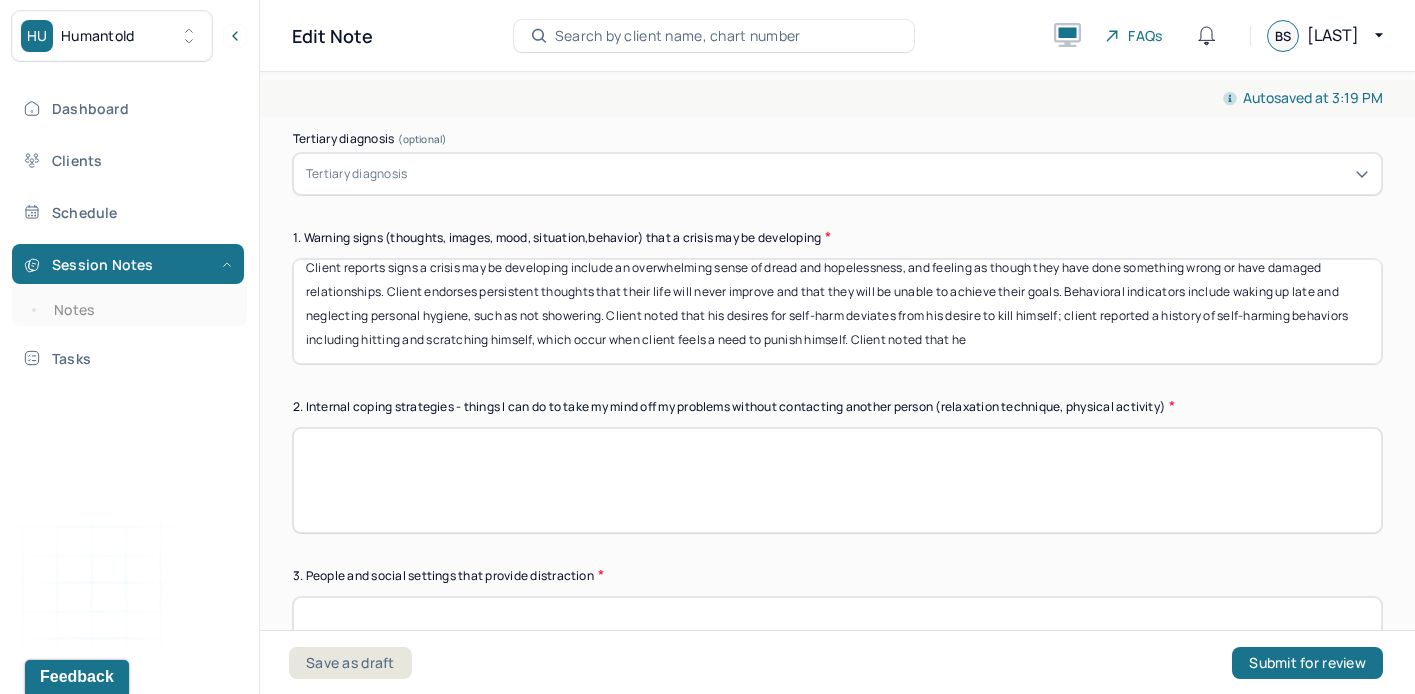 click on "Client reports signs a crisis may be developing include an overwhelming sense of dread and hopelessness, and feeling as though they have done something wrong or have damaged relationships. Client endorses persistent thoughts that their life will never improve and that they will be unable to achieve their goals. Behavioral indicators include waking up late and neglecting personal hygiene, such as not showering. Client noted that his desires for self-harm deviates from his desire to kill himself; client reported a history of self-harming behaviors including hitting and scratching himself, which occur when client feels a need to punish himself. Client noted that he" at bounding box center [837, 311] 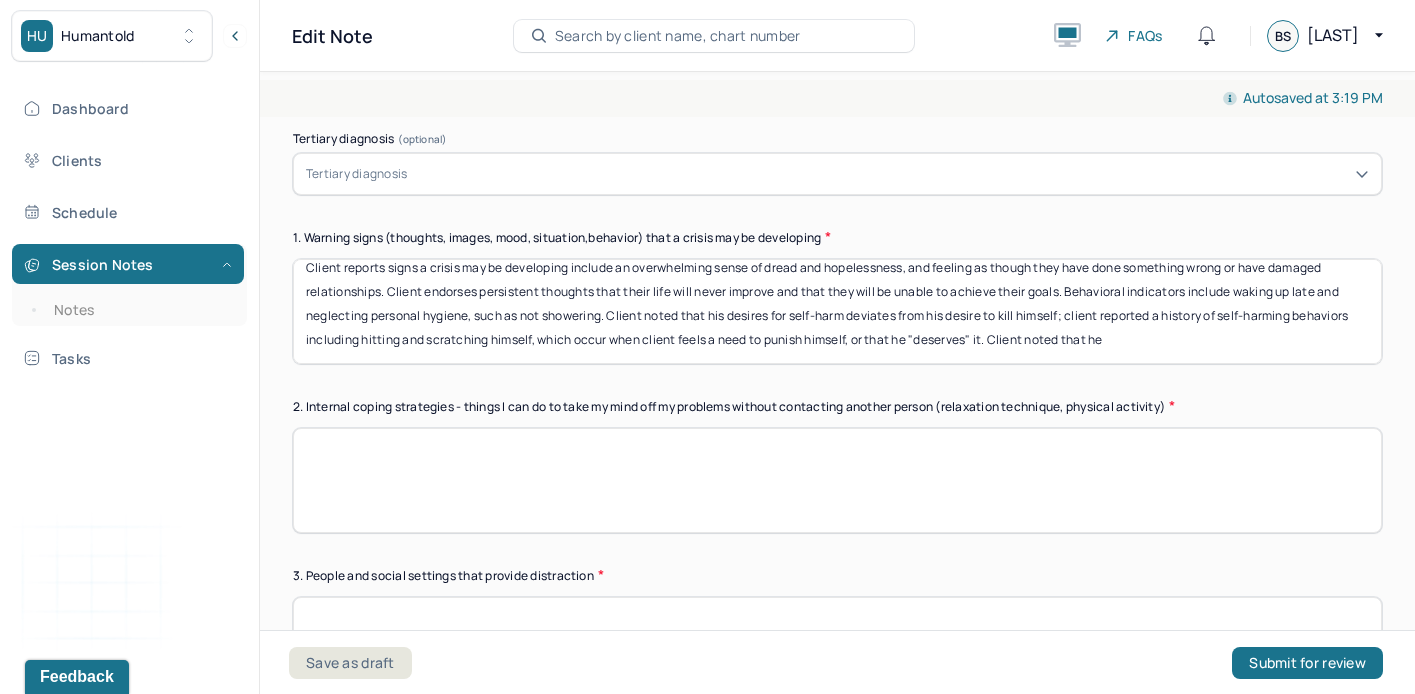click on "Client reports signs a crisis may be developing include an overwhelming sense of dread and hopelessness, and feeling as though they have done something wrong or have damaged relationships. Client endorses persistent thoughts that their life will never improve and that they will be unable to achieve their goals. Behavioral indicators include waking up late and neglecting personal hygiene, such as not showering. Client noted that his desires for self-harm deviates from his desire to kill himself; client reported a history of self-harming behaviors including hitting and scratching himself, which occur when client feels a need to punish himself, or that he "deserves" it. Client noted that he" at bounding box center (837, 311) 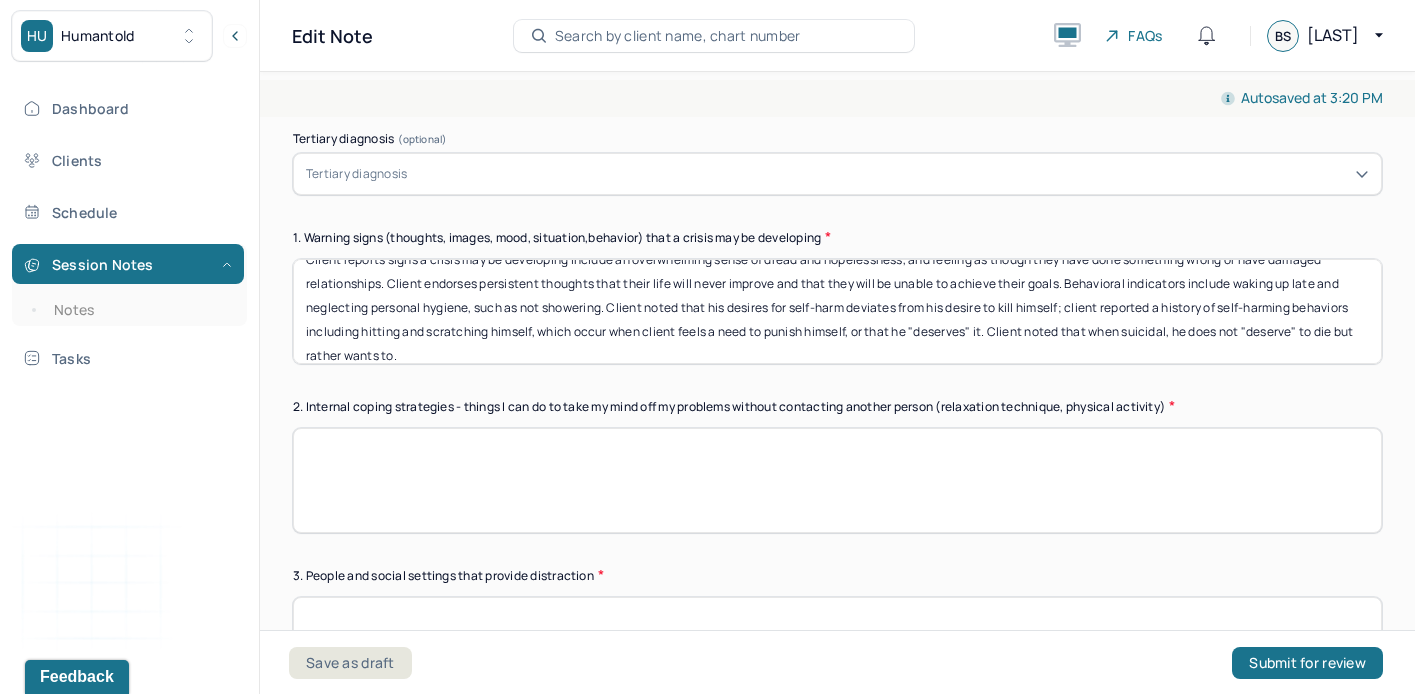 scroll, scrollTop: 40, scrollLeft: 0, axis: vertical 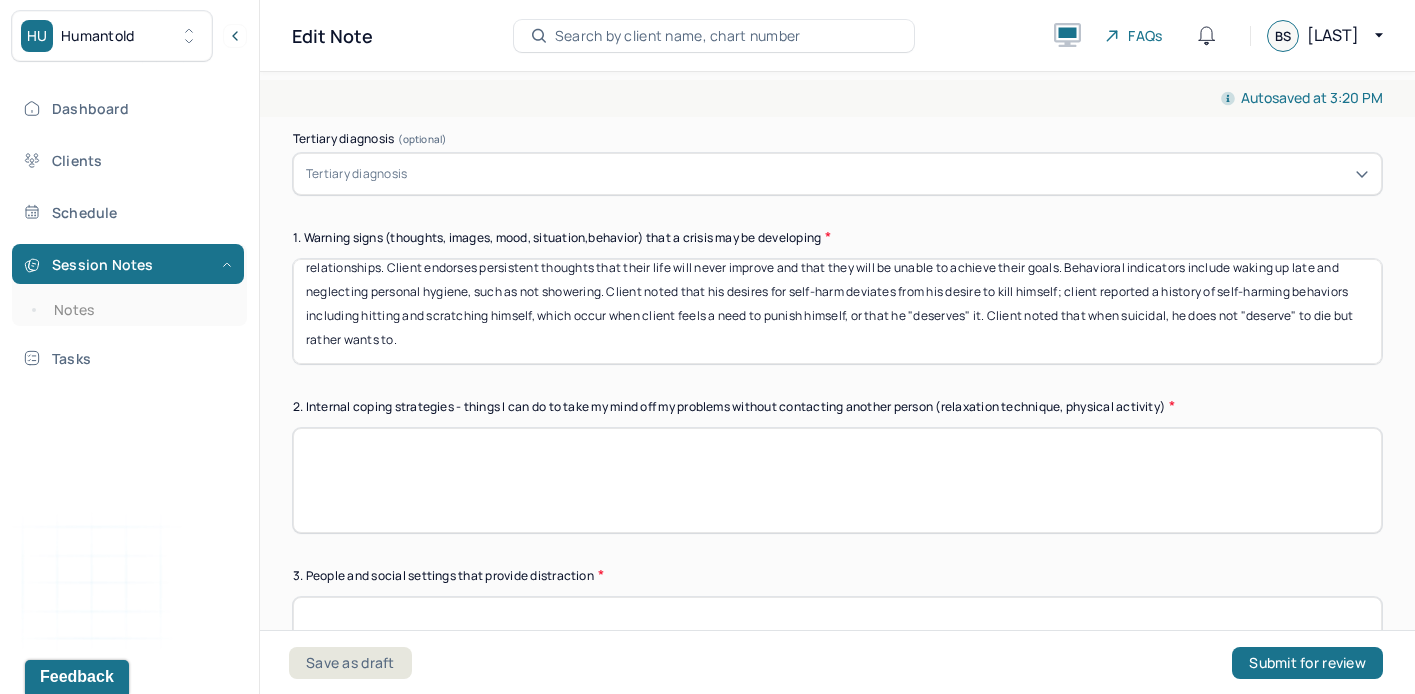 type on "Client reports signs a crisis may be developing include an overwhelming sense of dread and hopelessness, and feeling as though they have done something wrong or have damaged relationships. Client endorses persistent thoughts that their life will never improve and that they will be unable to achieve their goals. Behavioral indicators include waking up late and neglecting personal hygiene, such as not showering. Client noted that his desires for self-harm deviates from his desire to kill himself; client reported a history of self-harming behaviors including hitting and scratching himself, which occur when client feels a need to punish himself, or that he "deserves" it. Client noted that when suicidal, he does not "deserve" to die but rather wants to." 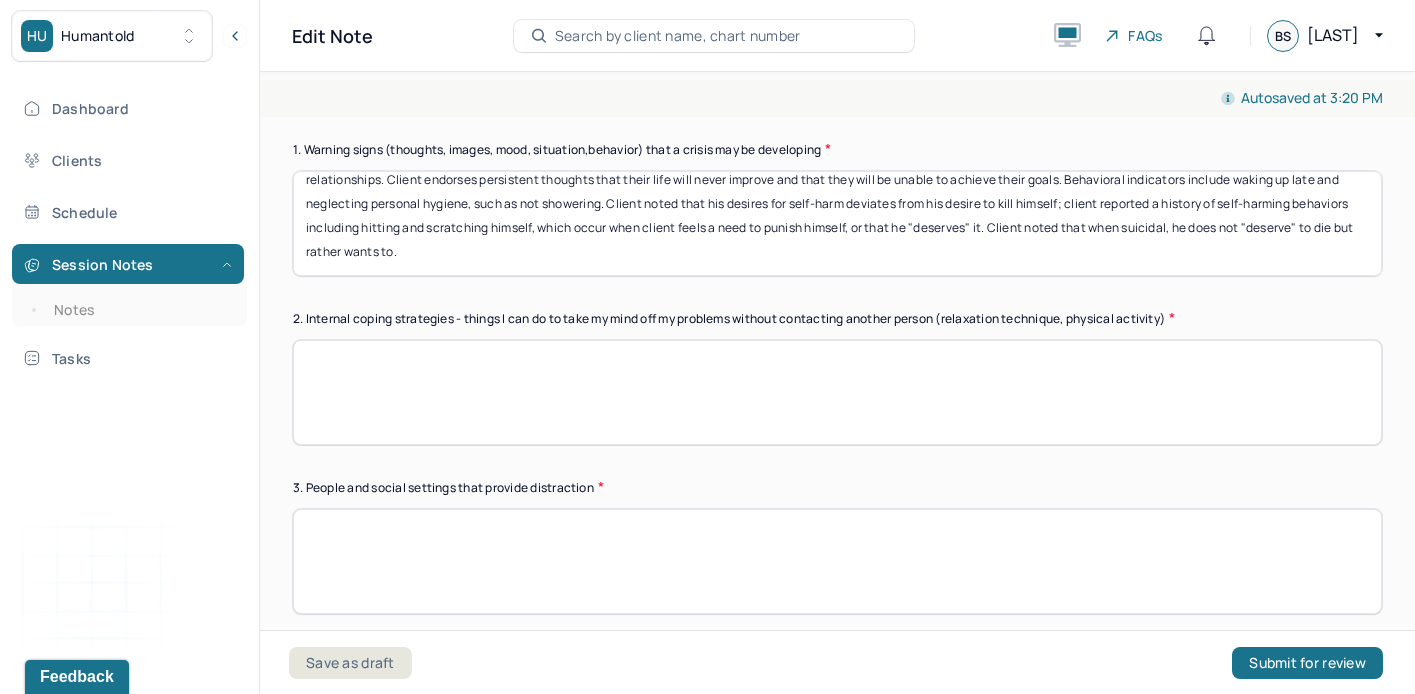 scroll, scrollTop: 631, scrollLeft: 0, axis: vertical 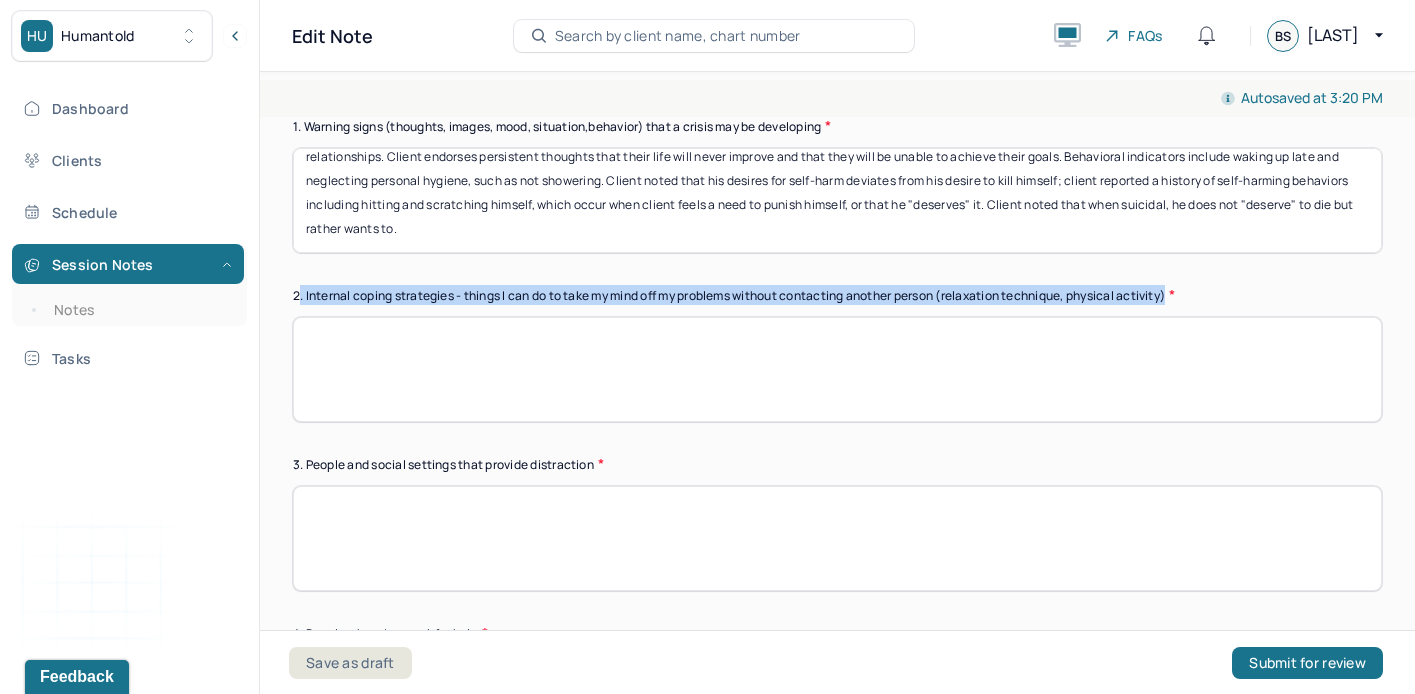 drag, startPoint x: 300, startPoint y: 291, endPoint x: 1191, endPoint y: 303, distance: 891.0808 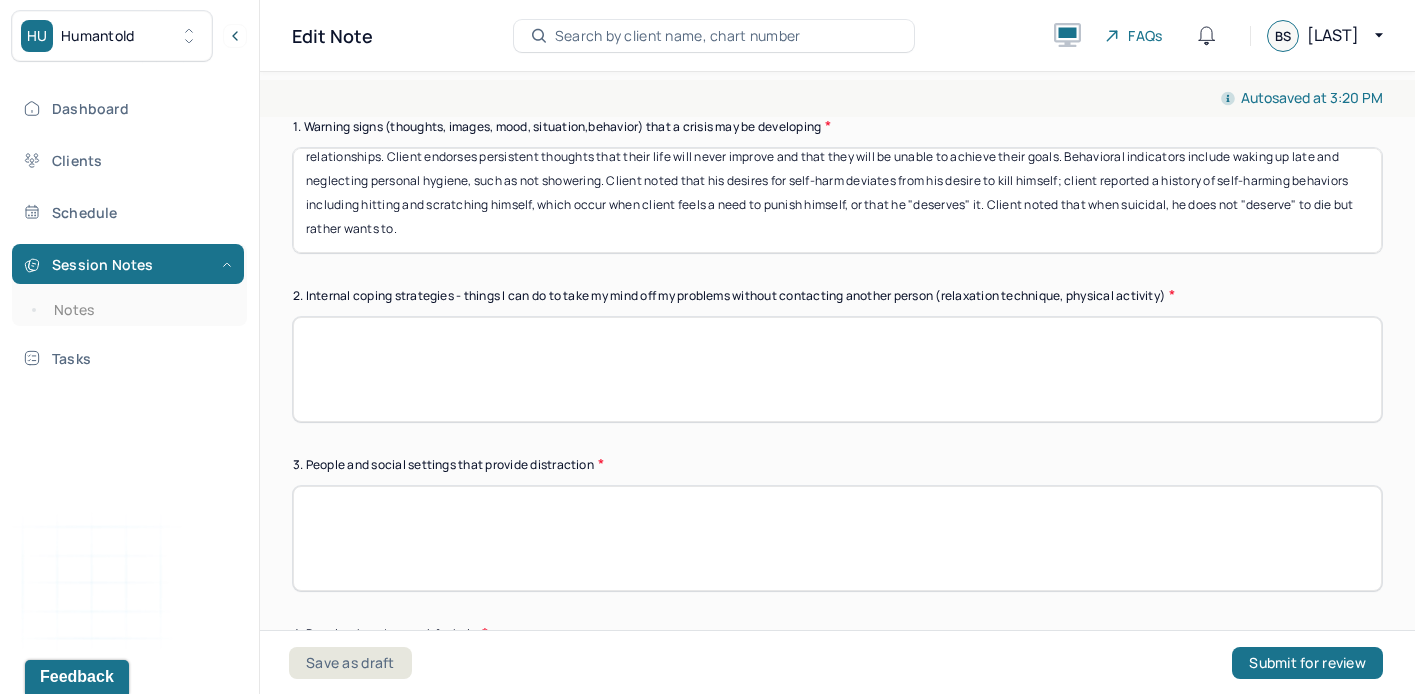 paste on "Client identifies distraction techniques such as leaving the house and going for a walk—particularly along the promenade—as helpful strategies. These activities have historically been encouraged by their mother and are effective in breaking periods of idle time, especially given the client's flexible daytime schedule before work. Client reports that engaging in creative expression has been beneficial, including making visual art, collage, painting, writing poetry, and producing zines. They previously participated in the NY Zine Fair and managed a table there. Journaling is another coping strategy the client finds helpful and engages in regularly. Solo hiking is also cited as a meaningful and grounding activity." 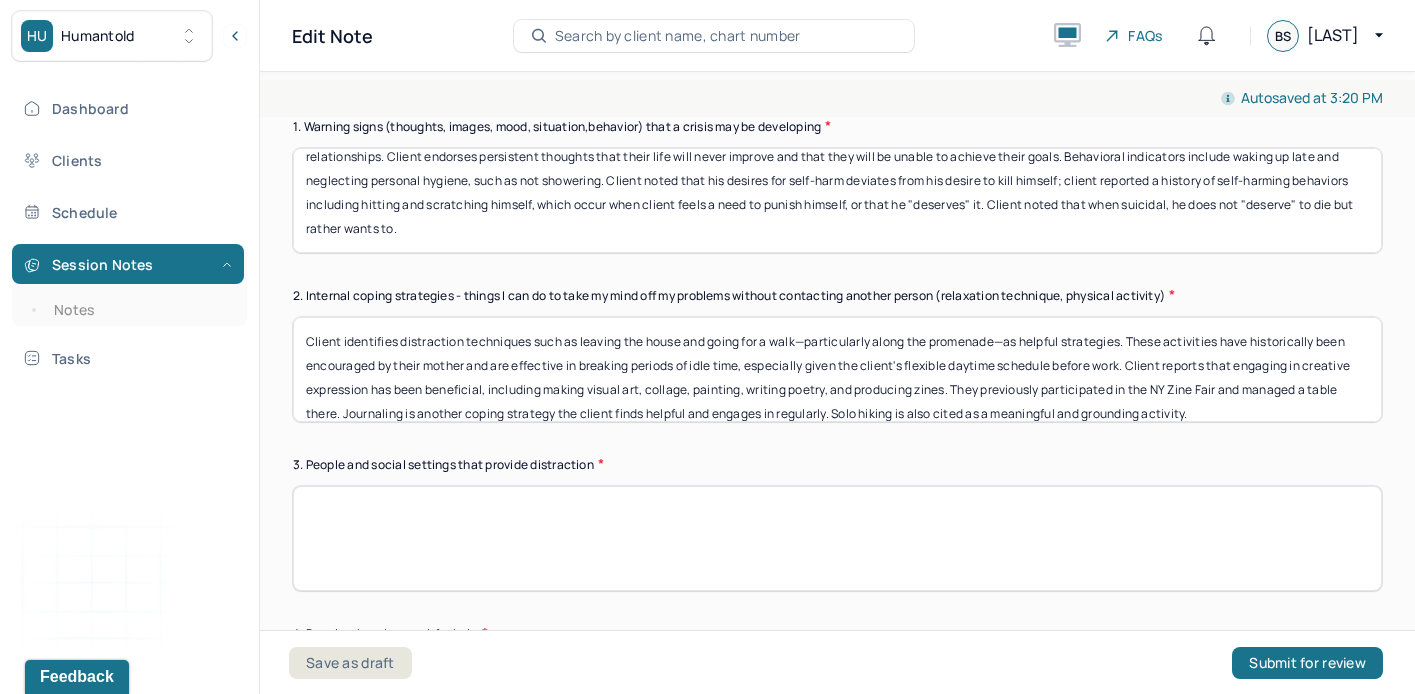 scroll, scrollTop: 603, scrollLeft: 0, axis: vertical 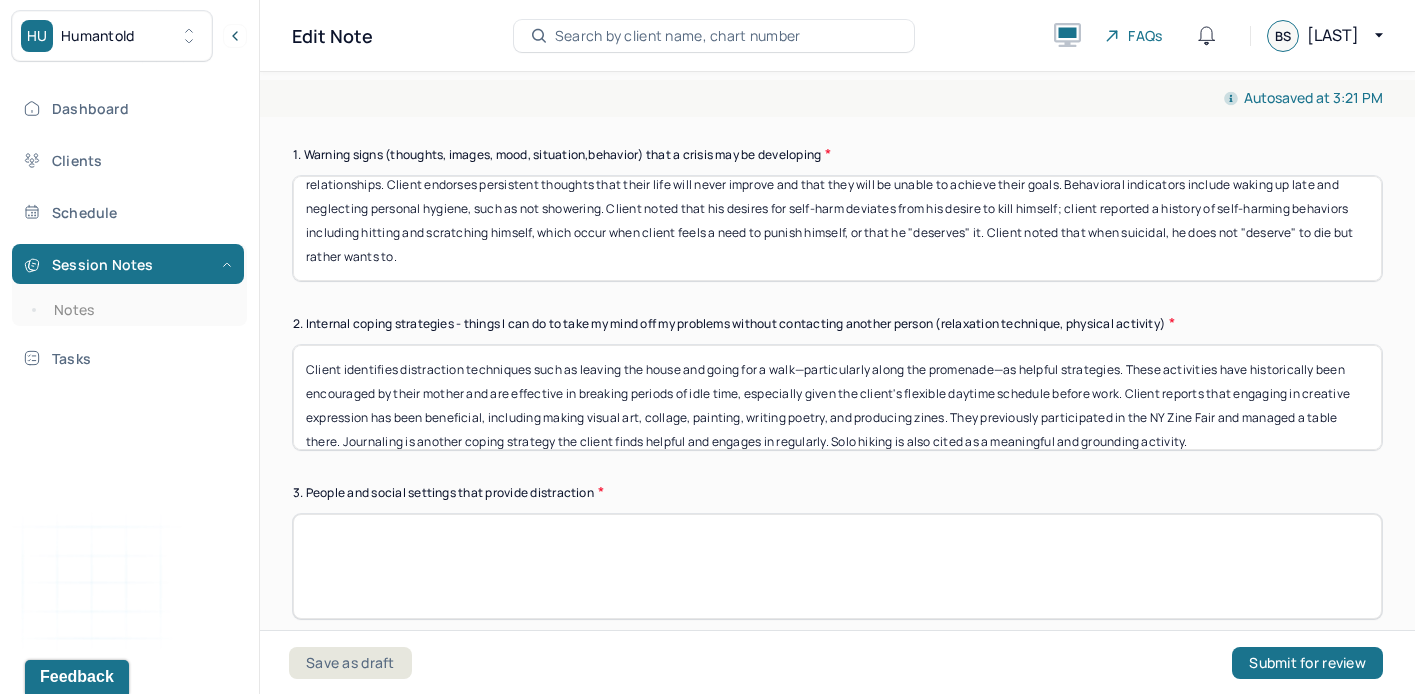 drag, startPoint x: 1123, startPoint y: 363, endPoint x: 855, endPoint y: 362, distance: 268.00186 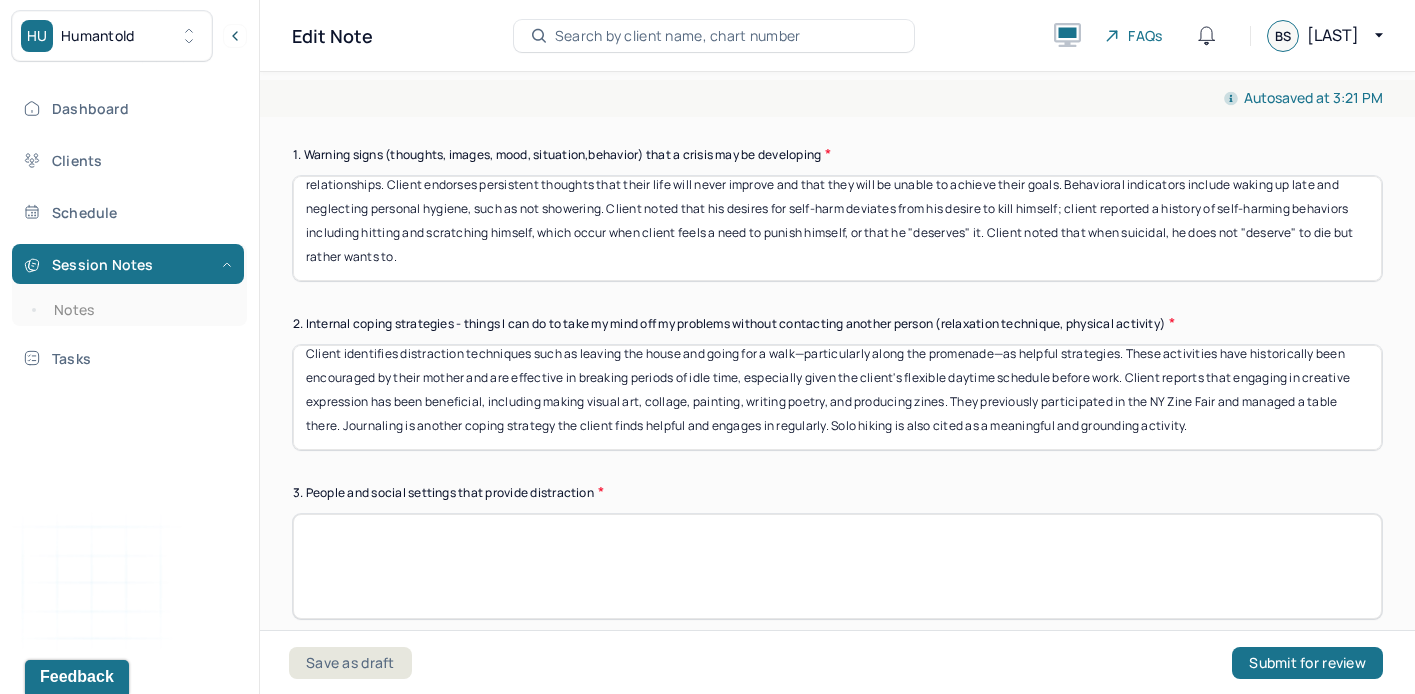 scroll, scrollTop: 0, scrollLeft: 0, axis: both 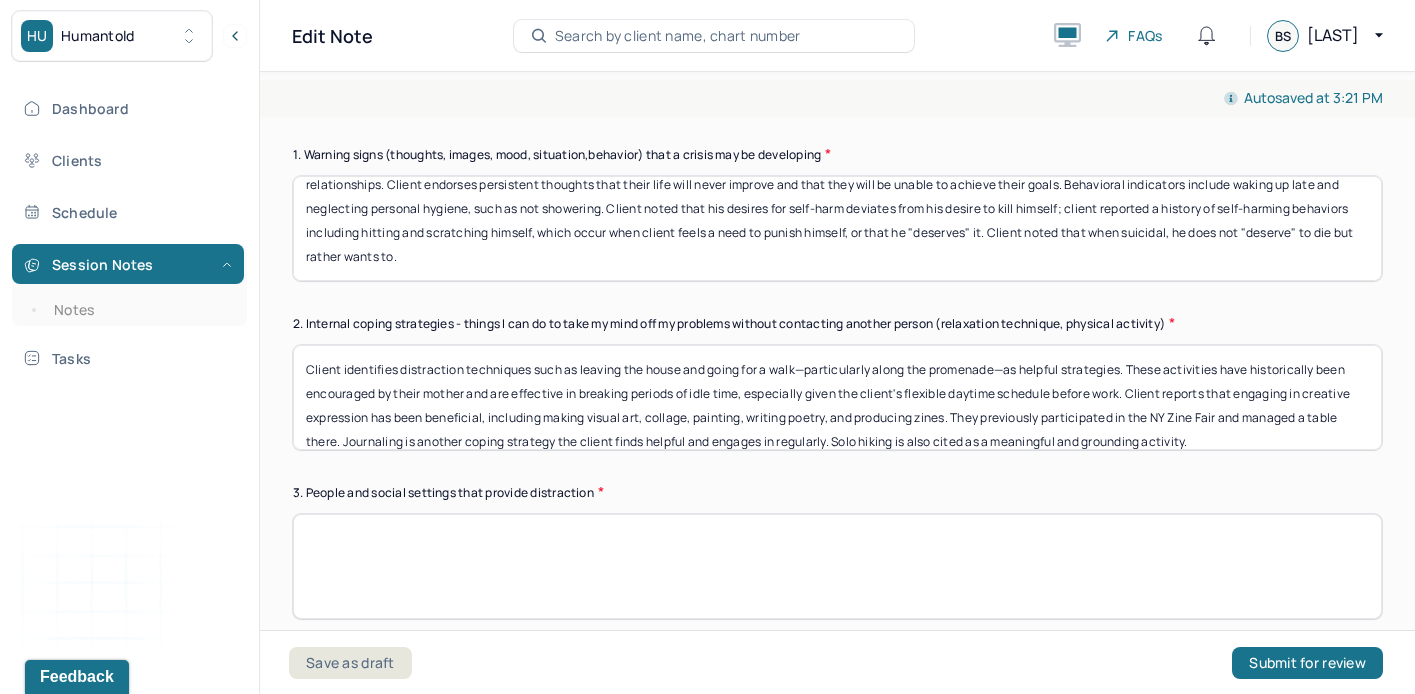 drag, startPoint x: 340, startPoint y: 440, endPoint x: 563, endPoint y: 380, distance: 230.93073 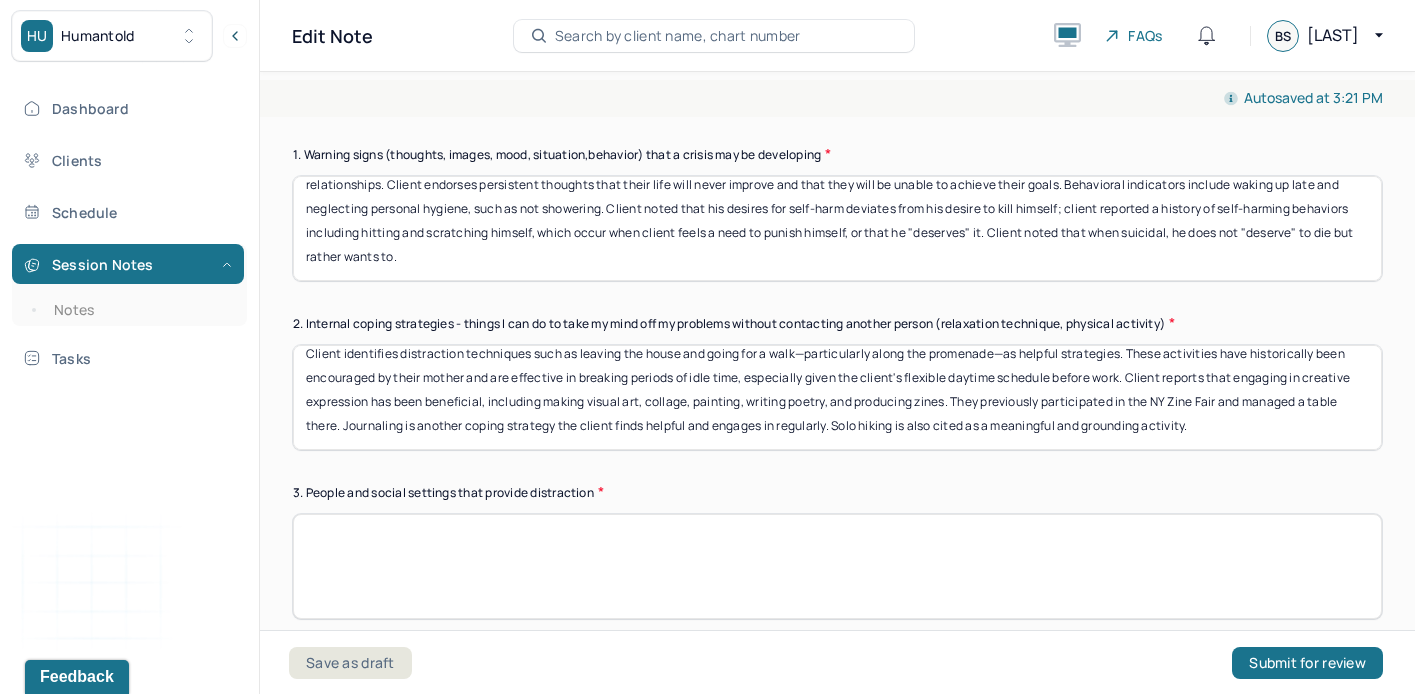 scroll, scrollTop: 0, scrollLeft: 0, axis: both 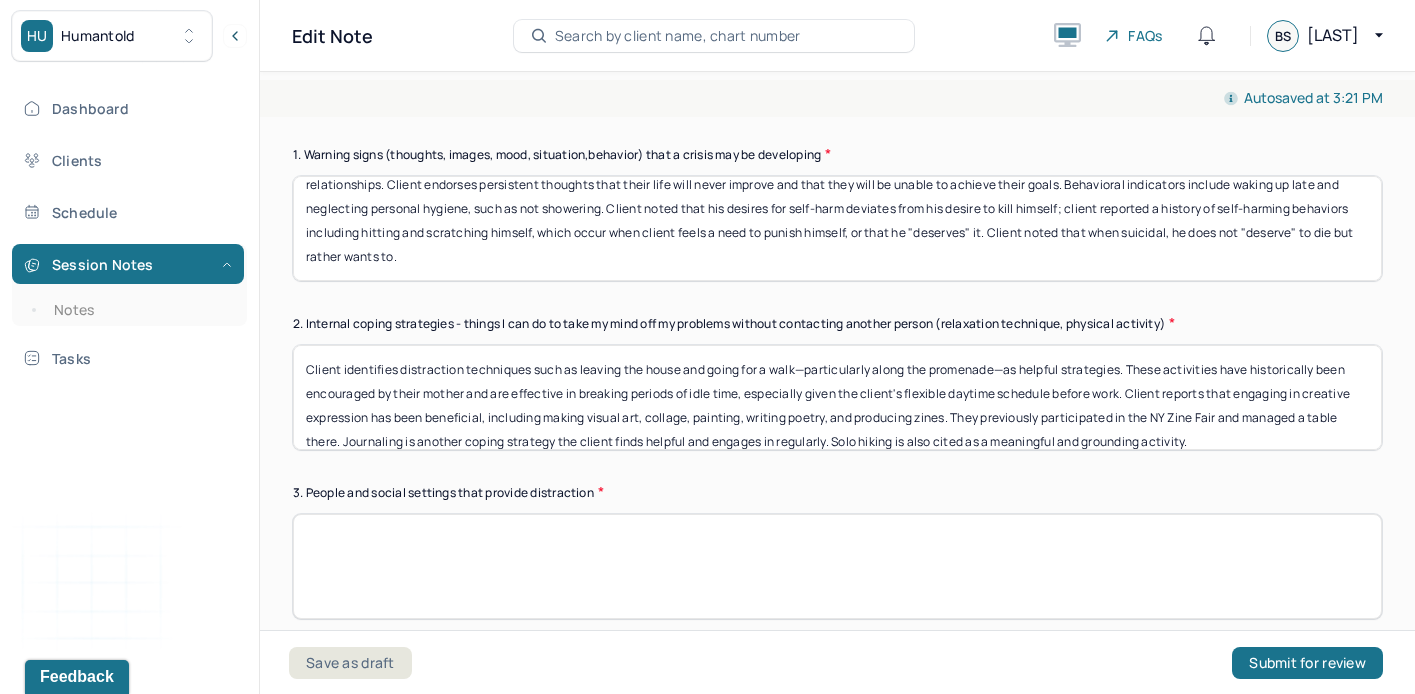 drag, startPoint x: 1124, startPoint y: 369, endPoint x: 254, endPoint y: 362, distance: 870.02814 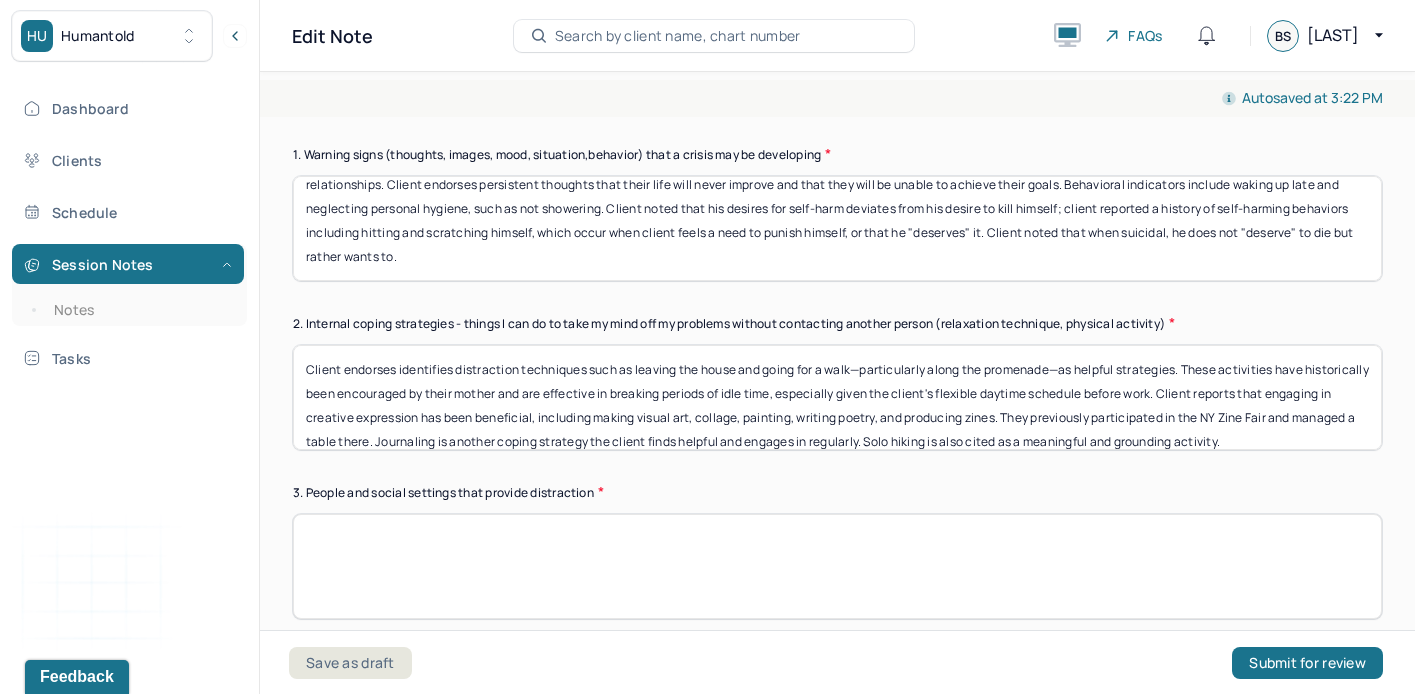 drag, startPoint x: 1180, startPoint y: 370, endPoint x: 400, endPoint y: 372, distance: 780.00256 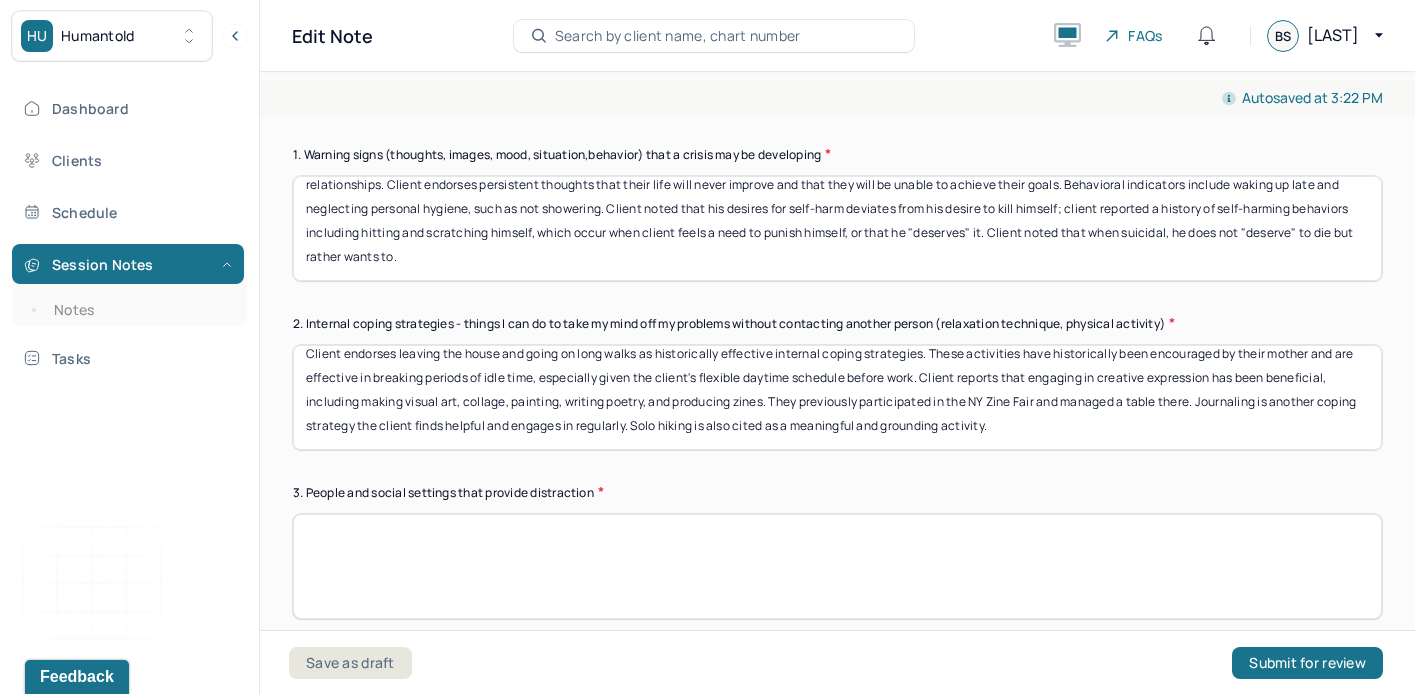 scroll, scrollTop: 0, scrollLeft: 0, axis: both 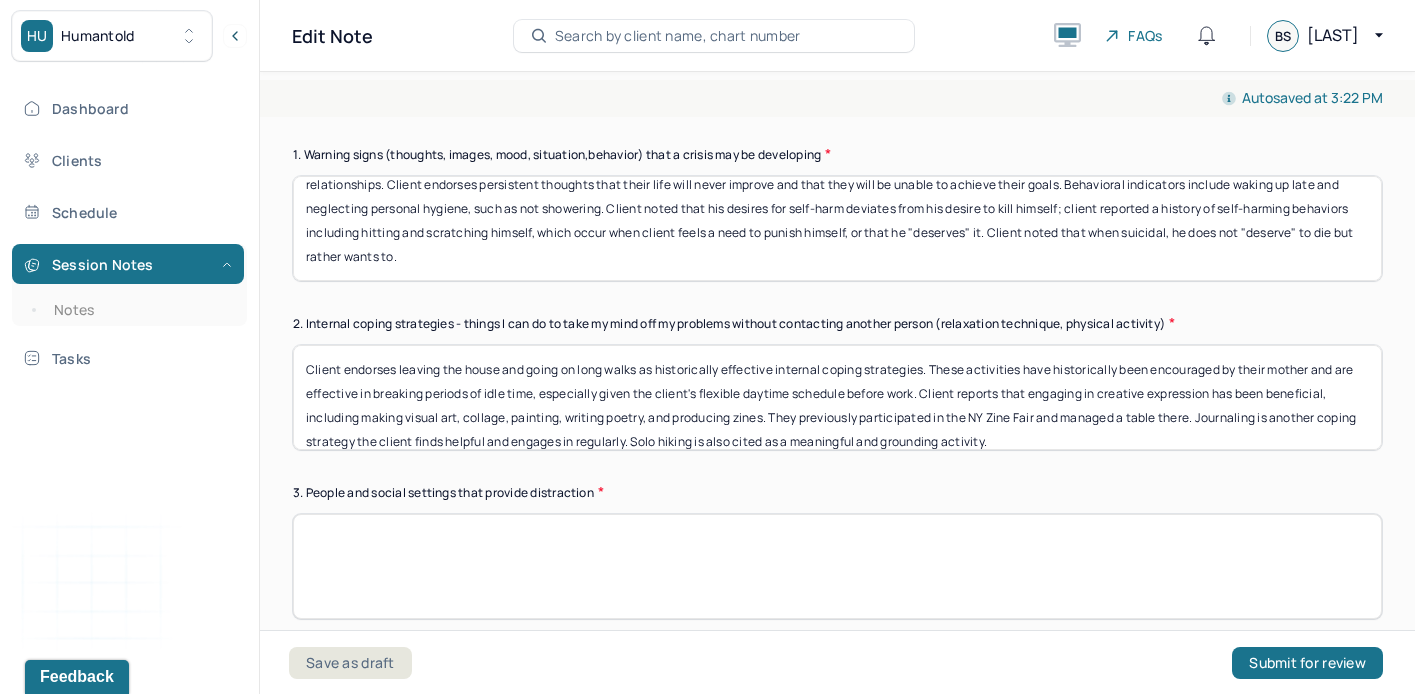 drag, startPoint x: 921, startPoint y: 393, endPoint x: 932, endPoint y: 370, distance: 25.495098 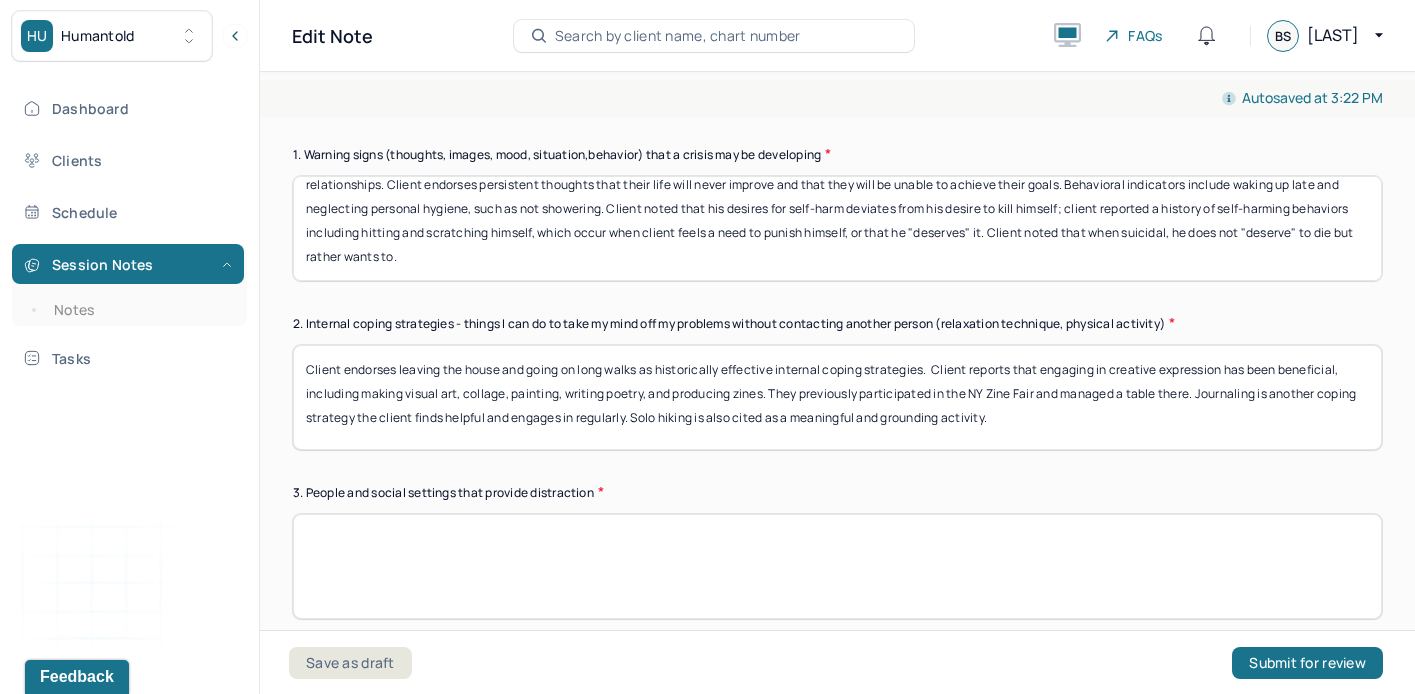 drag, startPoint x: 1006, startPoint y: 420, endPoint x: 843, endPoint y: 401, distance: 164.10362 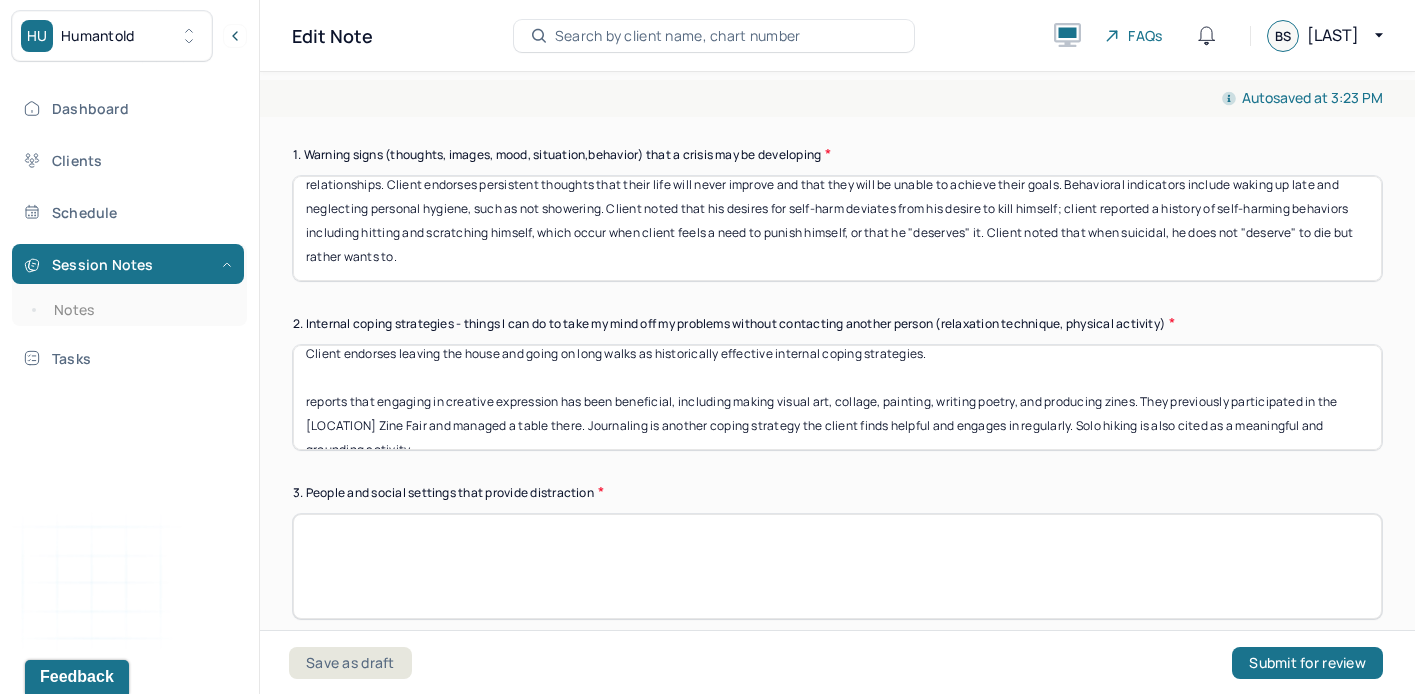 scroll, scrollTop: 0, scrollLeft: 0, axis: both 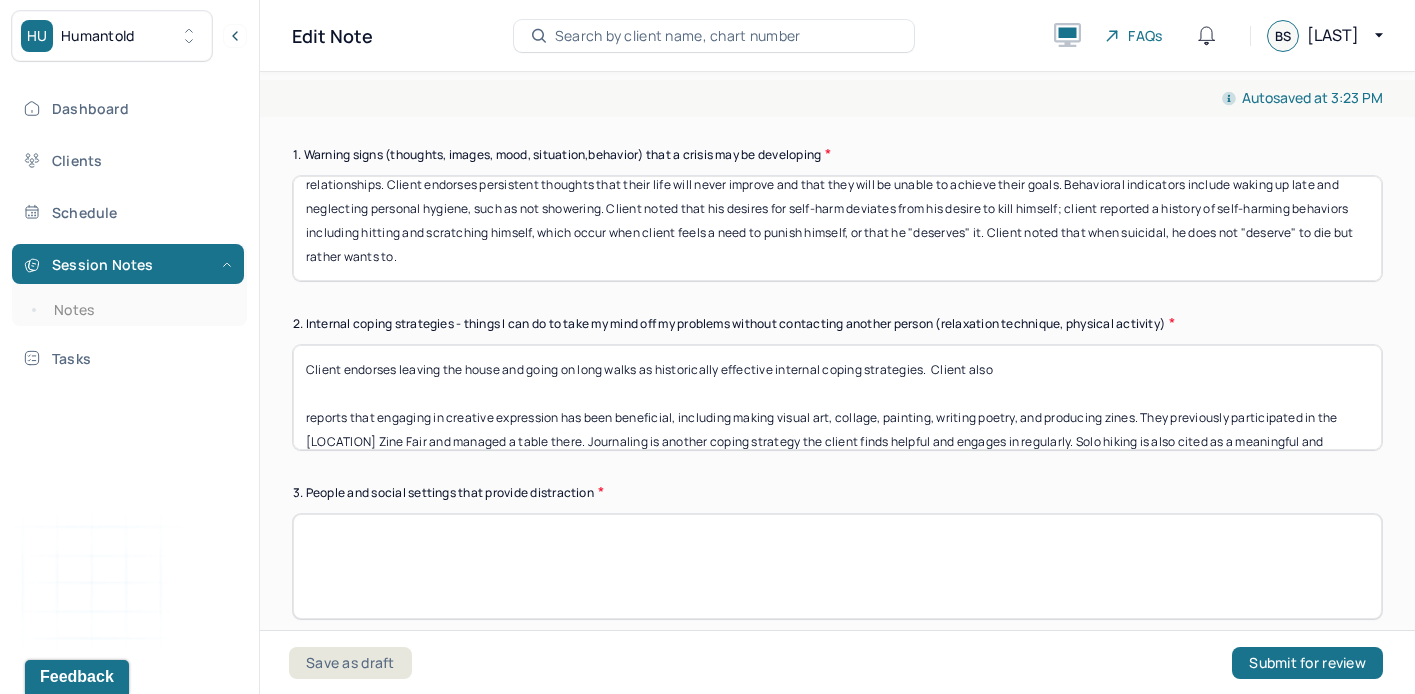 click on "Client endorses leaving the house and going on long walks as historically effective internal coping strategies.  Client also
reports that engaging in creative expression has been beneficial, including making visual art, collage, painting, writing poetry, and producing zines. They previously participated in the [LOCATION] Zine Fair and managed a table there. Journaling is another coping strategy the client finds helpful and engages in regularly. Solo hiking is also cited as a meaningful and grounding activity." at bounding box center [837, 397] 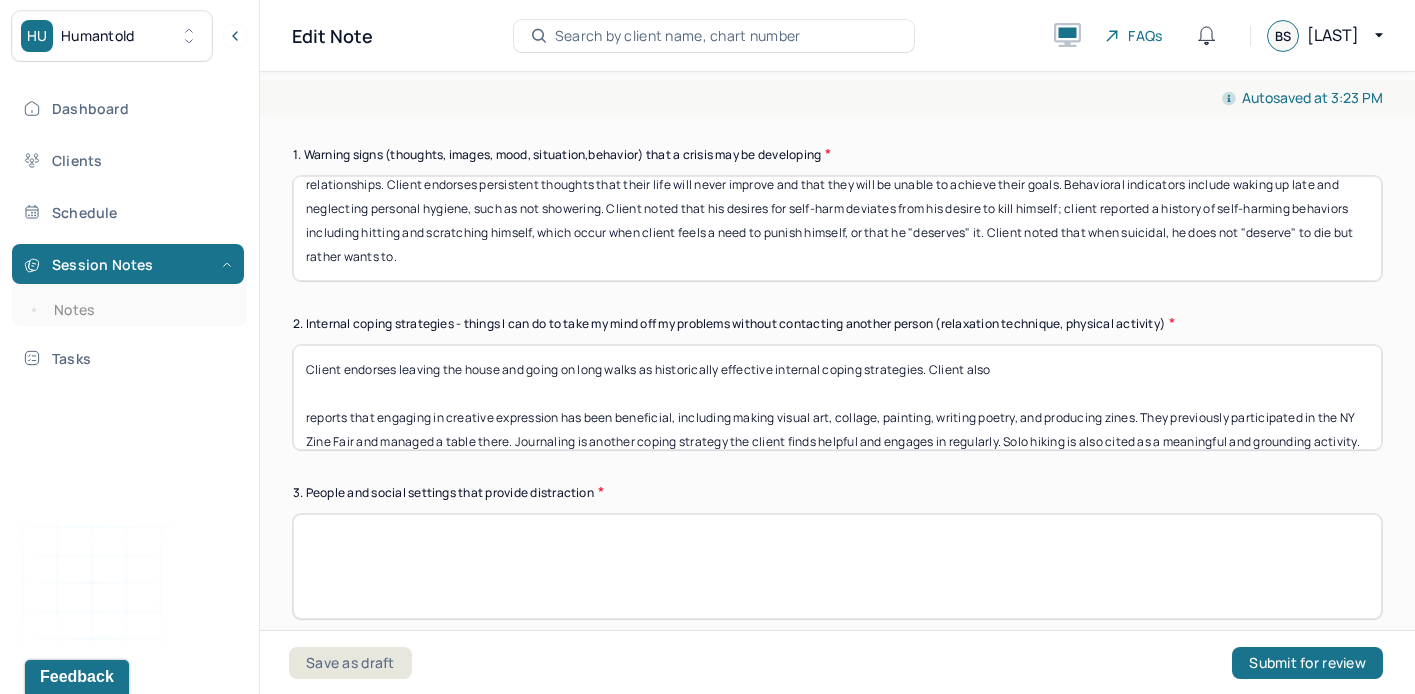 click on "Client endorses leaving the house and going on long walks as historically effective internal coping strategies.  Client also
reports that engaging in creative expression has been beneficial, including making visual art, collage, painting, writing poetry, and producing zines. They previously participated in the [LOCATION] Zine Fair and managed a table there. Journaling is another coping strategy the client finds helpful and engages in regularly. Solo hiking is also cited as a meaningful and grounding activity." at bounding box center (837, 397) 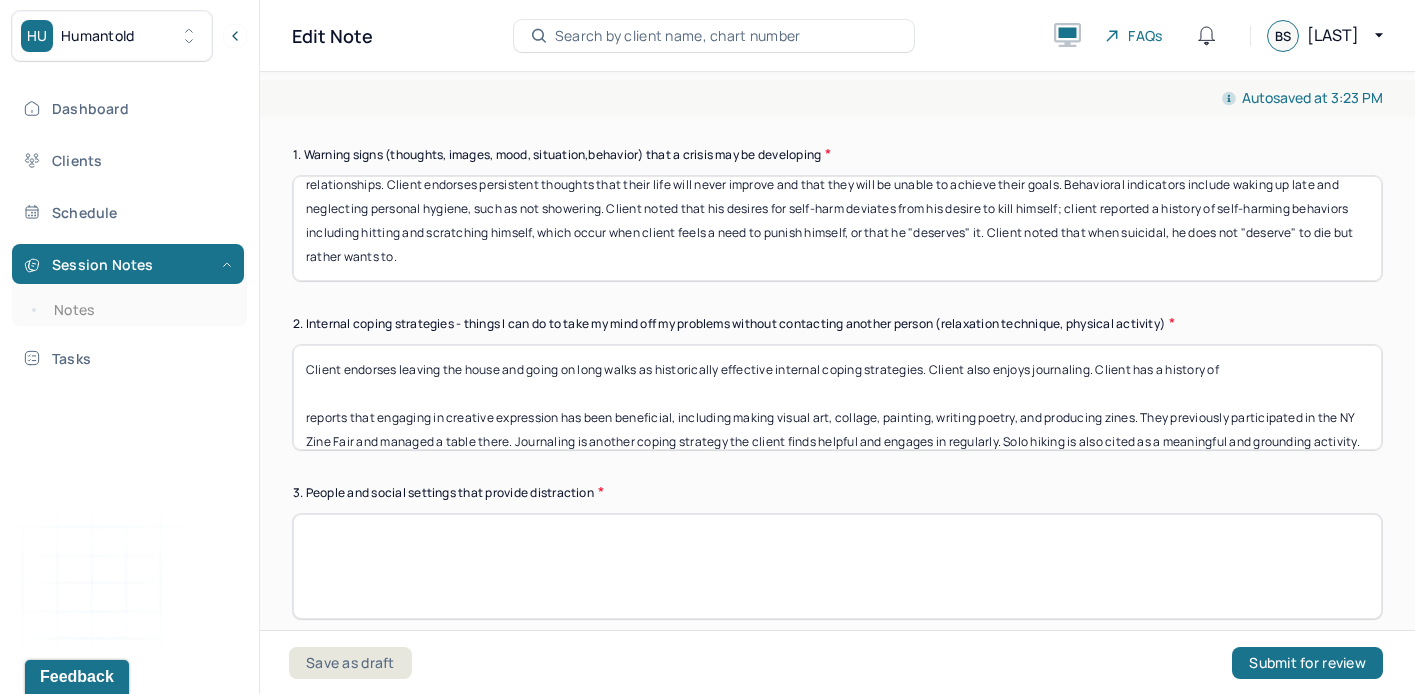 scroll, scrollTop: 16, scrollLeft: 0, axis: vertical 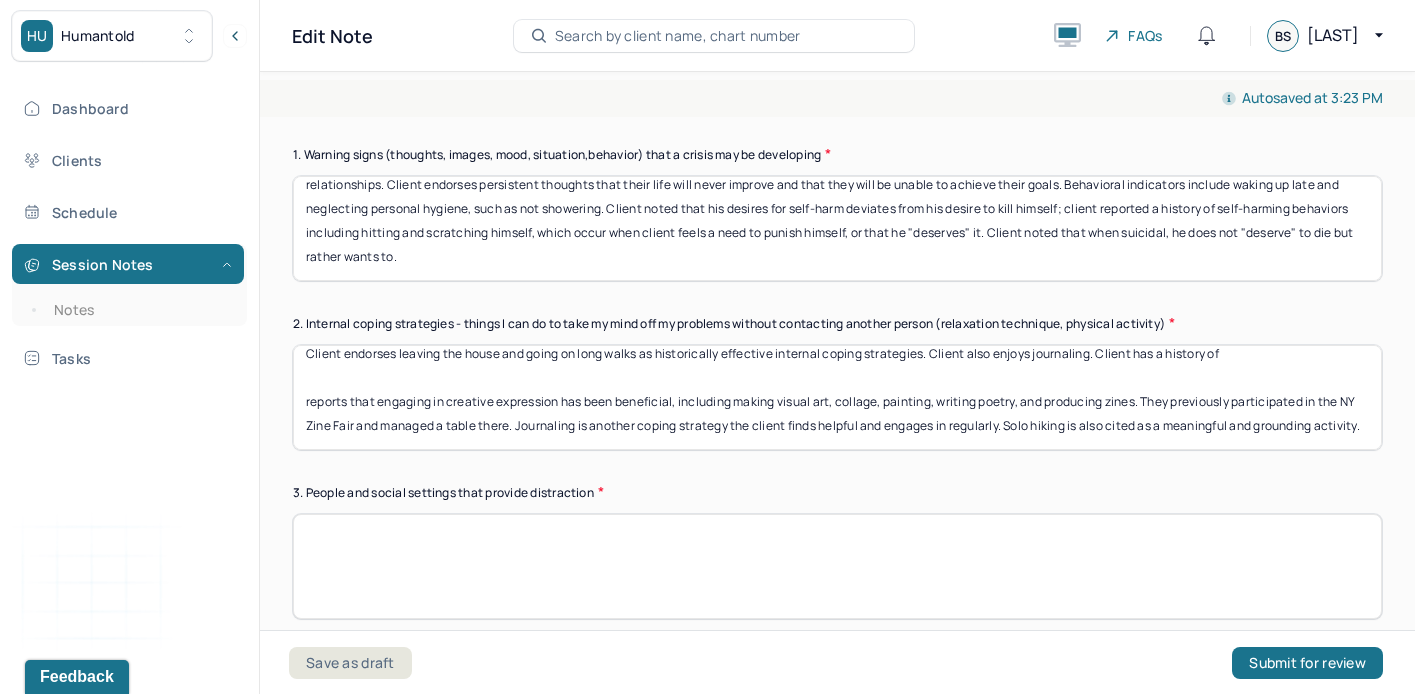 drag, startPoint x: 1372, startPoint y: 427, endPoint x: 1147, endPoint y: 405, distance: 226.073 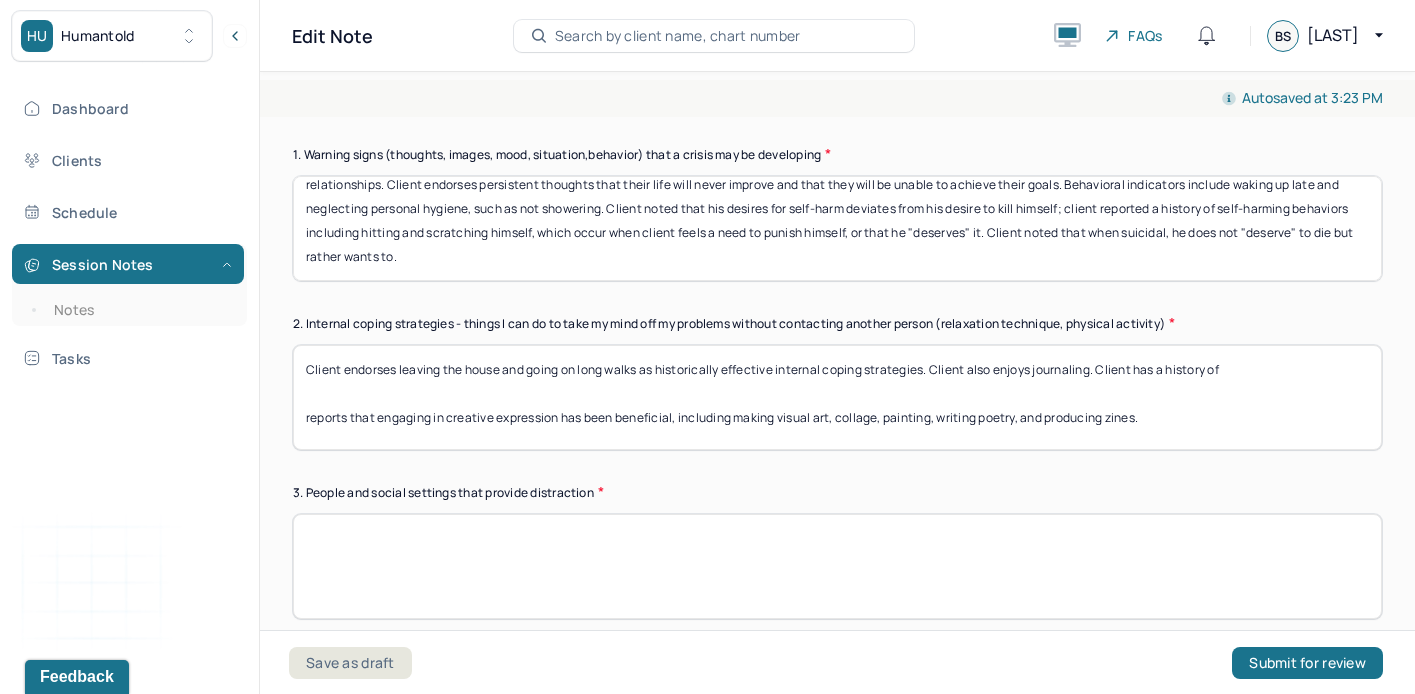 scroll, scrollTop: 0, scrollLeft: 0, axis: both 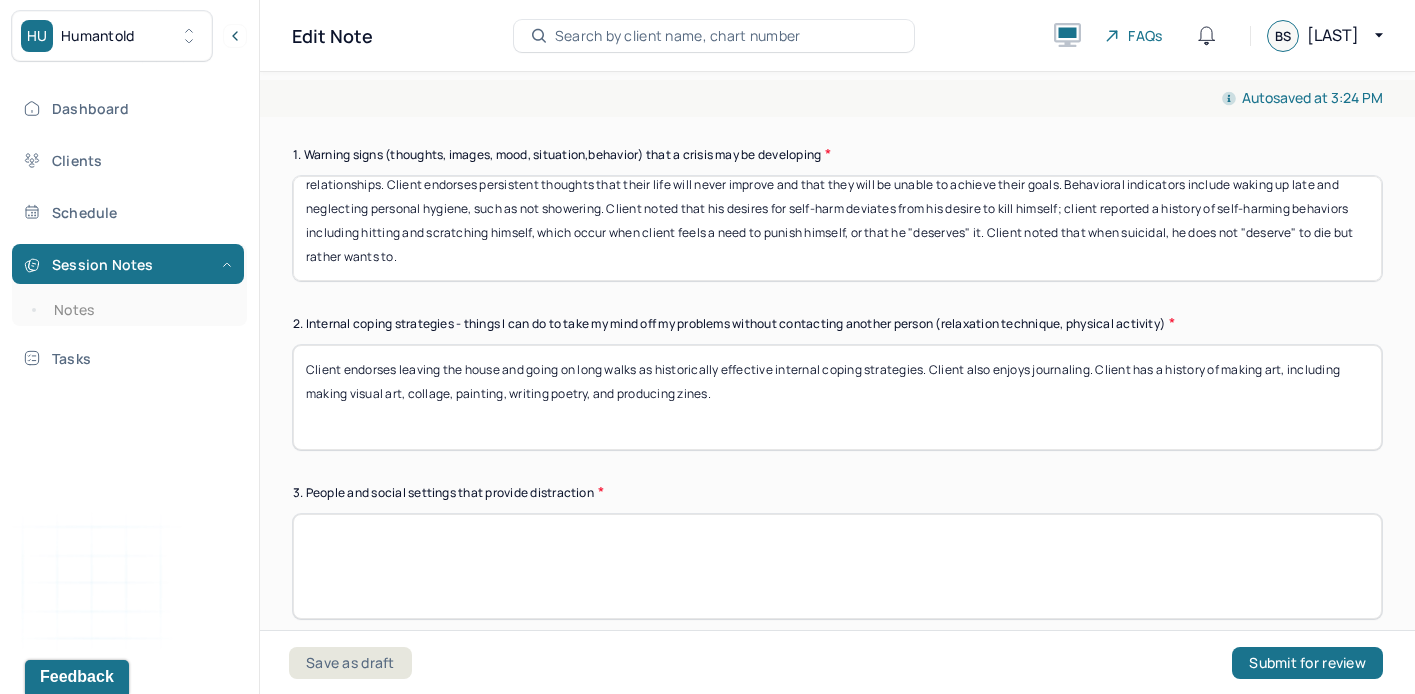 drag, startPoint x: 403, startPoint y: 390, endPoint x: 285, endPoint y: 390, distance: 118 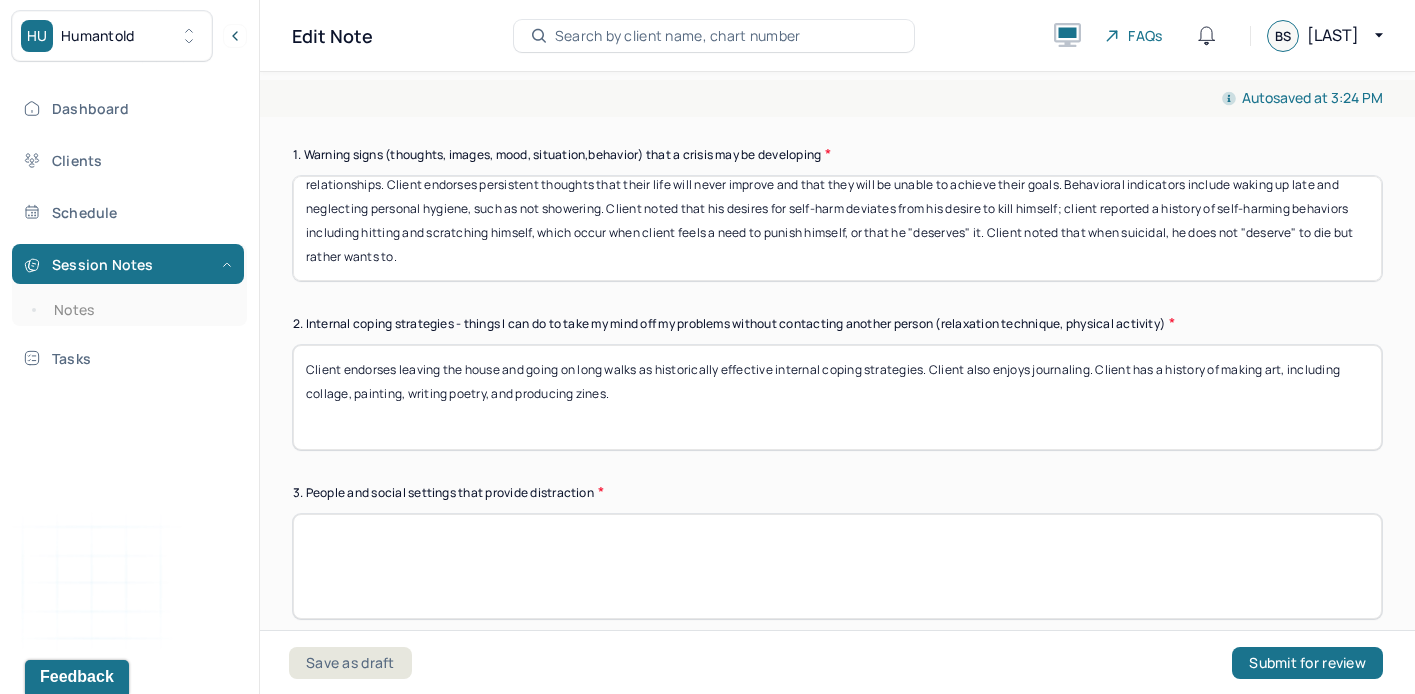 click on "Client endorses leaving the house and going on long walks as historically effective internal coping strategies. Client also enjoys journaling. Client has a history of making art, including, collage, painting, writing poetry, and producing zines." at bounding box center [837, 397] 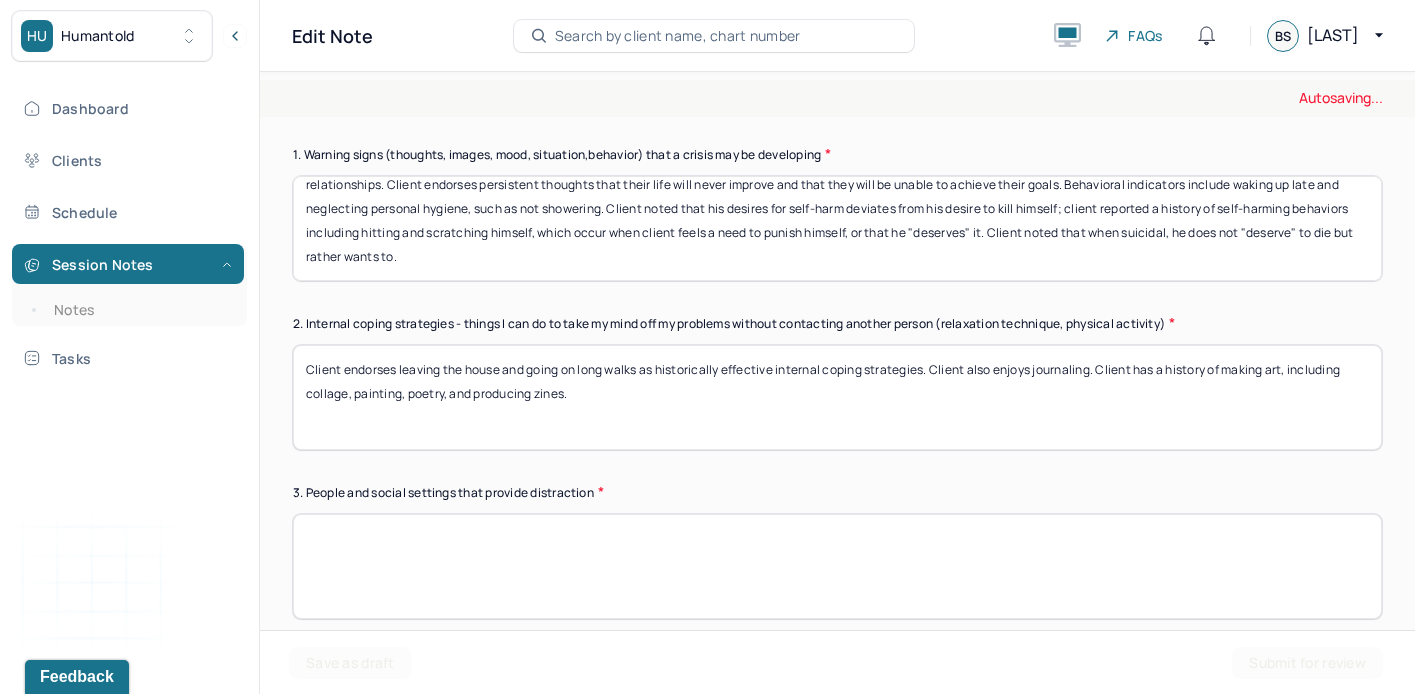 click on "Client endorses leaving the house and going on long walks as historically effective internal coping strategies. Client also enjoys journaling. Client has a history of making art, including, collage, painting, writing poetry, and producing zines." at bounding box center [837, 397] 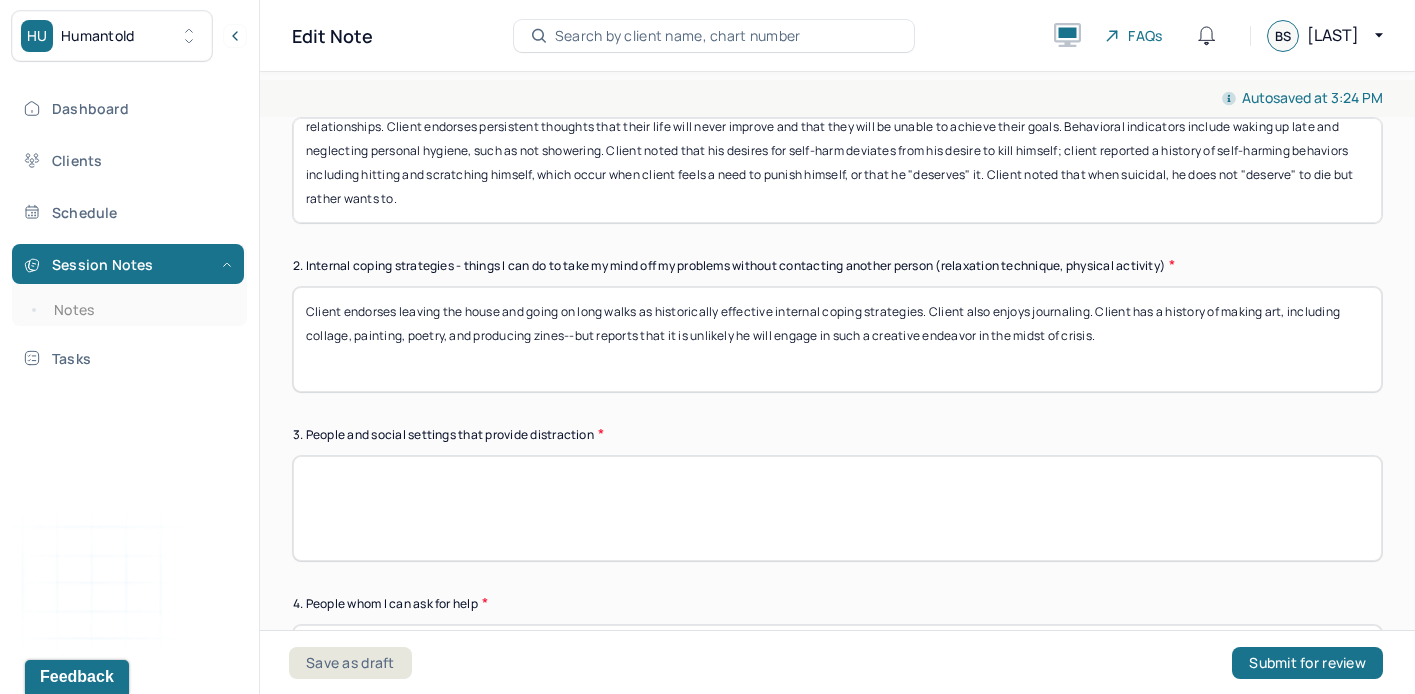 scroll, scrollTop: 765, scrollLeft: 0, axis: vertical 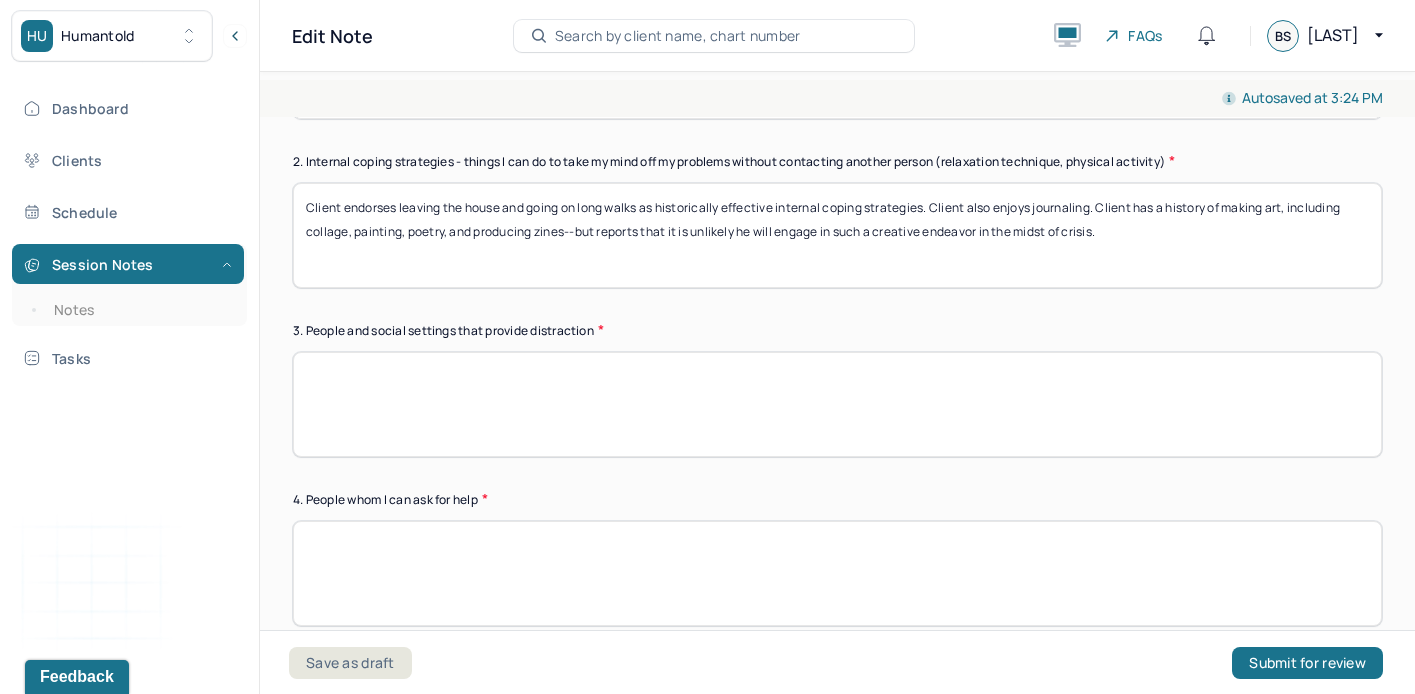 type on "Client endorses leaving the house and going on long walks as historically effective internal coping strategies. Client also enjoys journaling. Client has a history of making art, including collage, painting, poetry, and producing zines--but reports that it is unlikely he will engage in such a creative endeavor in the midst of crisis." 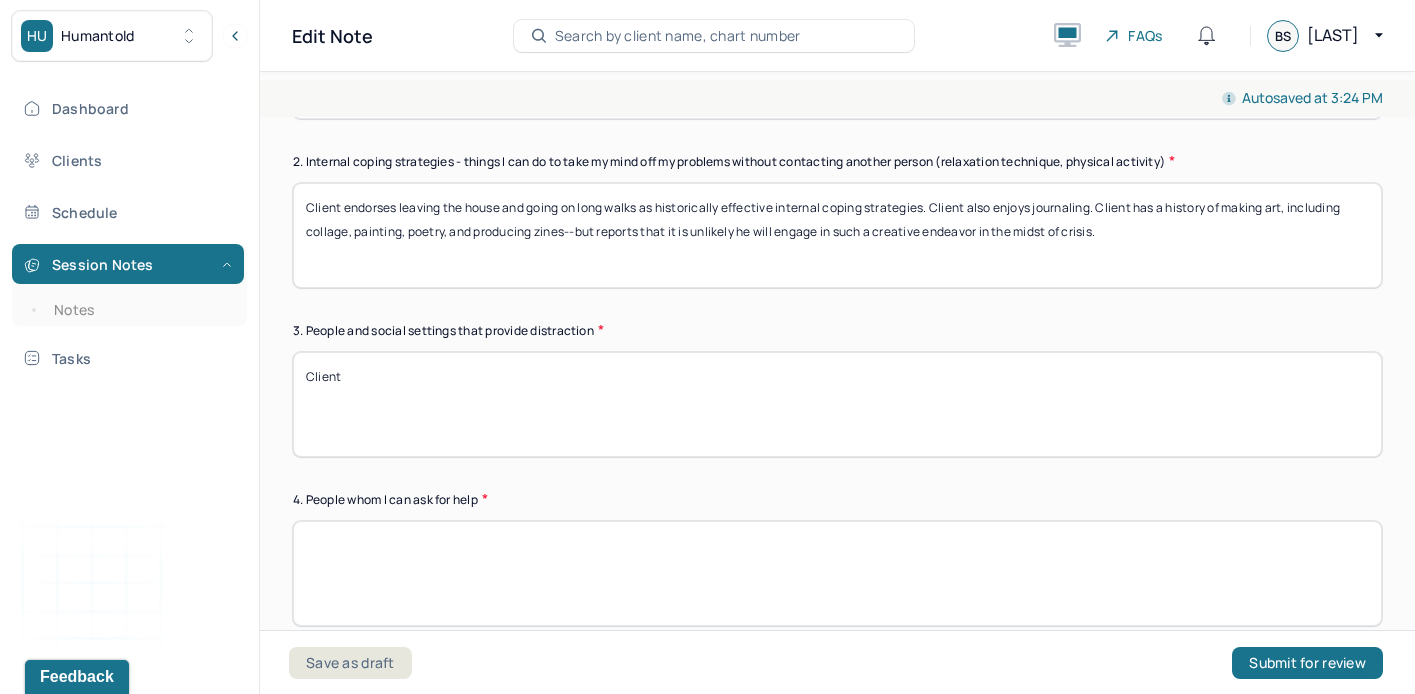 scroll, scrollTop: 754, scrollLeft: 0, axis: vertical 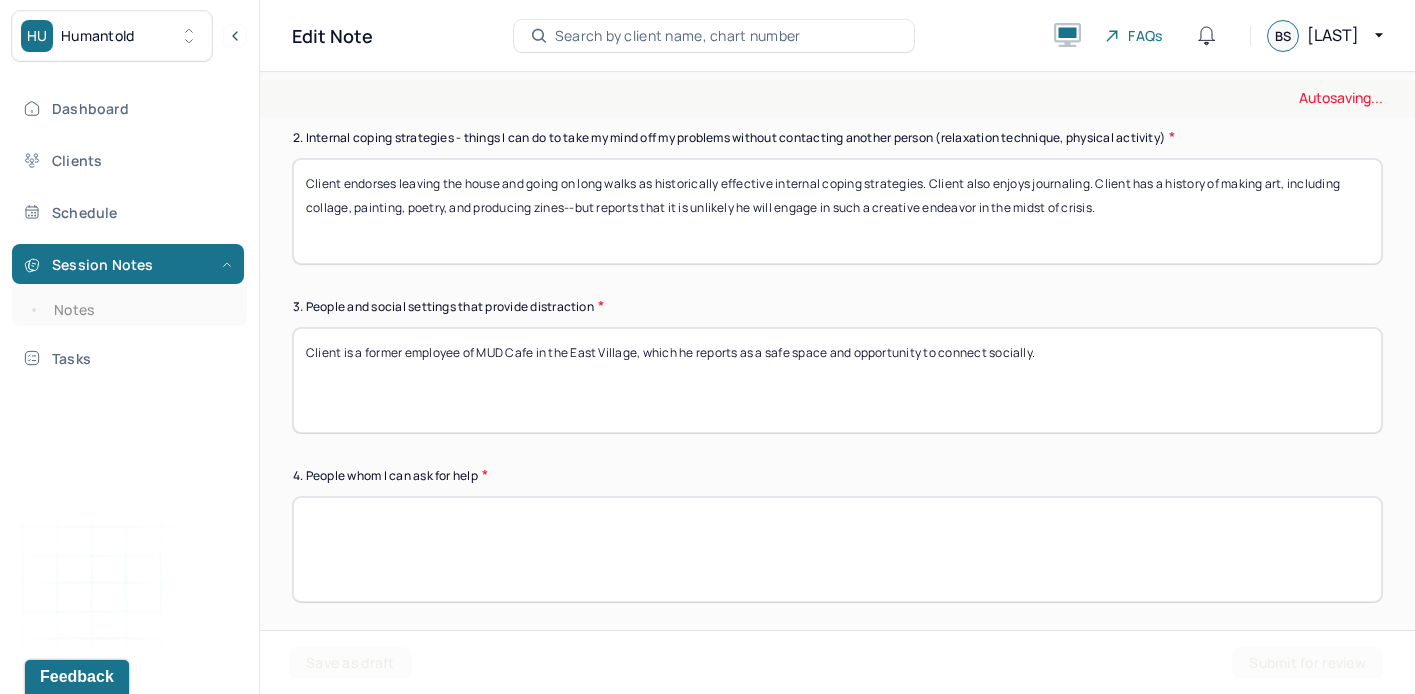 click on "Client" at bounding box center [837, 380] 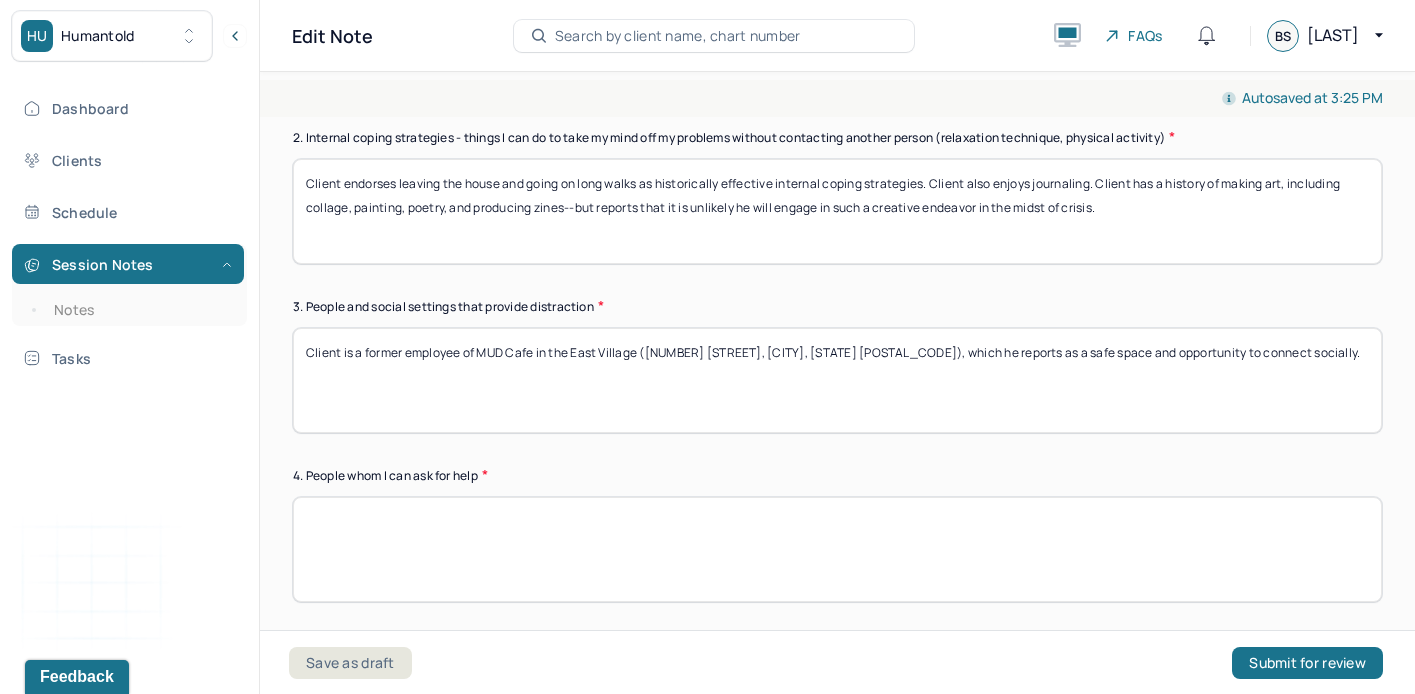 click on "Client is a former employee of MUD Cafe in the East Village ([NUMBER] [STREET], [CITY], [STATE] [POSTAL_CODE]), which he reports as a safe space and opportunity to connect socially." at bounding box center [837, 380] 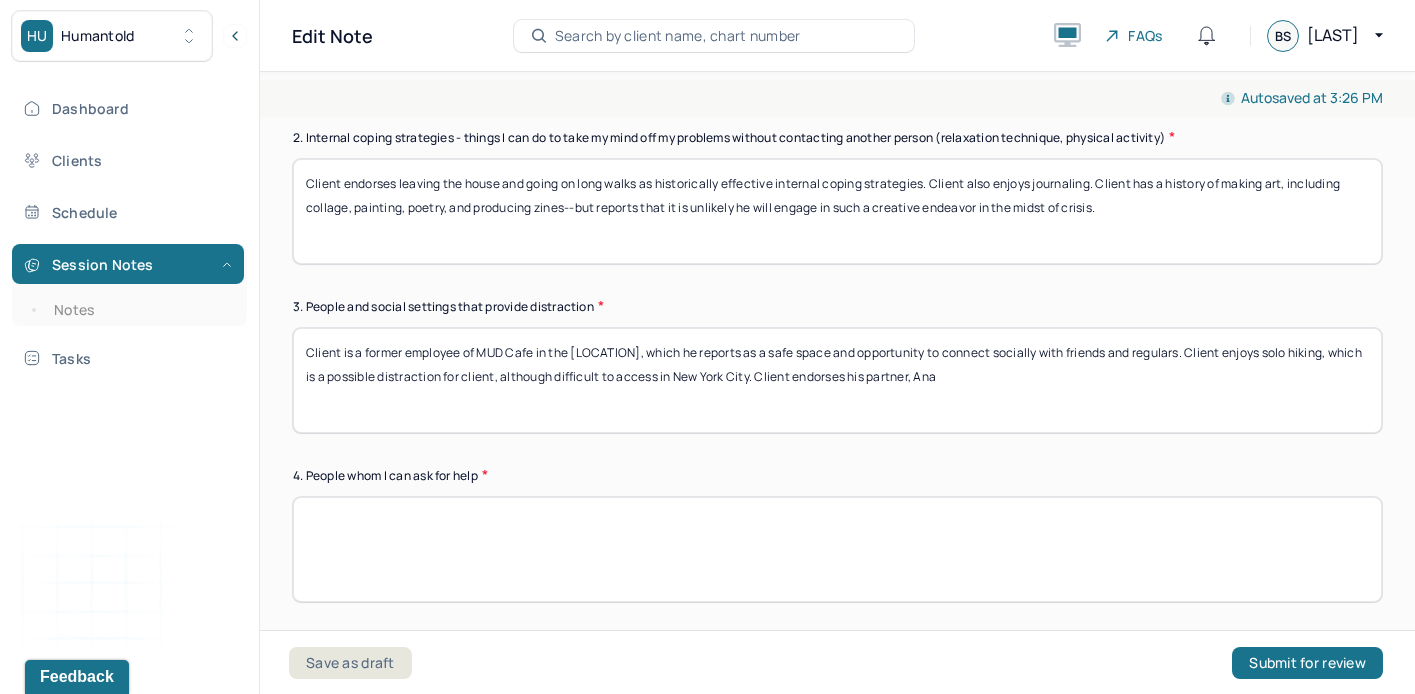 paste on "[NAME], [PHONE]" 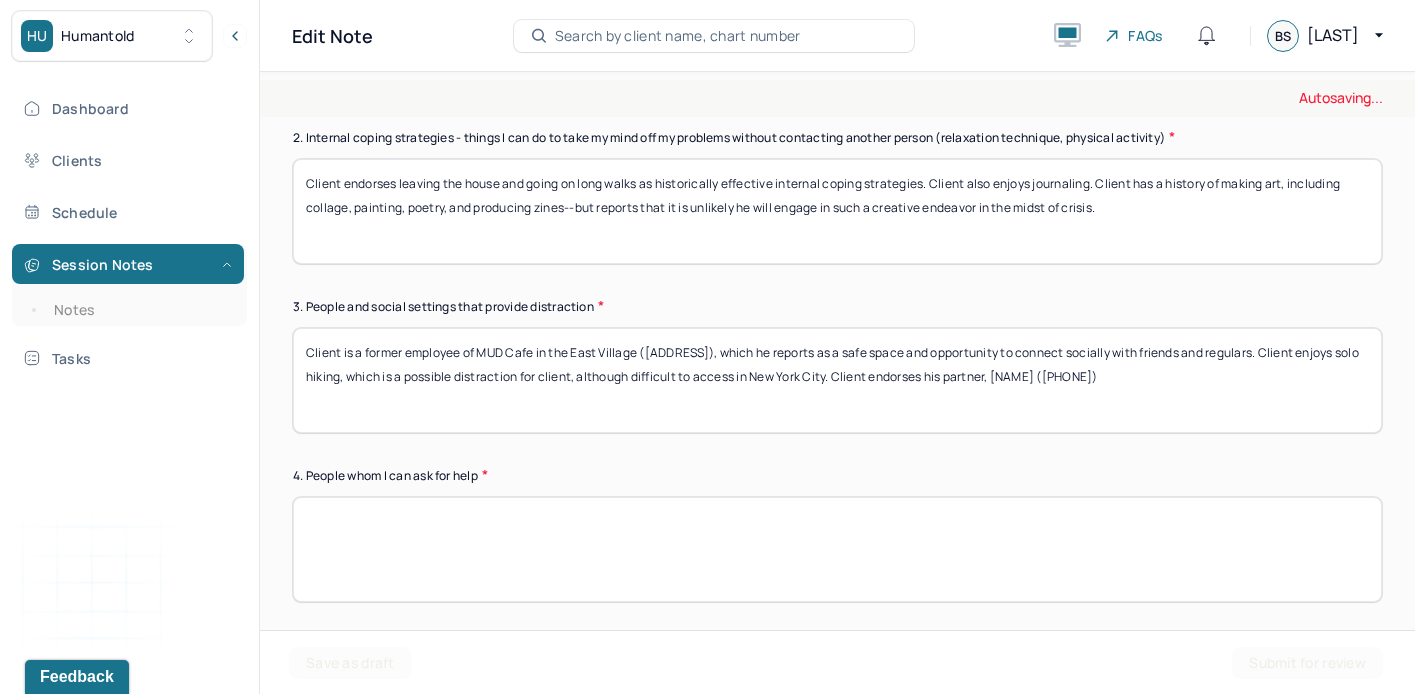 click on "Client is a former employee of MUD Cafe in the East Village ([ADDRESS], [CITY], [POSTAL_CODE]), which he reports as a safe space and opportunity to connect socially with friends and regulars. Client enjoys solo hiking, which is a possible distraction for client, although difficult to access in New York City. Client endorses his partner, [NAME], [PHONE]" at bounding box center [837, 380] 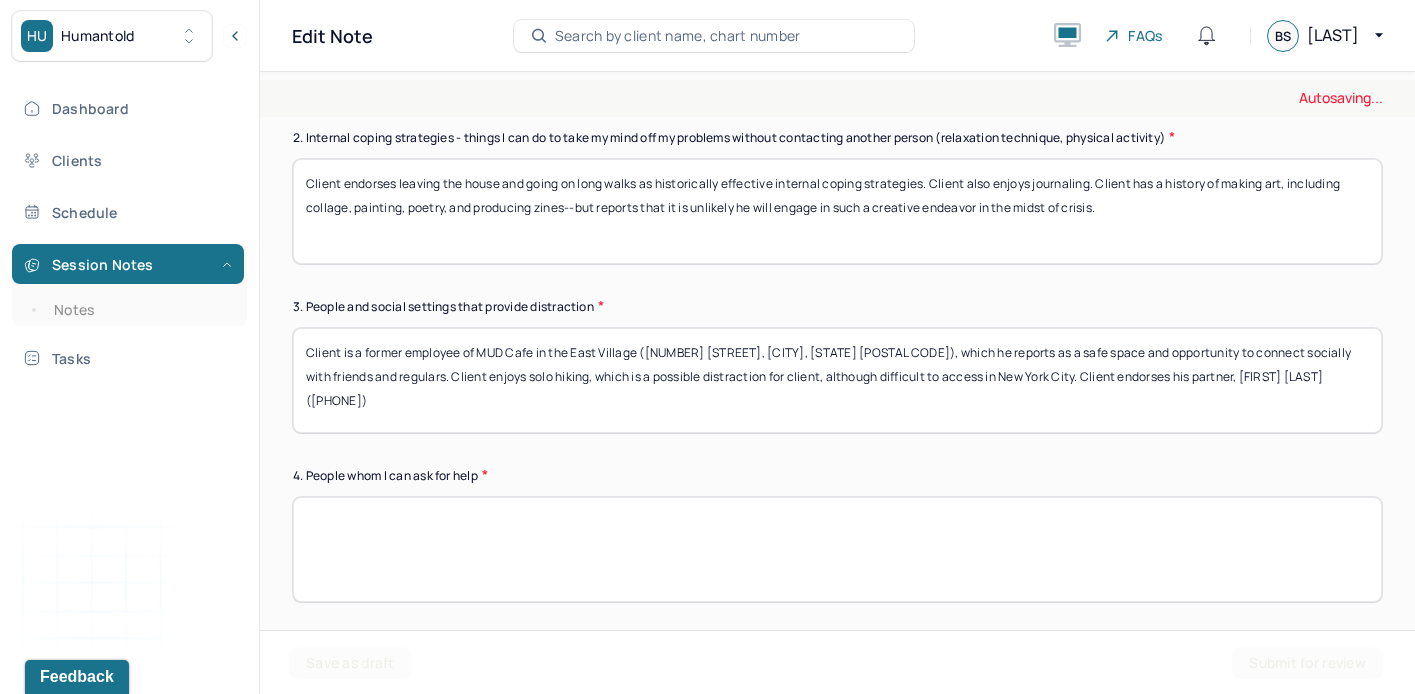 click on "Client is a former employee of MUD Cafe in the East Village ([ADDRESS]), which he reports as a safe space and opportunity to connect socially with friends and regulars. Client enjoys solo hiking, which is a possible distraction for client, although difficult to access in New York City. Client endorses his partner, [NAME] ([PHONE])" at bounding box center [837, 380] 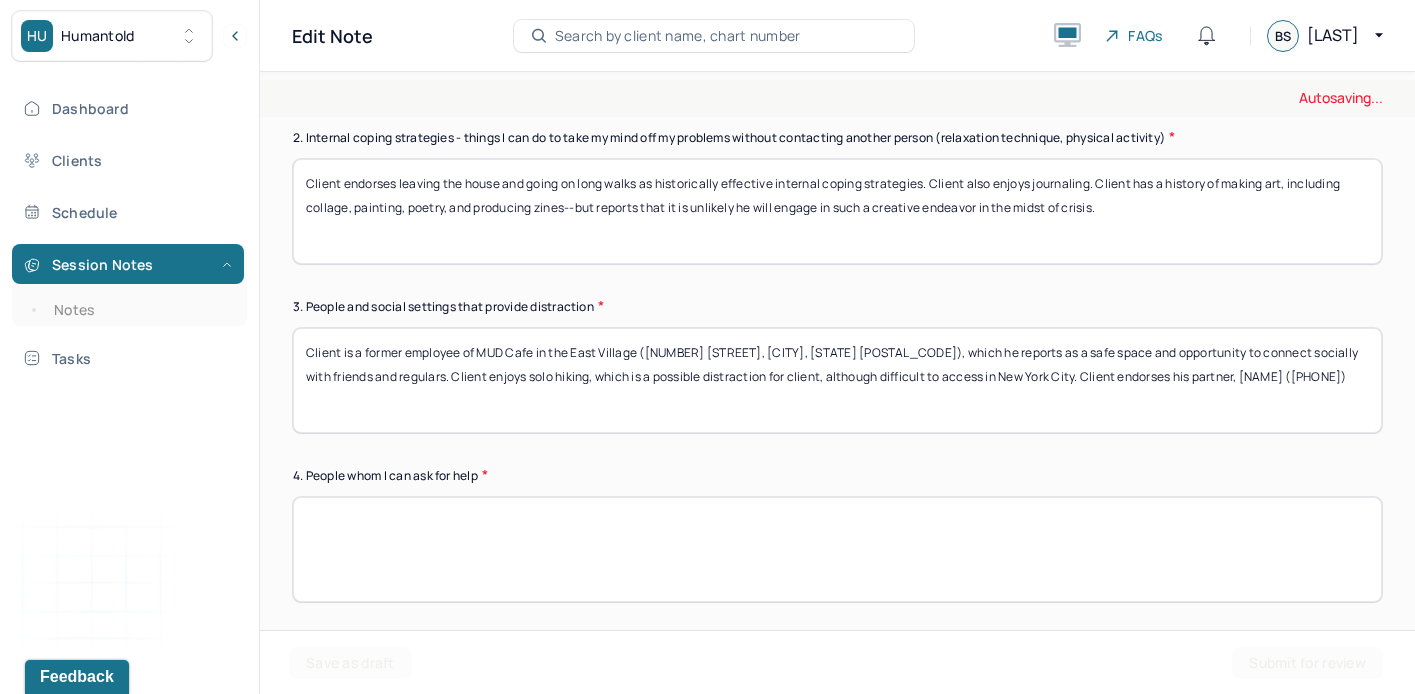 click on "Client is a former employee of MUD Cafe in the East Village ([NUMBER] [STREET], [CITY], [STATE] [POSTAL CODE]), which he reports as a safe space and opportunity to connect socially with friends and regulars. Client enjoys solo hiking, which is a possible distraction for client, although difficult to access in New York City. Client endorses his partner, [FIRST] [LAST] ([PHONE])" at bounding box center [837, 380] 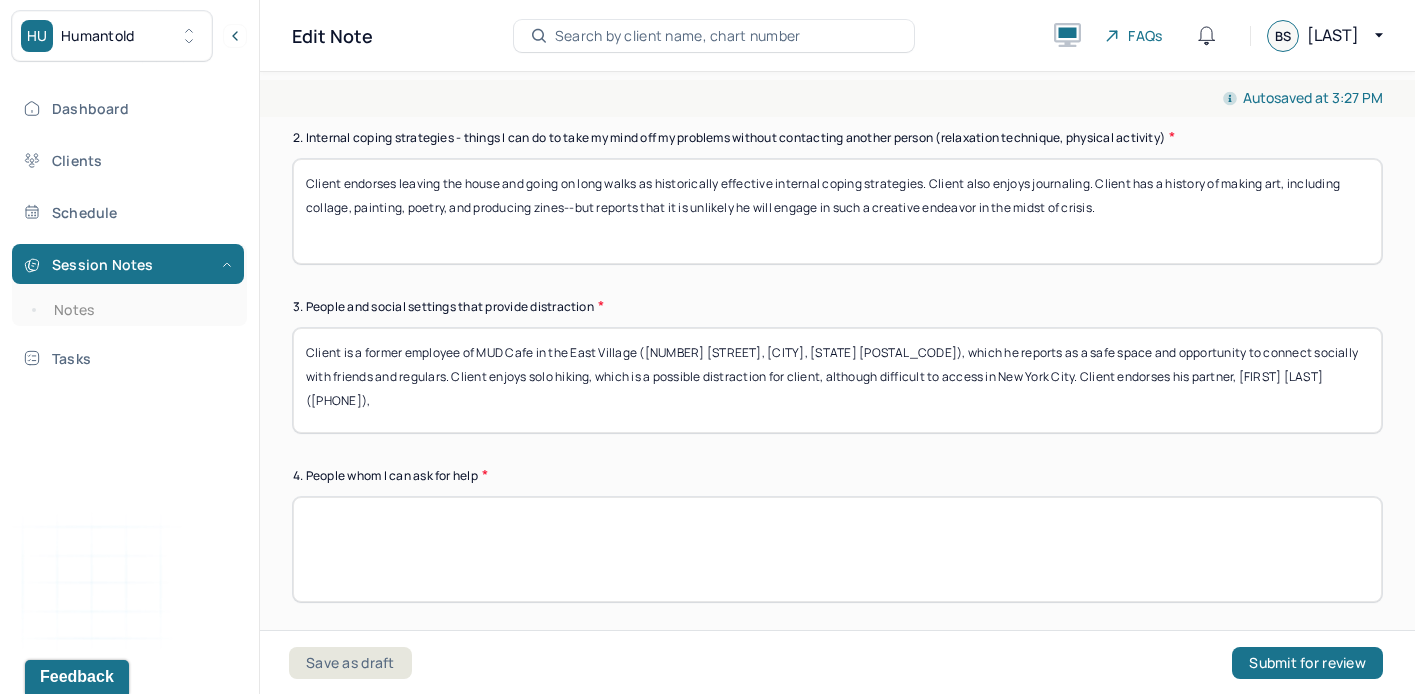 click on "Client is a former employee of MUD Cafe in the East Village ([NUMBER] [STREET], [CITY], [STATE] [POSTAL_CODE]), which he reports as a safe space and opportunity to connect socially with friends and regulars. Client enjoys solo hiking, which is a possible distraction for client, although difficult to access in New York City. Client endorses his partner, [FIRST] [LAST] ([PHONE])," at bounding box center (837, 380) 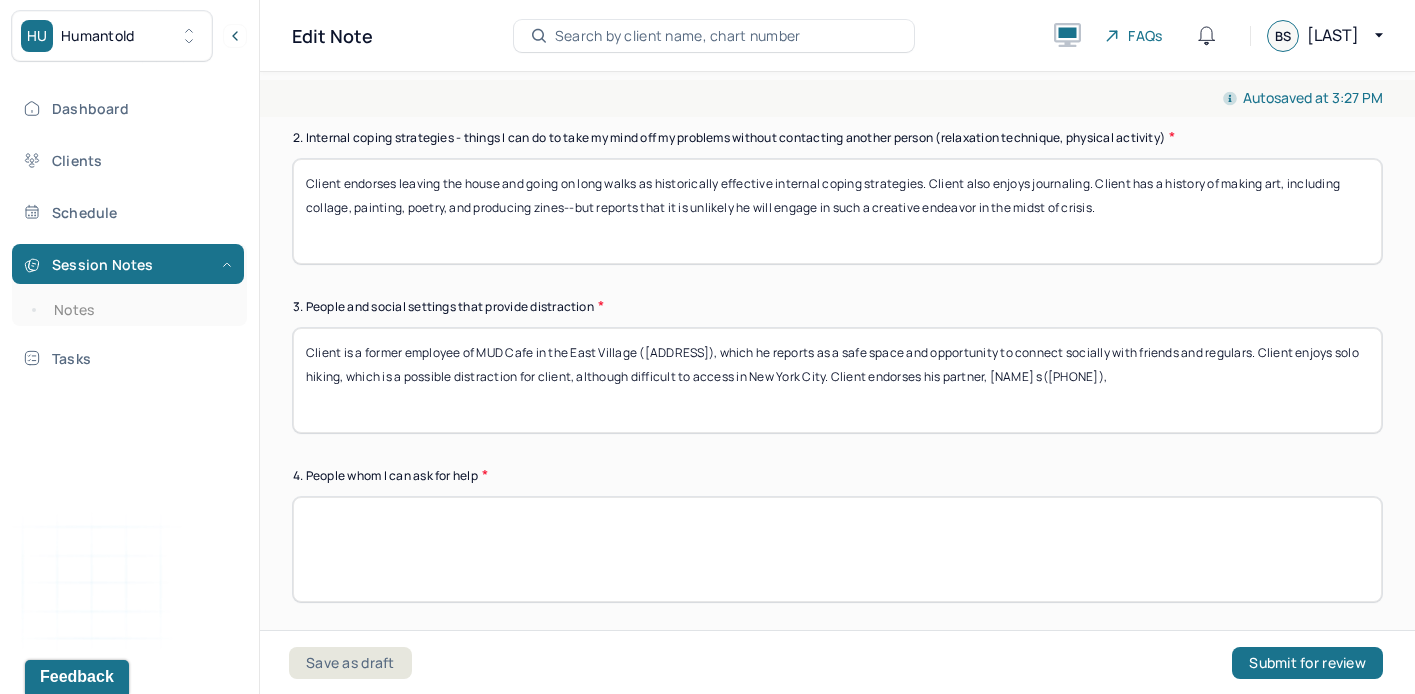 click on "Client is a former employee of MUD Cafe in the East Village ([NUMBER] [STREET], [CITY], [STATE] [POSTAL_CODE]), which he reports as a safe space and opportunity to connect socially with friends and regulars. Client enjoys solo hiking, which is a possible distraction for client, although difficult to access in New York City. Client endorses his partner, [FIRST] [LAST] ([PHONE])," at bounding box center [837, 380] 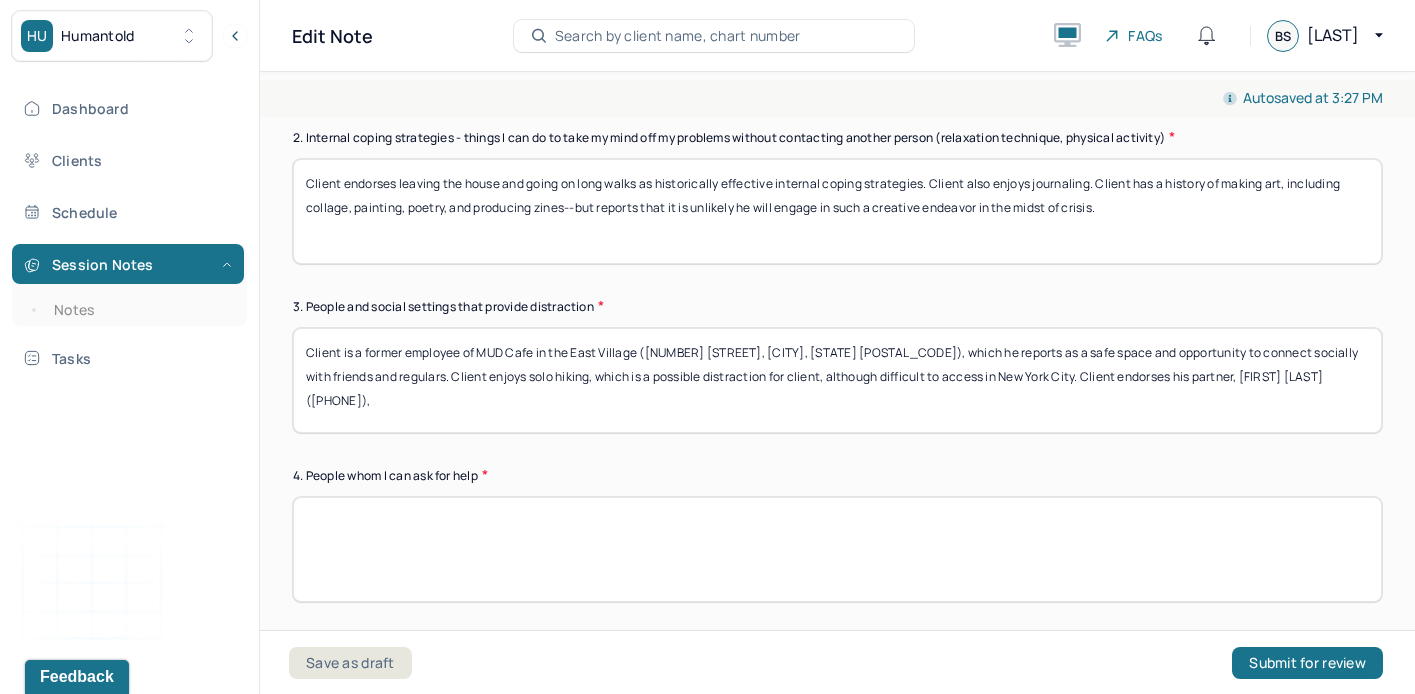 click on "Client is a former employee of MUD Cafe in the East Village ([ADDRESS]), which he reports as a safe space and opportunity to connect socially with friends and regulars. Client enjoys solo hiking, which is a possible distraction for client, although difficult to access in New York City. Client endorses his partner, [NAME] s([PHONE])," at bounding box center (837, 380) 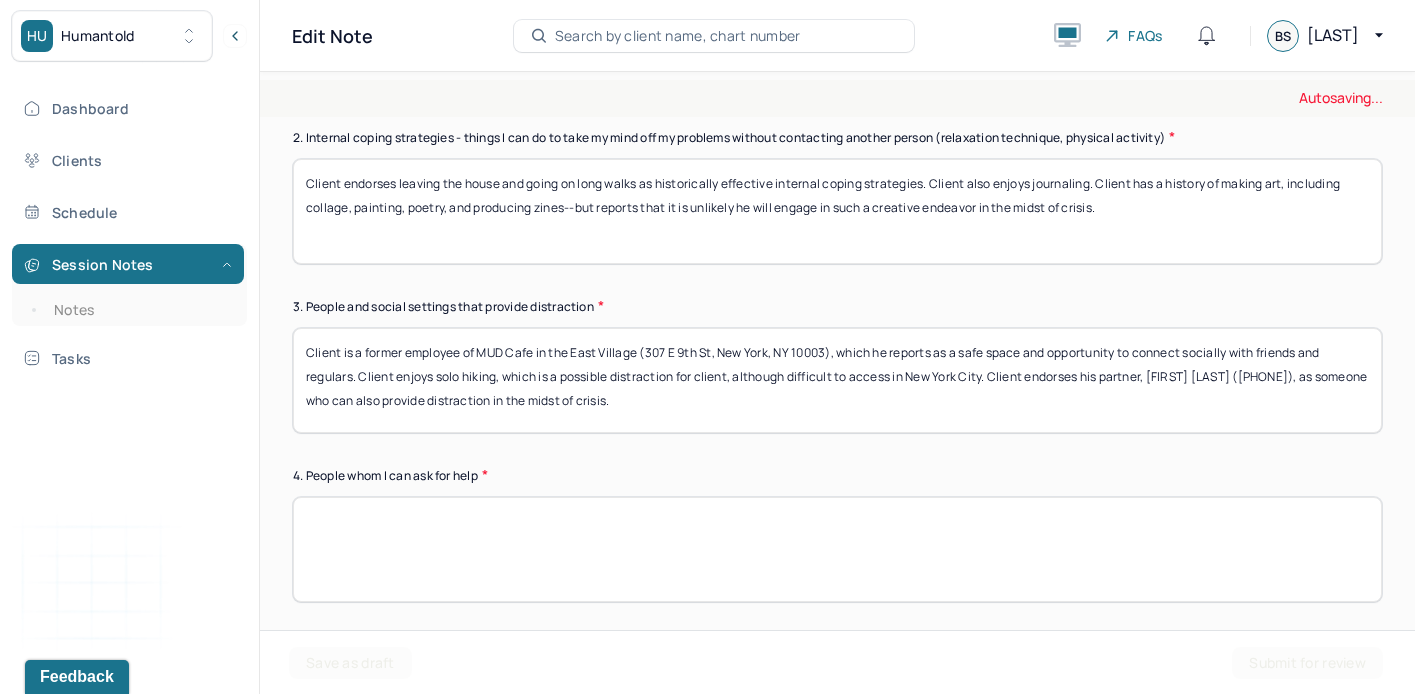 type on "Client is a former employee of MUD Cafe in the East Village (307 E 9th St, New York, NY 10003), which he reports as a safe space and opportunity to connect socially with friends and regulars. Client enjoys solo hiking, which is a possible distraction for client, although difficult to access in New York City. Client endorses his partner, [FIRST] [LAST] ([PHONE]), as someone who can also provide distraction in the midst of crisis." 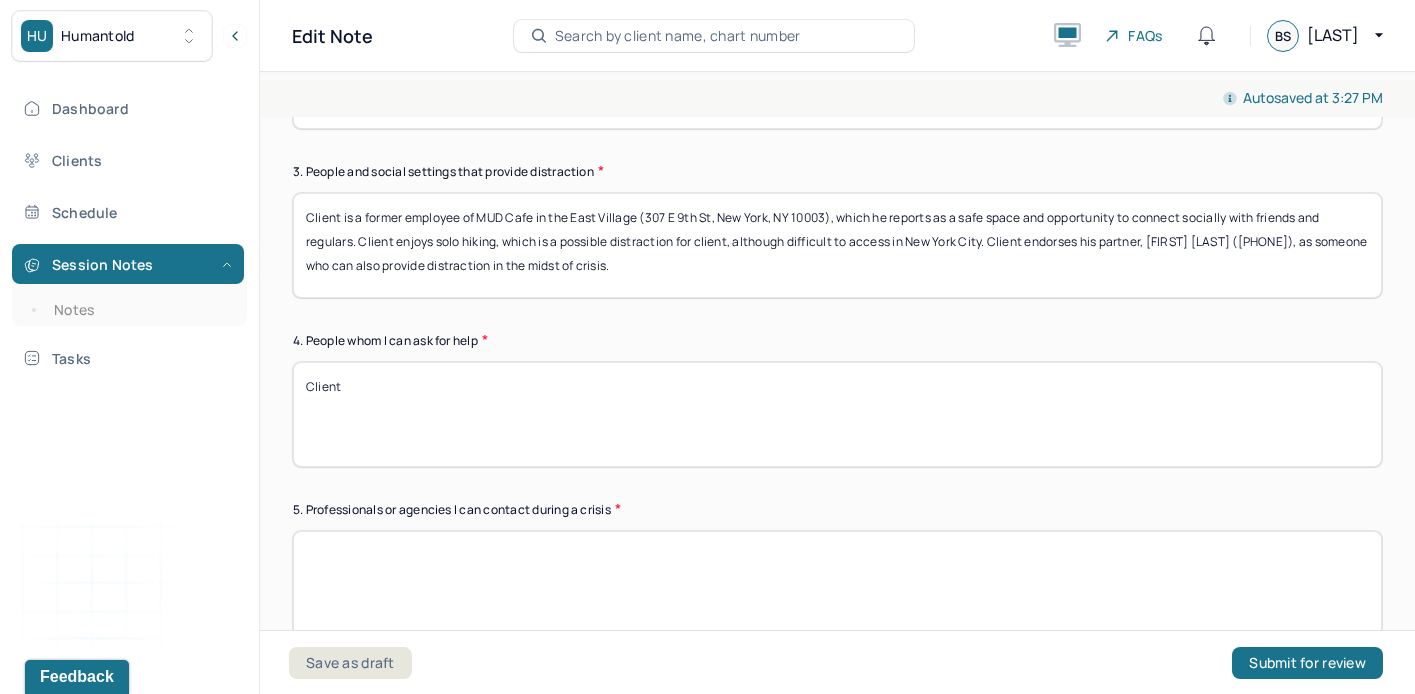 scroll, scrollTop: 925, scrollLeft: 0, axis: vertical 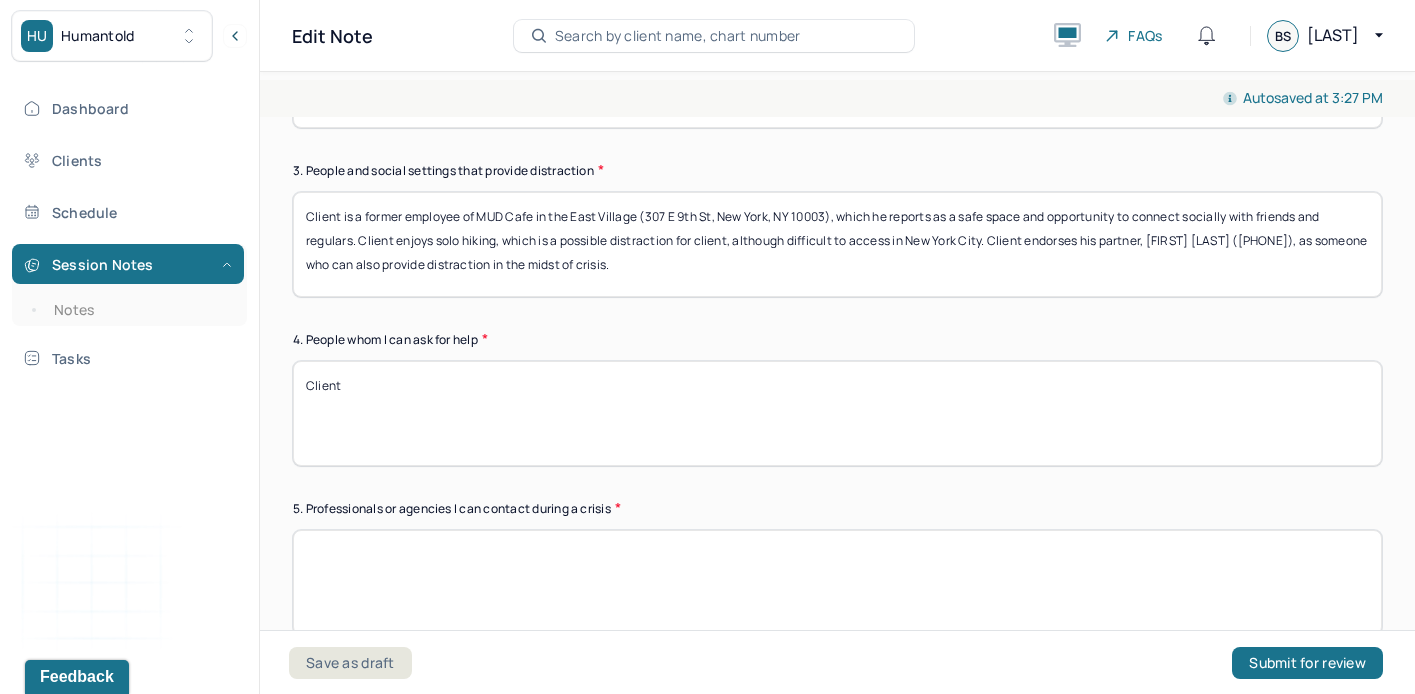 type on "Client" 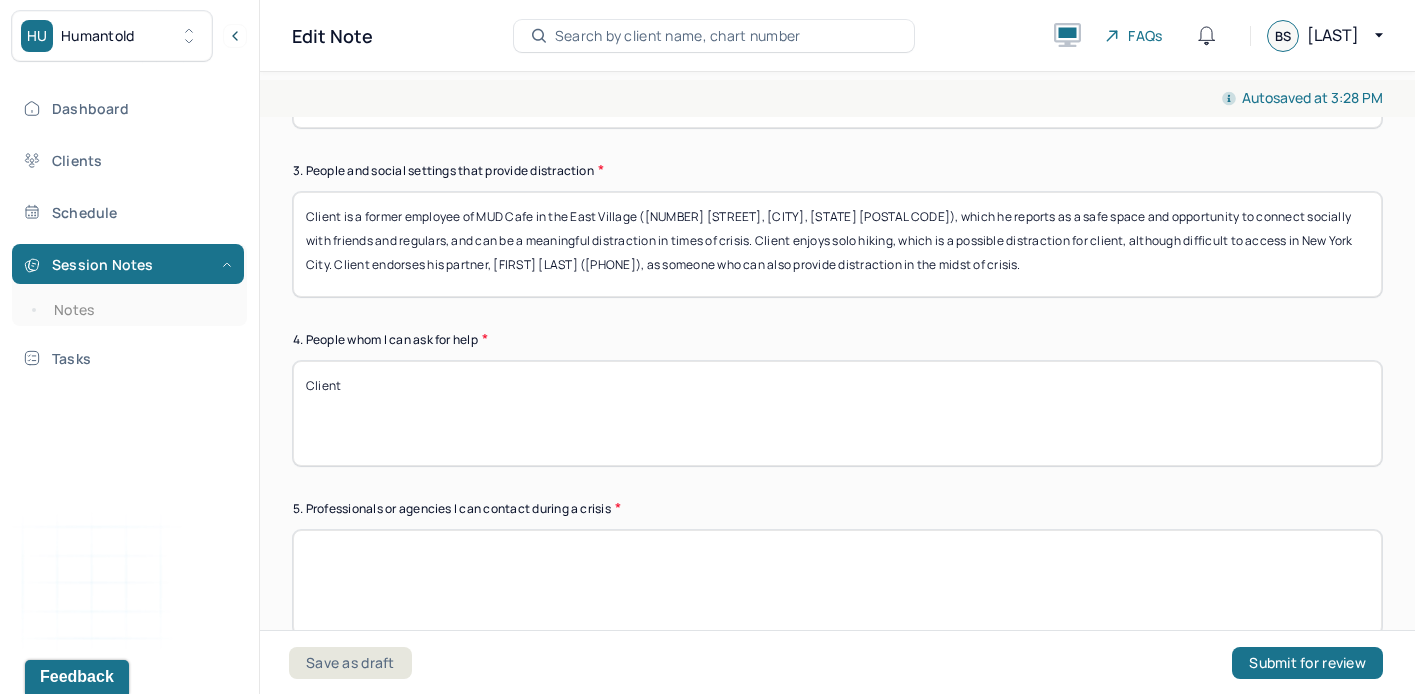 type on "Client is a former employee of MUD Cafe in the East Village ([NUMBER] [STREET], [CITY], [STATE] [POSTAL CODE]), which he reports as a safe space and opportunity to connect socially with friends and regulars, and can be a meaningful distraction in times of crisis. Client enjoys solo hiking, which is a possible distraction for client, although difficult to access in New York City. Client endorses his partner, [FIRST] [LAST] ([PHONE]), as someone who can also provide distraction in the midst of crisis." 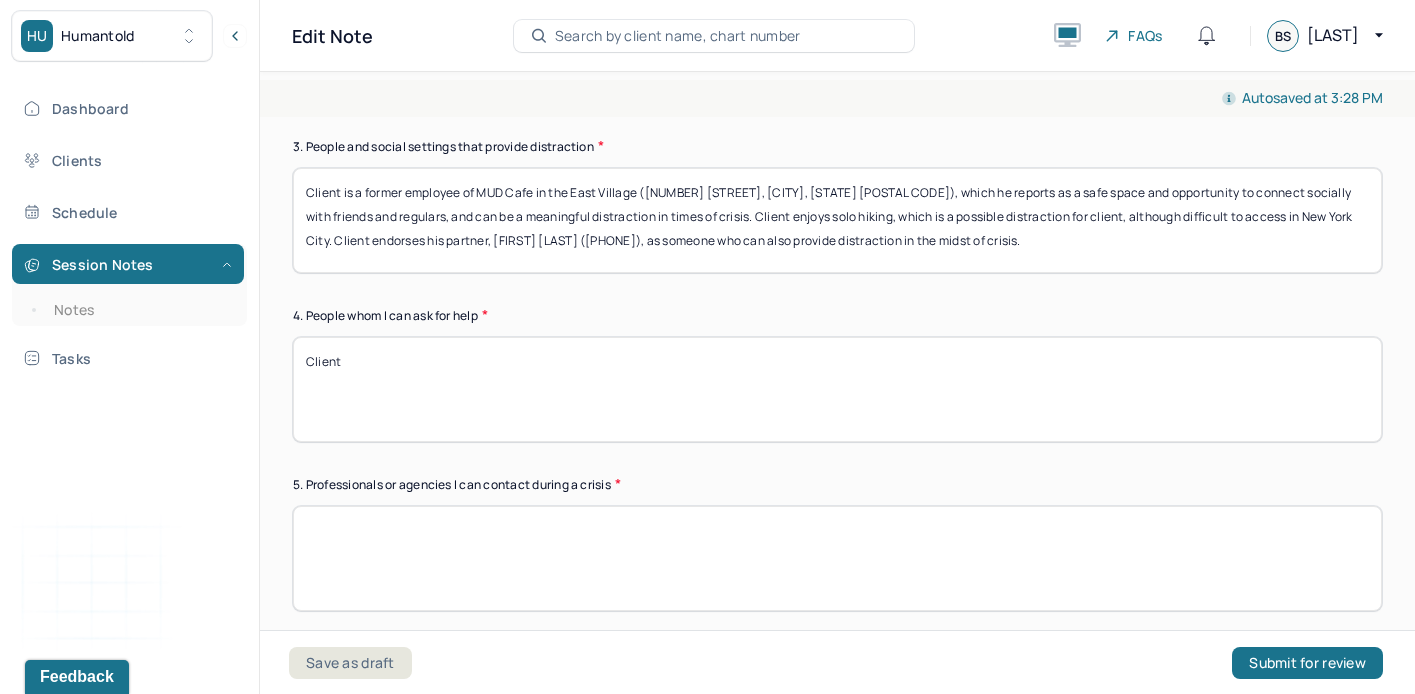 scroll, scrollTop: 951, scrollLeft: 0, axis: vertical 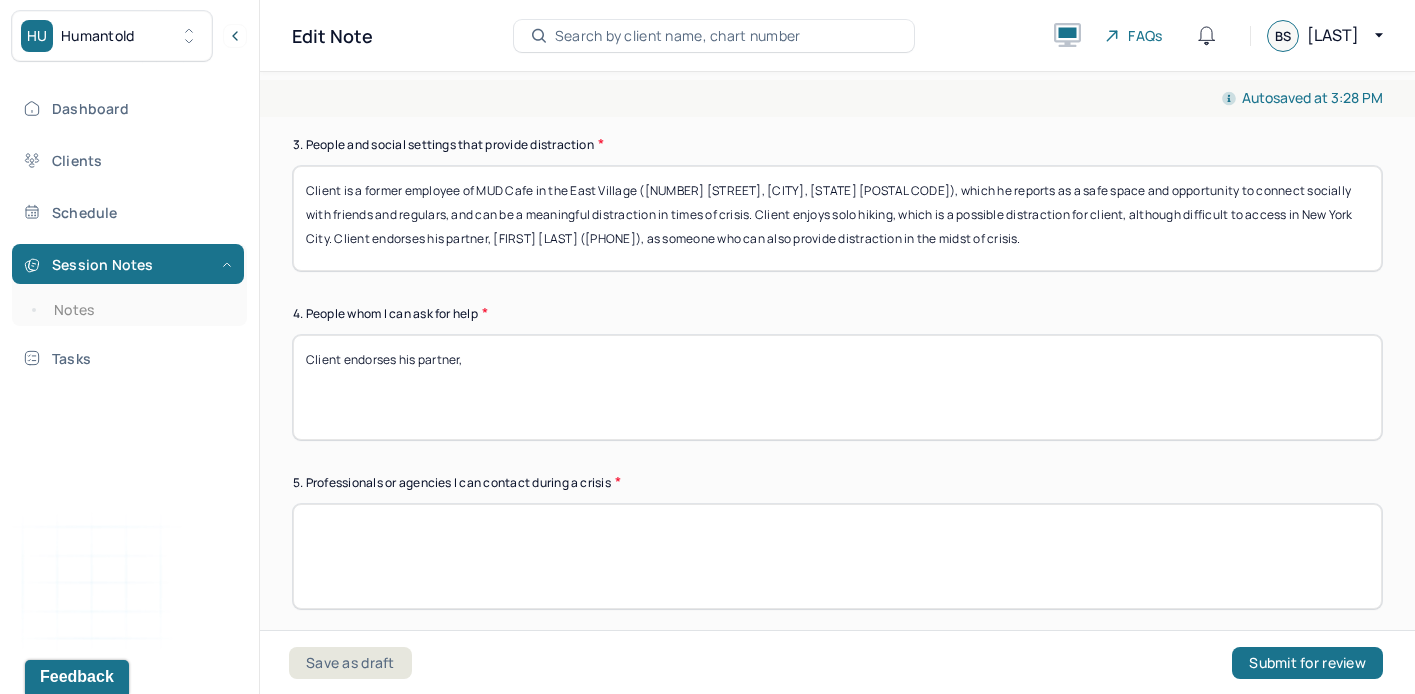 paste on "[NAME], [PHONE]" 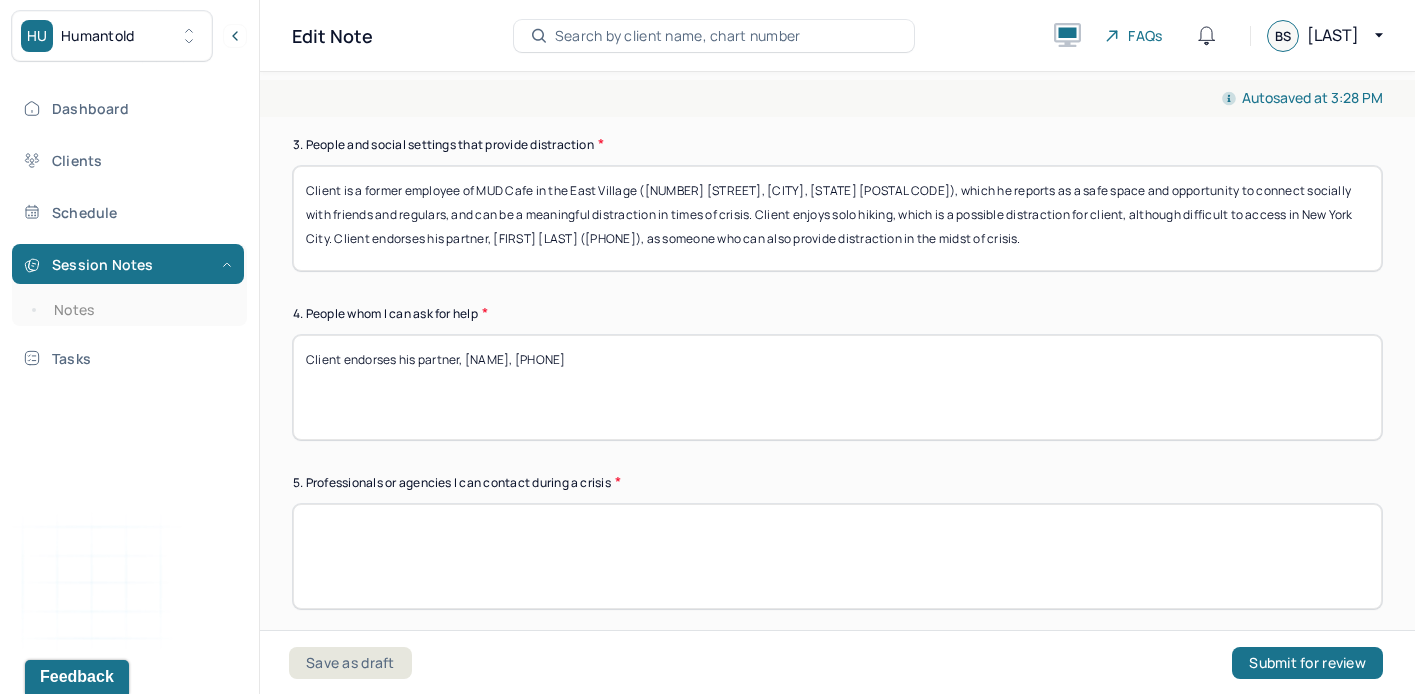 click on "Client endorses his" at bounding box center [837, 387] 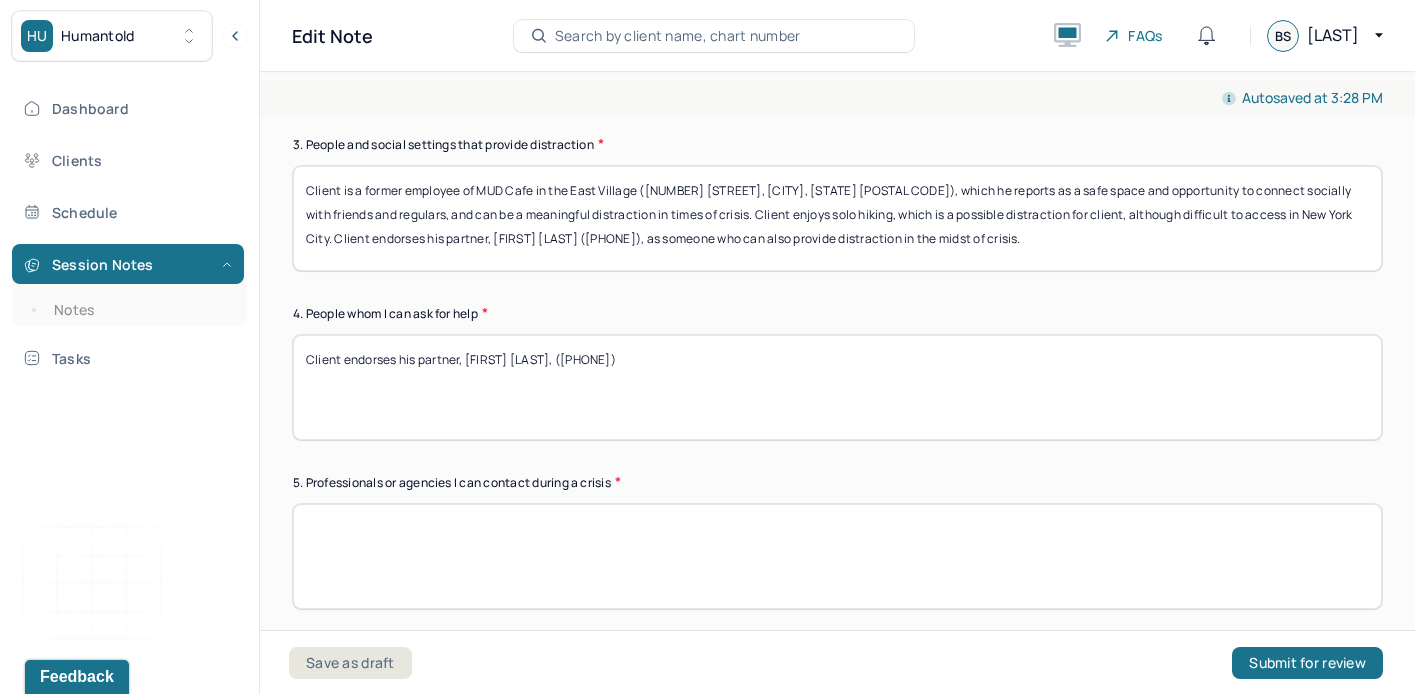 click on "Client endorses his partner, [FIRST] [LAST], ([PHONE])" at bounding box center (837, 387) 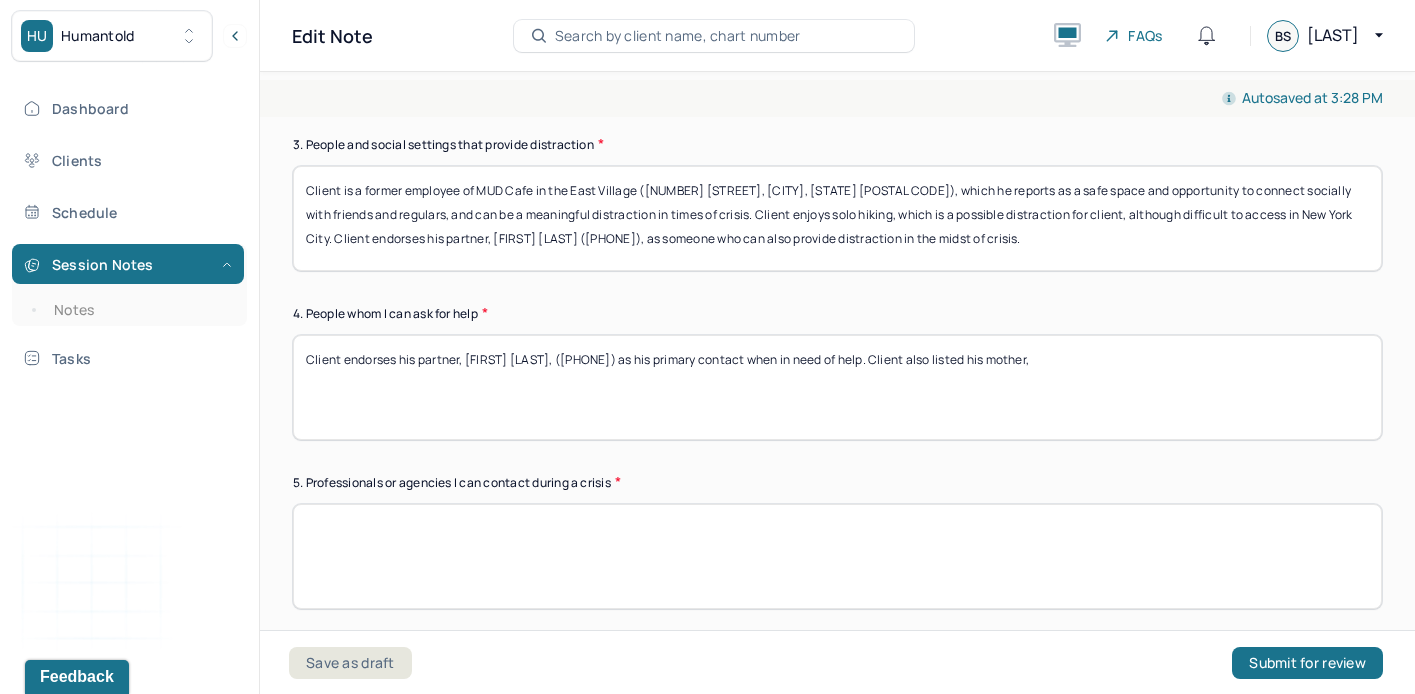 paste on "[NAME], [PHONE]" 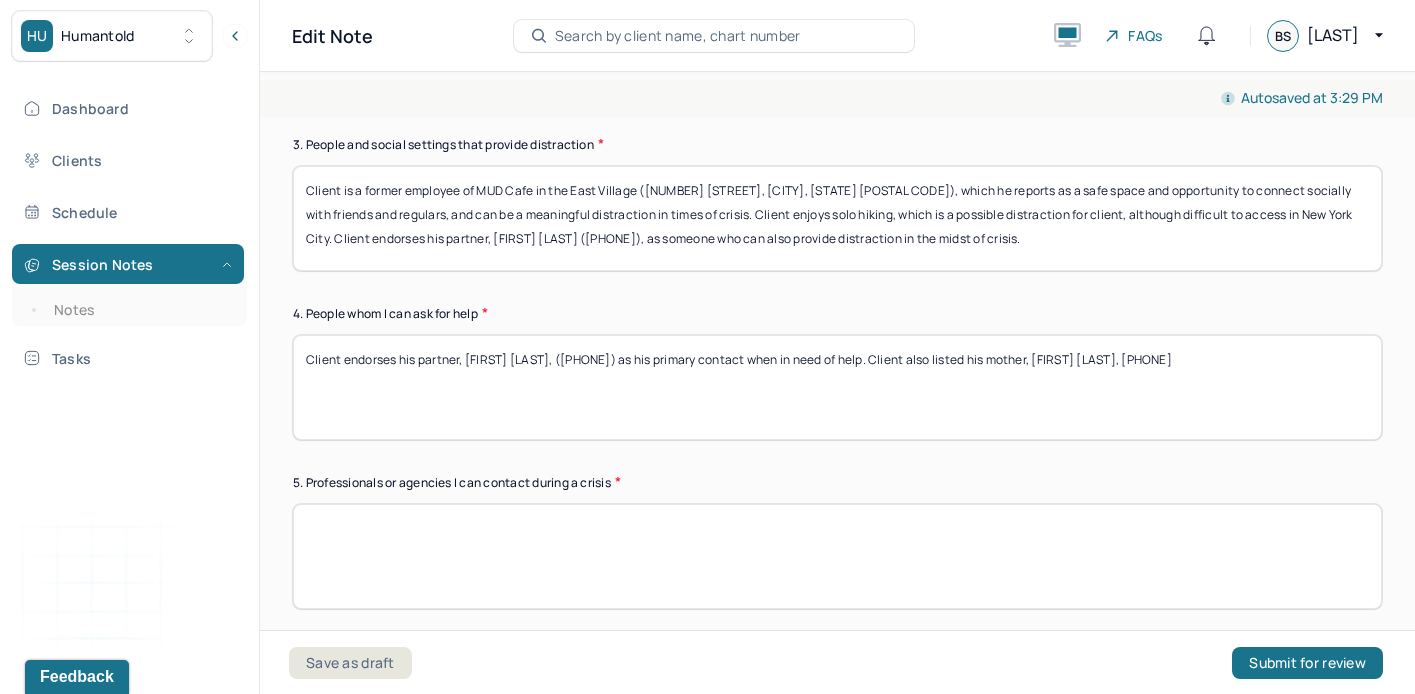 click on "Client endorses his partner, [FIRST] [LAST], ([PHONE]) as his primary contact when in need of help. Client also listed his mother, [FIRST] [LAST], [PHONE]" at bounding box center (837, 387) 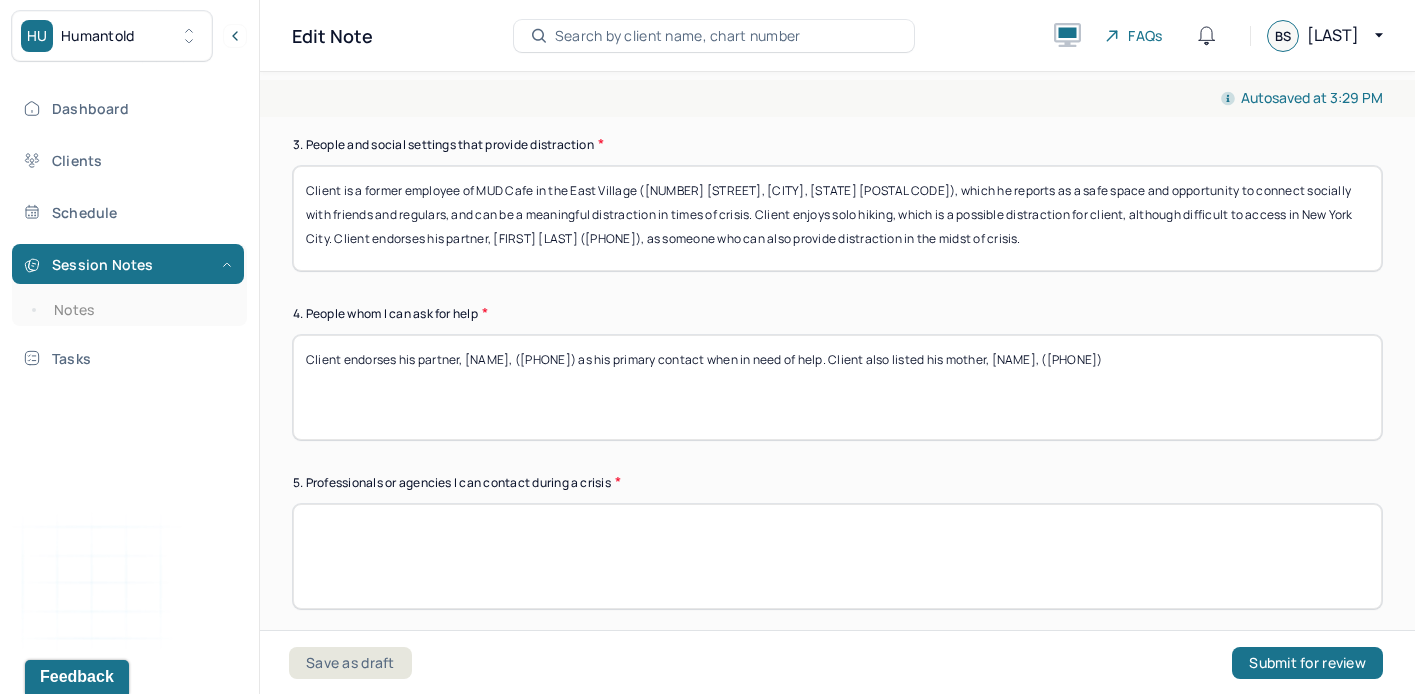 click on "Client endorses his partner, [FIRST] [LAST], ([PHONE]) as his primary contact when in need of help. Client also listed his mother, [FIRST] [LAST], [PHONE]" at bounding box center (837, 387) 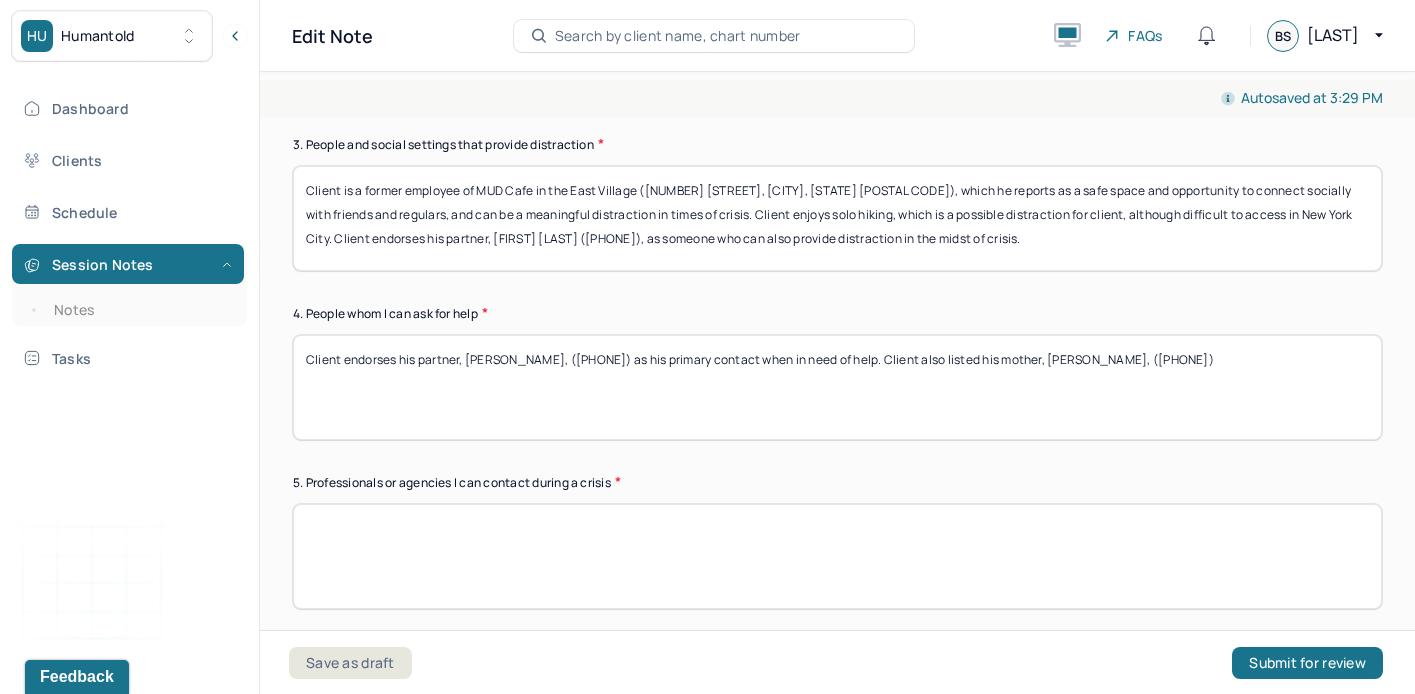 click on "Client endorses his partner, [NAME], ([PHONE]) as his primary contact when in need of help. Client also listed his mother, [NAME], ([PHONE])" at bounding box center [837, 387] 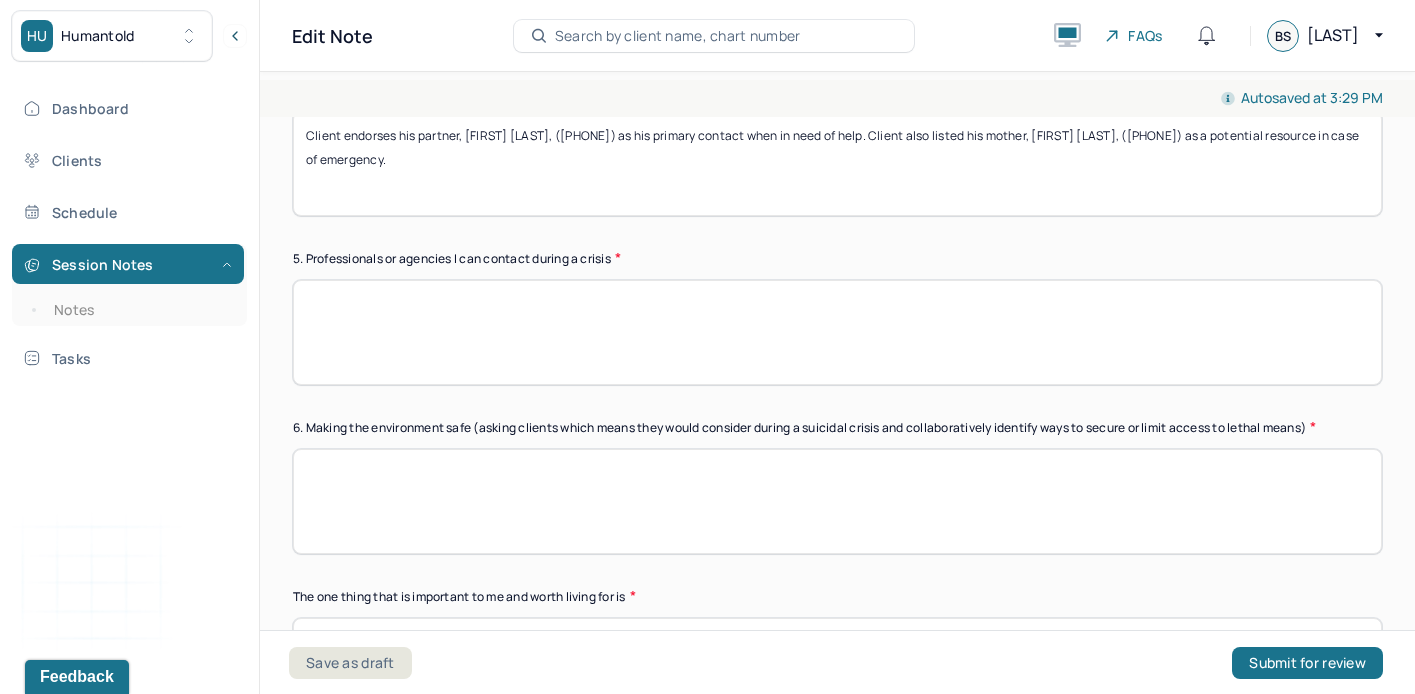 scroll, scrollTop: 1181, scrollLeft: 0, axis: vertical 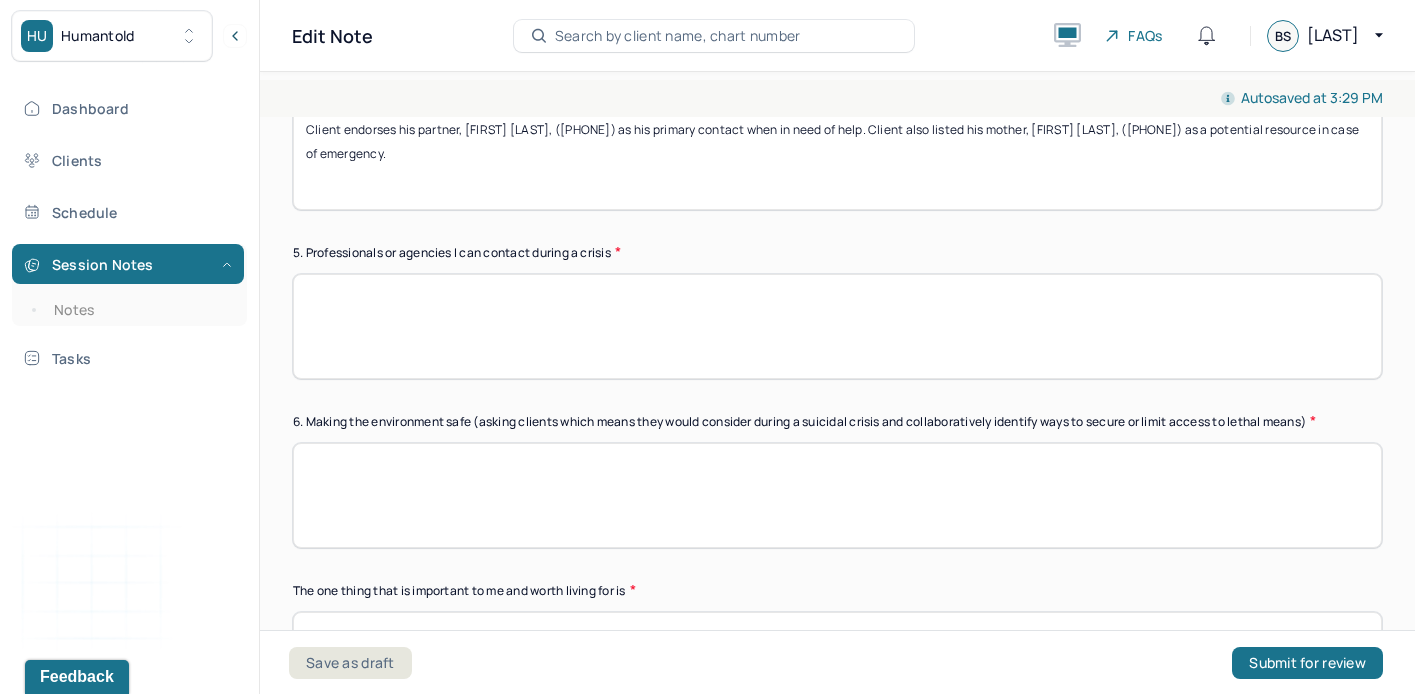 type on "Client endorses his partner, [FIRST] [LAST], ([PHONE]) as his primary contact when in need of help. Client also listed his mother, [FIRST] [LAST], ([PHONE]) as a potential resource in case of emergency." 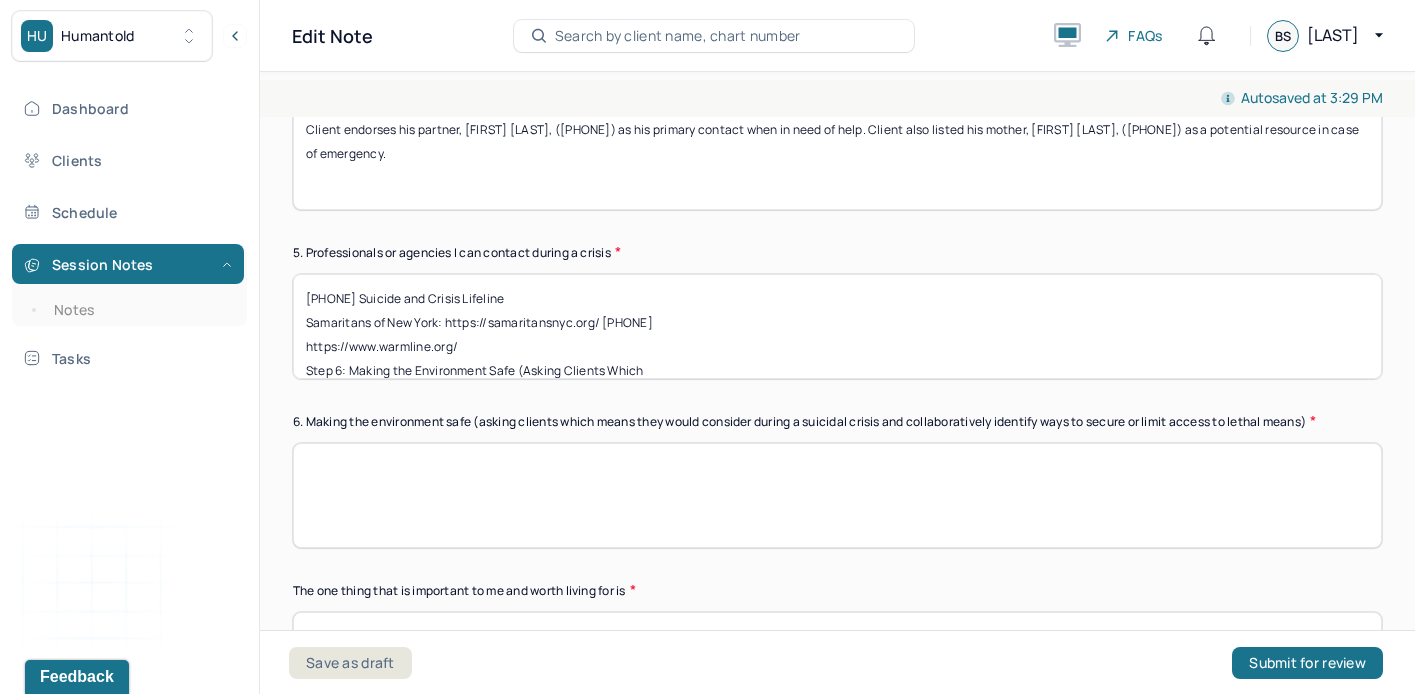 scroll, scrollTop: 16, scrollLeft: 0, axis: vertical 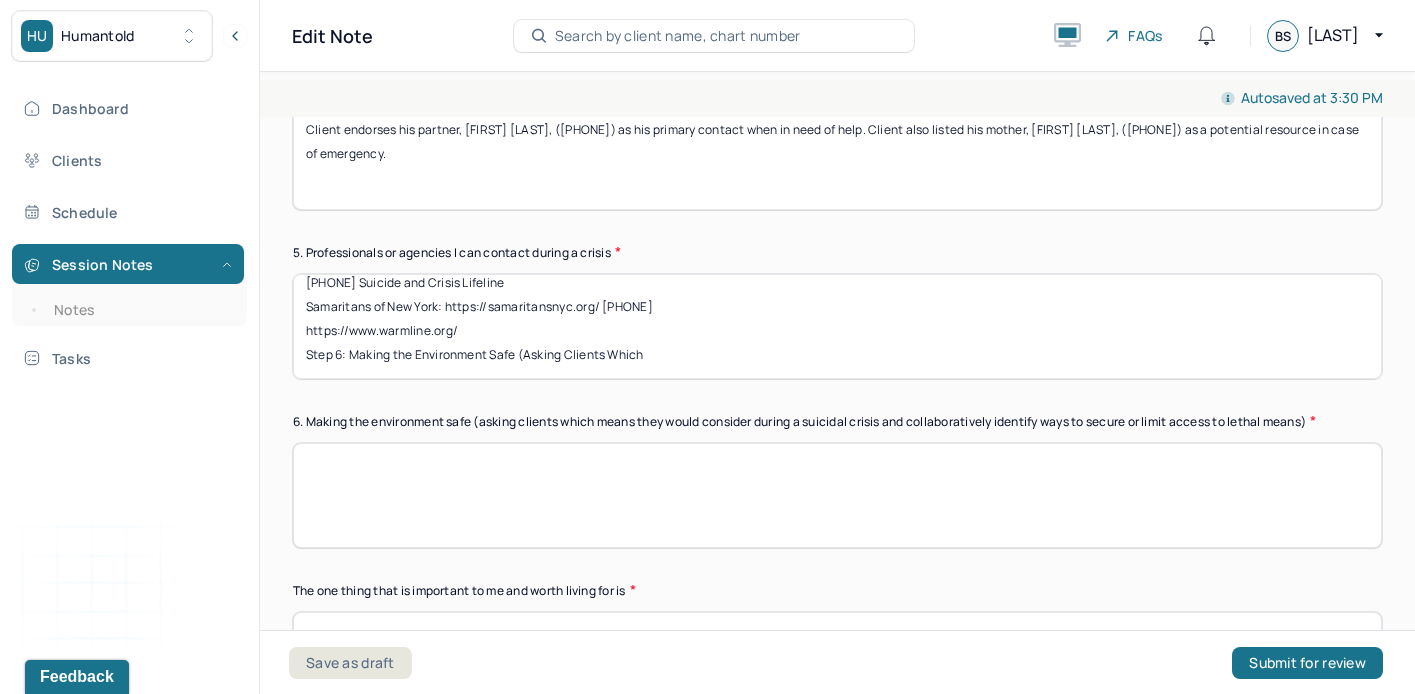 drag, startPoint x: 661, startPoint y: 355, endPoint x: 291, endPoint y: 353, distance: 370.0054 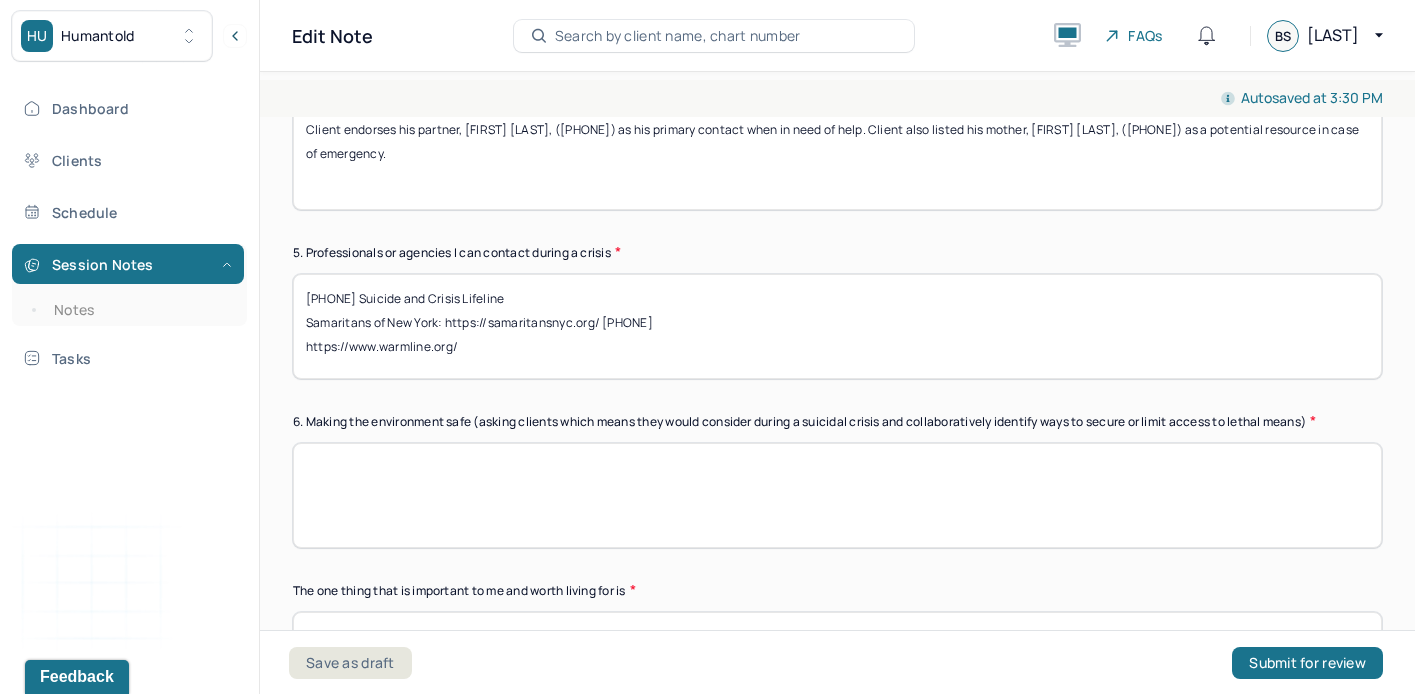 scroll, scrollTop: 16, scrollLeft: 0, axis: vertical 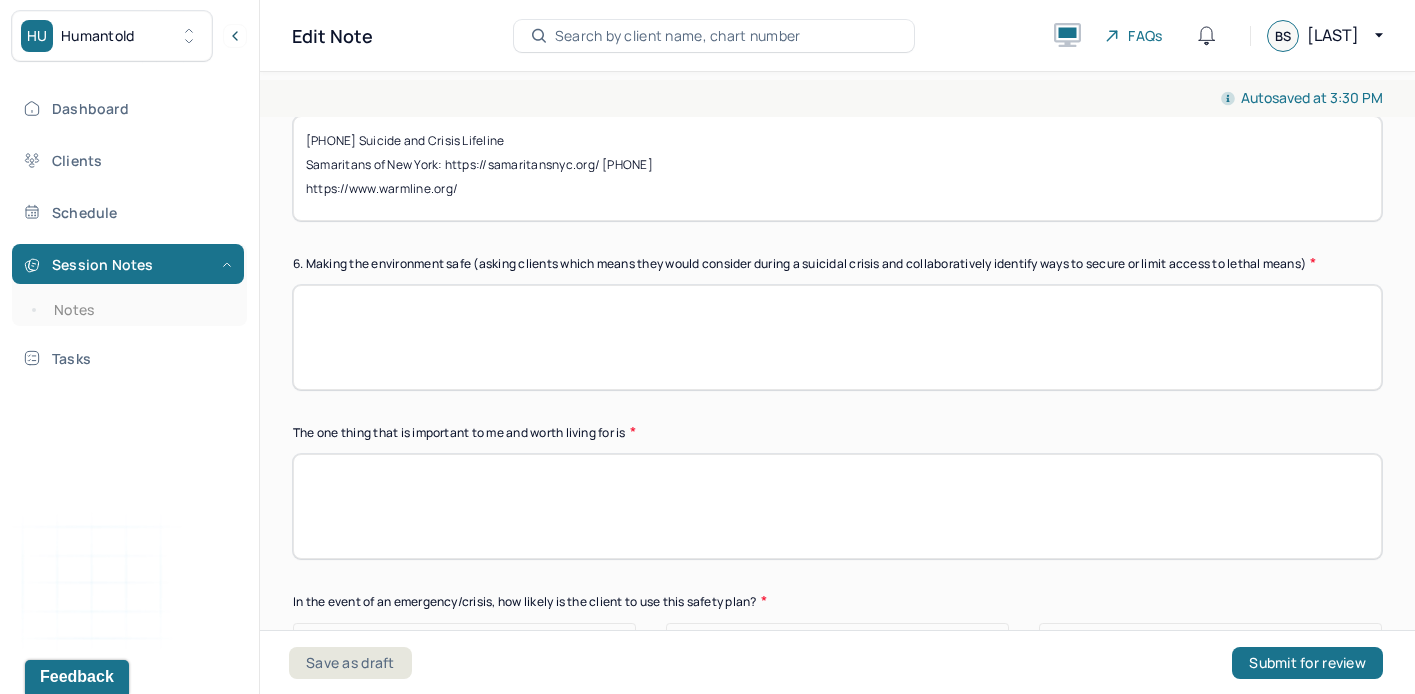 type on "[PHONE] Suicide and Crisis Lifeline
Samaritans of New York: https://samaritansnyc.org/ [PHONE]
https://www.warmline.org/" 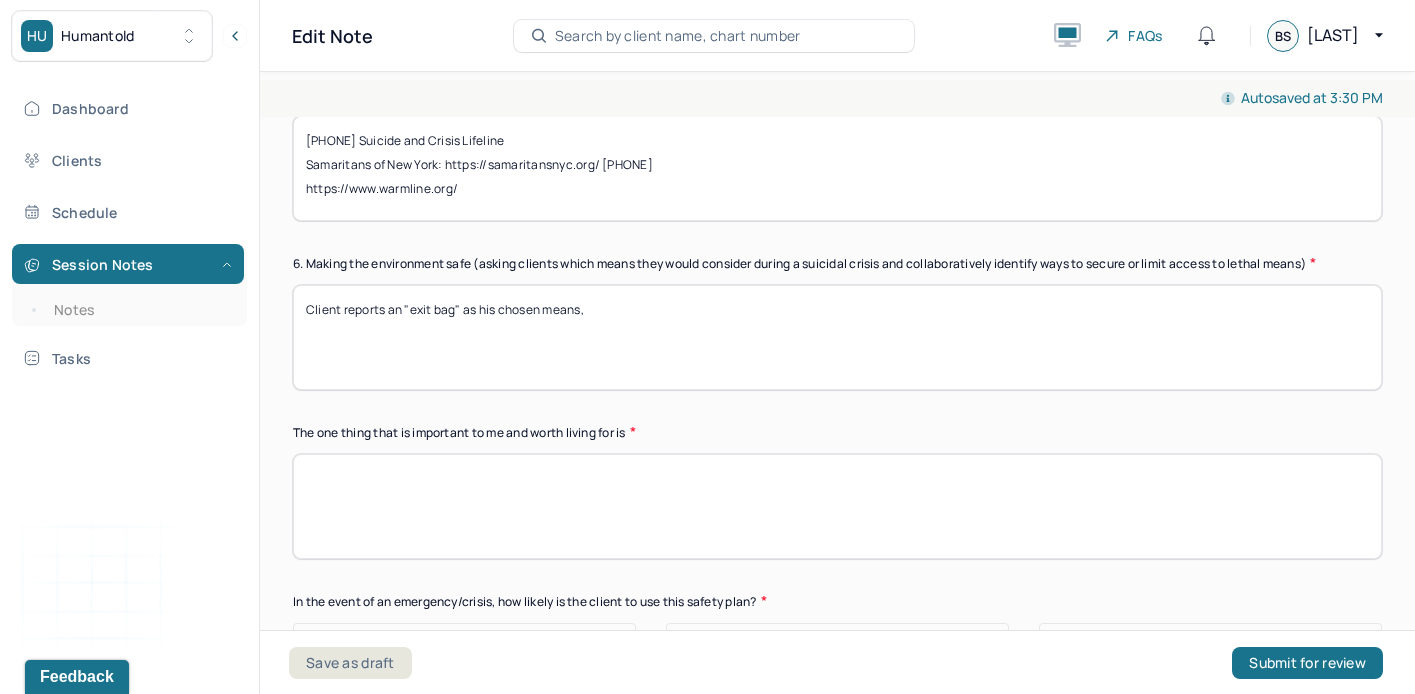 drag, startPoint x: 614, startPoint y: 308, endPoint x: 466, endPoint y: 310, distance: 148.01352 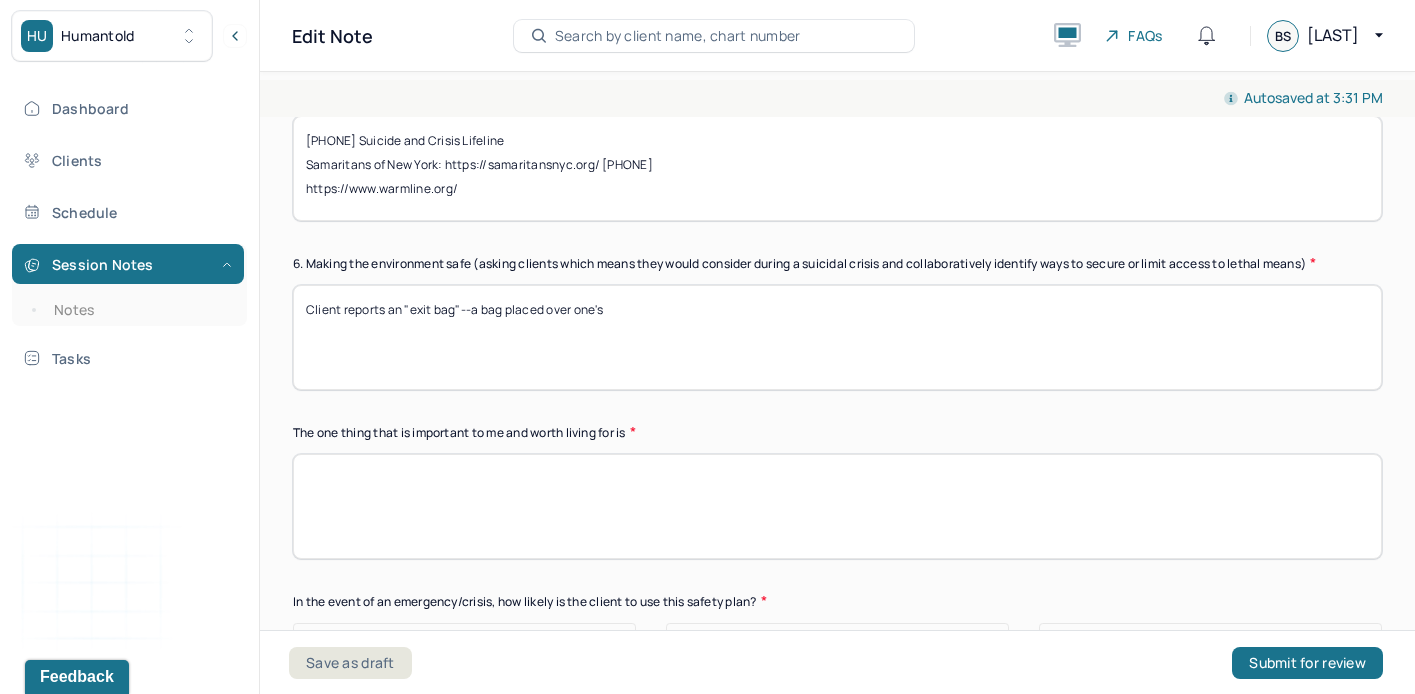 click on "Client reports an "exit bag"--a bag placed over one's" at bounding box center (837, 337) 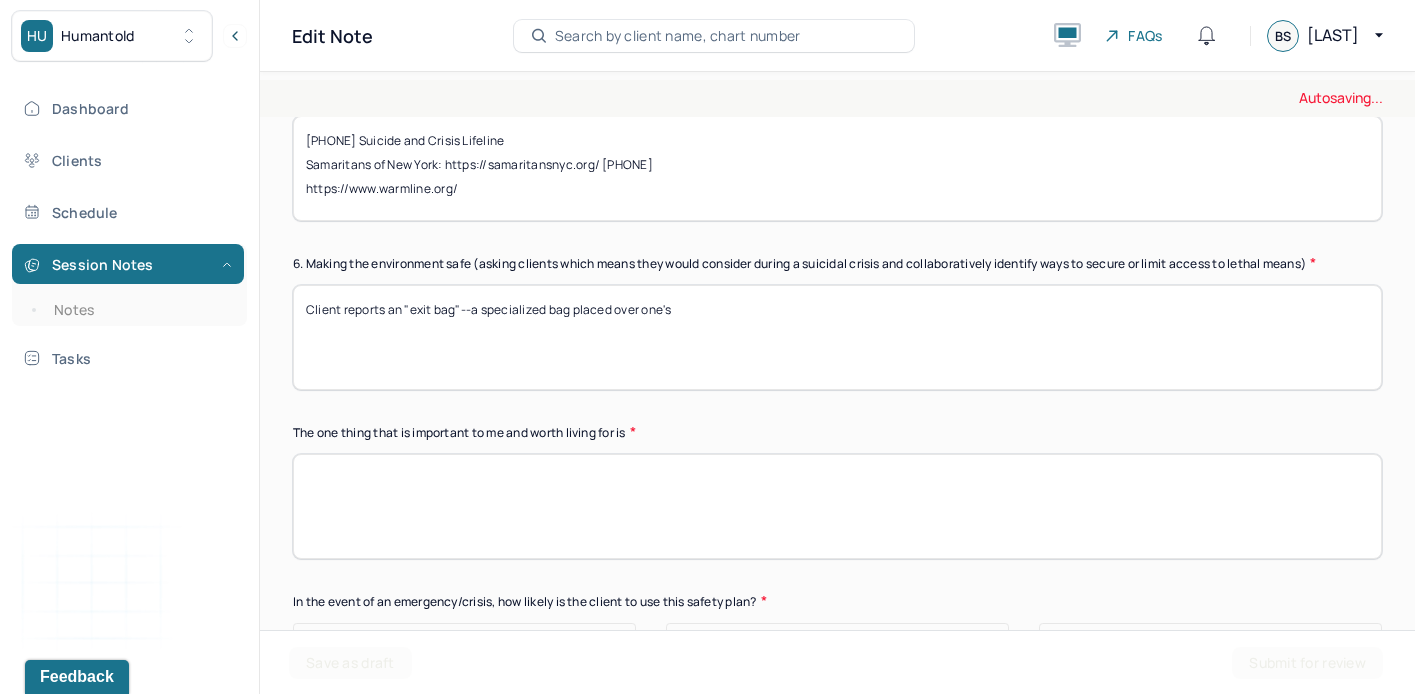 click on "Client reports an "exit bag"--a bag placed over one's" at bounding box center (837, 337) 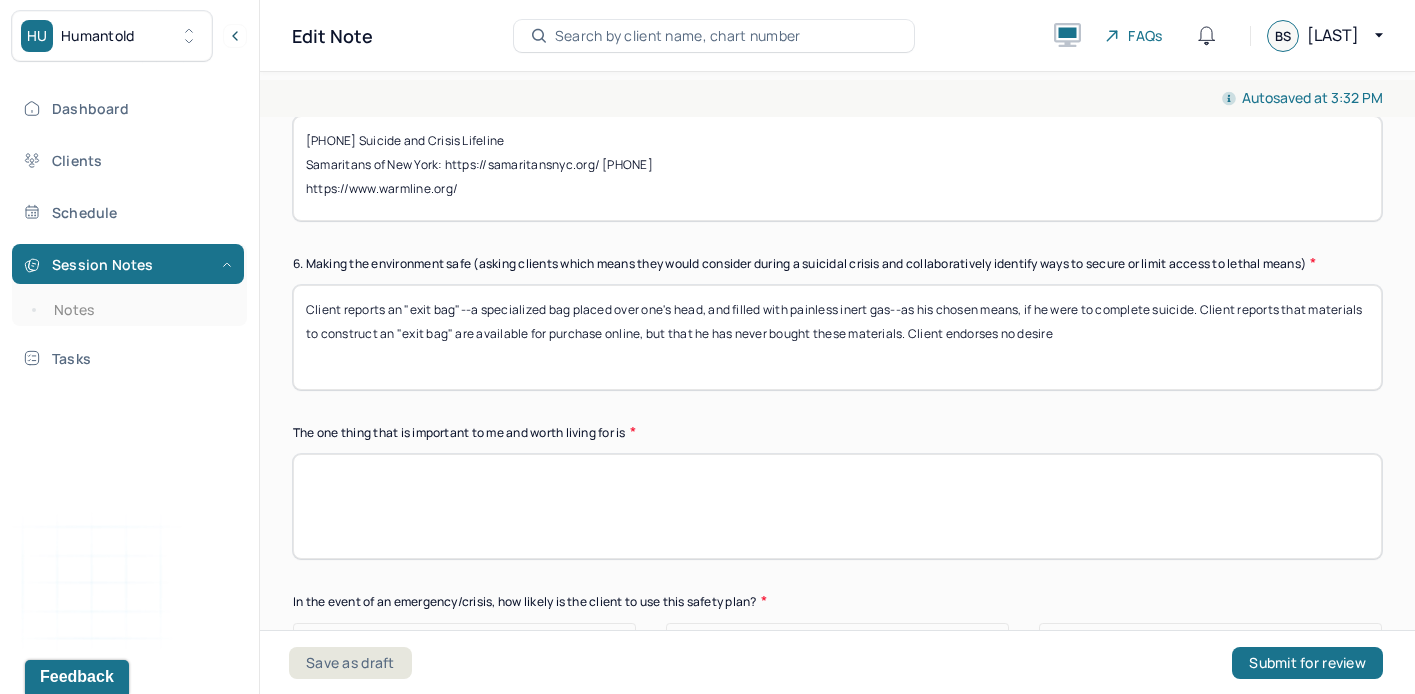 click on "Client reports an "exit bag"--a specialized bag placed over one's head, and filled with painless inert gas--as his chosen means, if he were to complete suicide. Client reports that materials to construct an "exit bag" are available for purchase online, but that he has never bought these materials. Client endorses no desire" at bounding box center [837, 337] 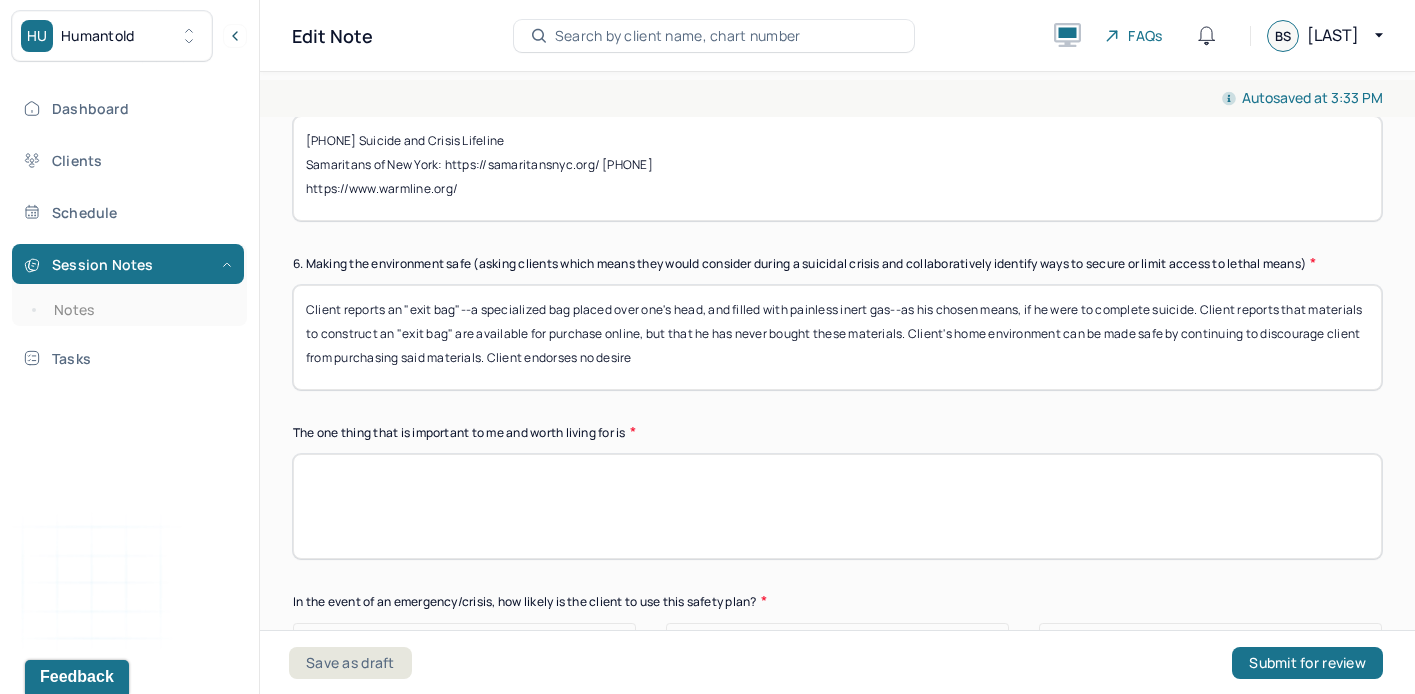 click on "Client reports an "exit bag"--a specialized bag placed over one's head, and filled with painless inert gas--as his chosen means, if he were to complete suicide. Client reports that materials to construct an "exit bag" are available for purchase online, but that he has never bought these materials. Client's home environment can be made safe by continuing to discourage client from purchasing said materials. Client endorses no desire" at bounding box center [837, 337] 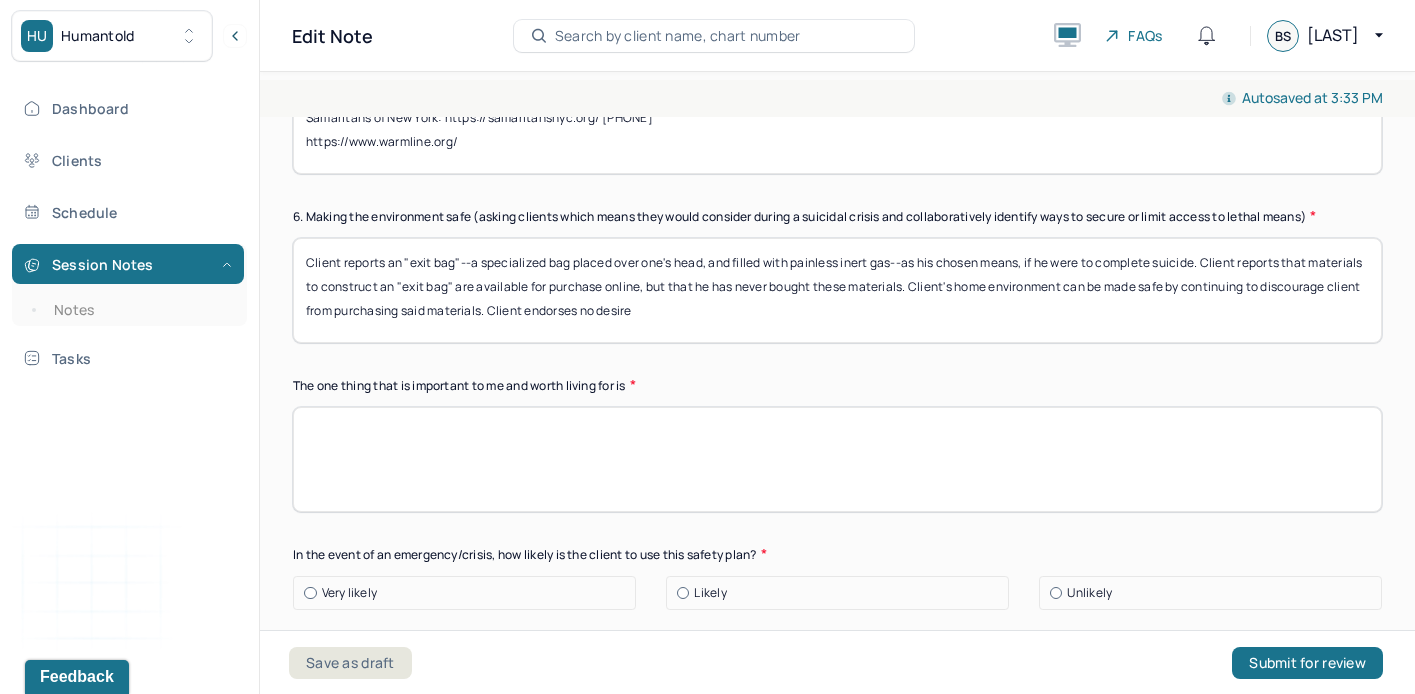 scroll, scrollTop: 1387, scrollLeft: 0, axis: vertical 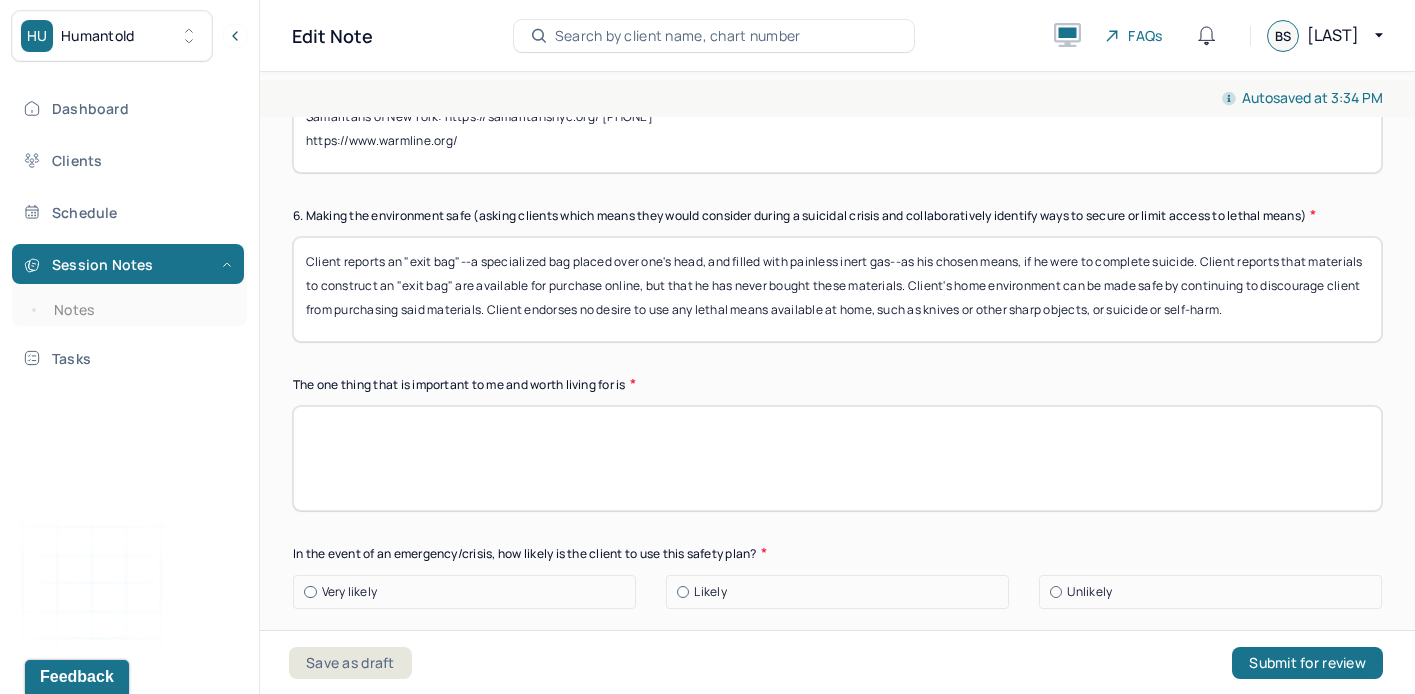 click on "Client reports an "exit bag"--a specialized bag placed over one's head, and filled with painless inert gas--as his chosen means, if he were to complete suicide. Client reports that materials to construct an "exit bag" are available for purchase online, but that he has never bought these materials. Client's home environment can be made safe by continuing to discourage client from purchasing said materials. Client endorses no desire to use any lethal means available at home, such as knives or other sharp objects, or suicide or self-harm." at bounding box center (837, 289) 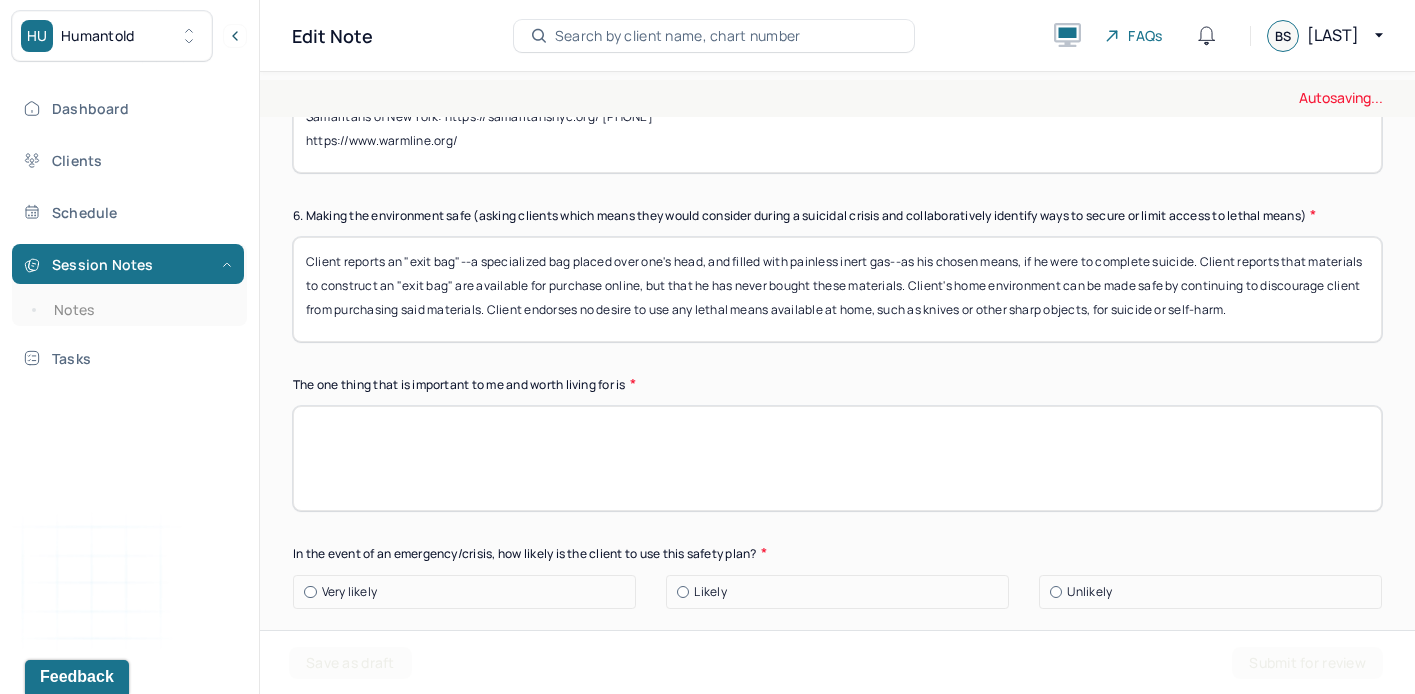 click on "Client reports an "exit bag"--a specialized bag placed over one's head, and filled with painless inert gas--as his chosen means, if he were to complete suicide. Client reports that materials to construct an "exit bag" are available for purchase online, but that he has never bought these materials. Client's home environment can be made safe by continuing to discourage client from purchasing said materials. Client endorses no desire to use any lethal means available at home, such as knives or other sharp objects, or suicide or self-harm." at bounding box center (837, 289) 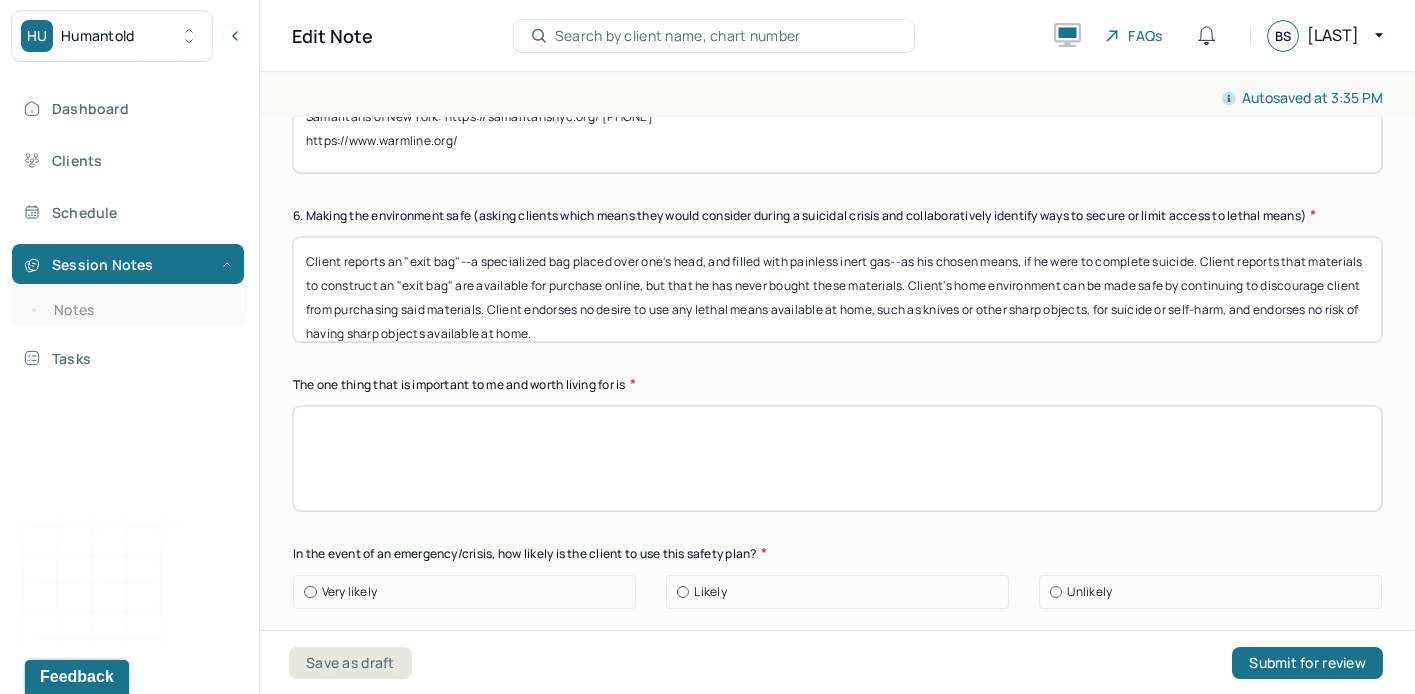 type on "Client reports an "exit bag"--a specialized bag placed over one's head, and filled with painless inert gas--as his chosen means, if he were to complete suicide. Client reports that materials to construct an "exit bag" are available for purchase online, but that he has never bought these materials. Client's home environment can be made safe by continuing to discourage client from purchasing said materials. Client endorses no desire to use any lethal means available at home, such as knives or other sharp objects, for suicide or self-harm, and endorses no risk of having sharp objects available at home." 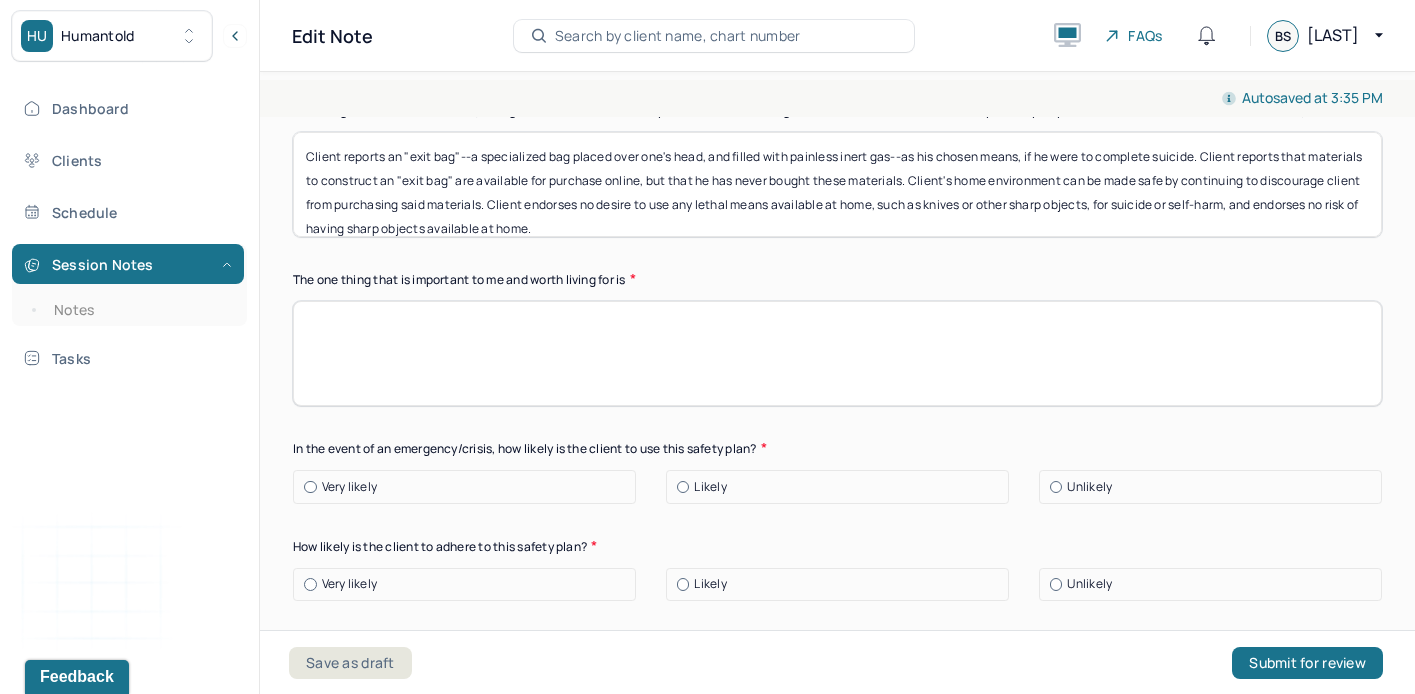 scroll, scrollTop: 1502, scrollLeft: 0, axis: vertical 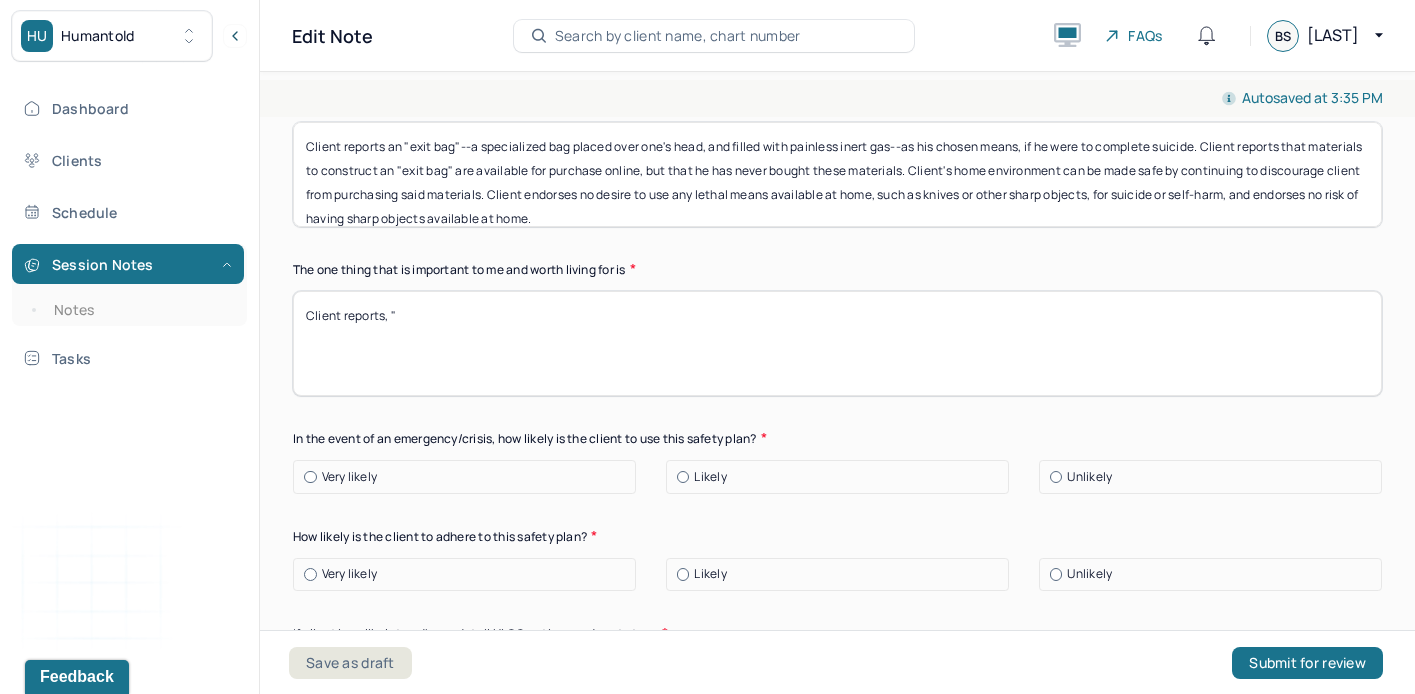 paste on "life is worth living when im experiencing the beautify of life, when im hiking, taking in nature (sometimes they’re the only times that i feel that way)" 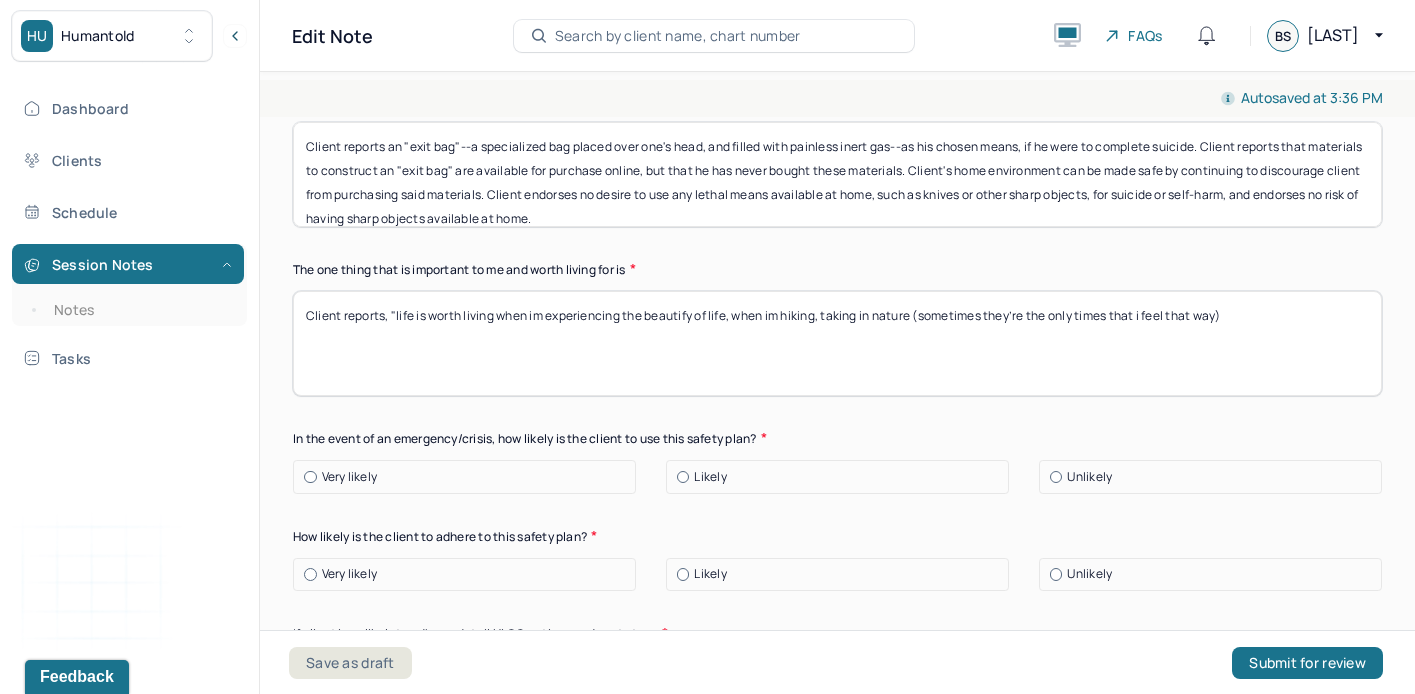 click on "Client reports, "life is worth living when im experiencing the beautify of life, when im hiking, taking in nature (sometimes they’re the only times that i feel that way)" at bounding box center [837, 343] 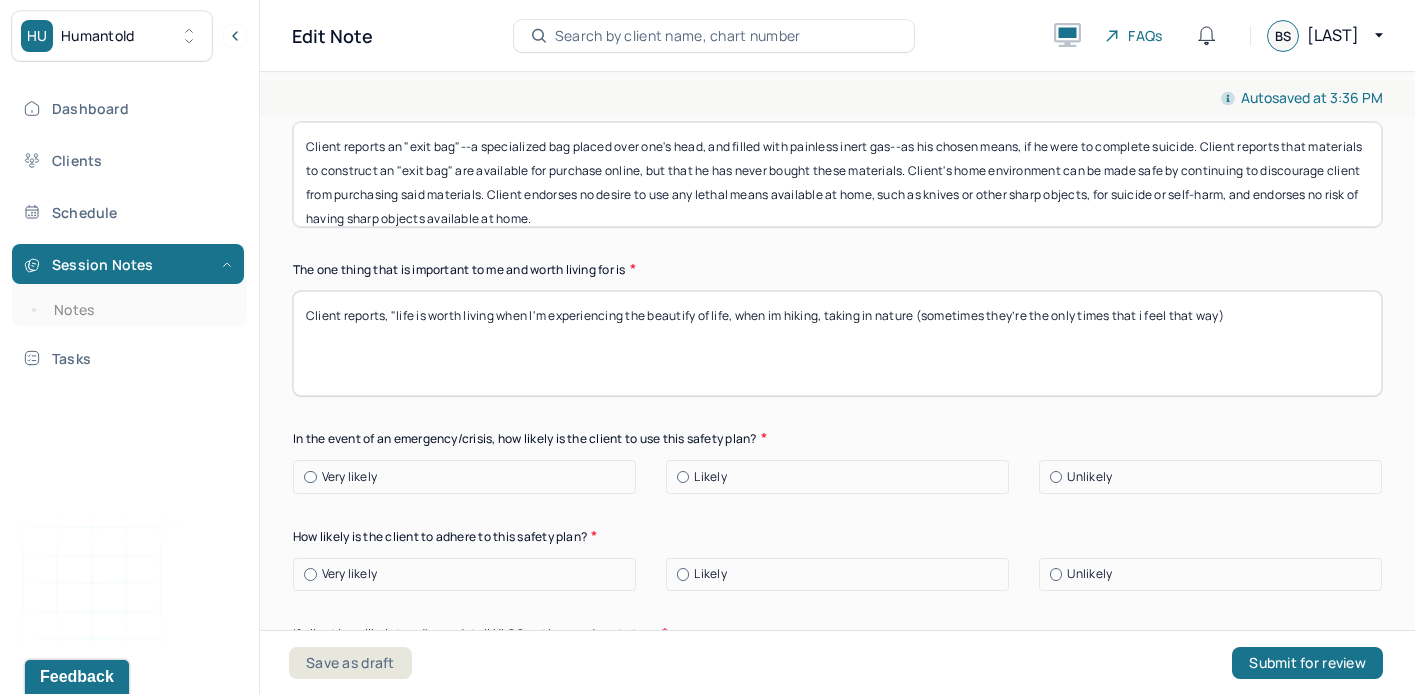 click on "Client reports, "life is worth living when I'm experiencing the beautify of life, when im hiking, taking in nature (sometimes they’re the only times that i feel that way)" at bounding box center (837, 343) 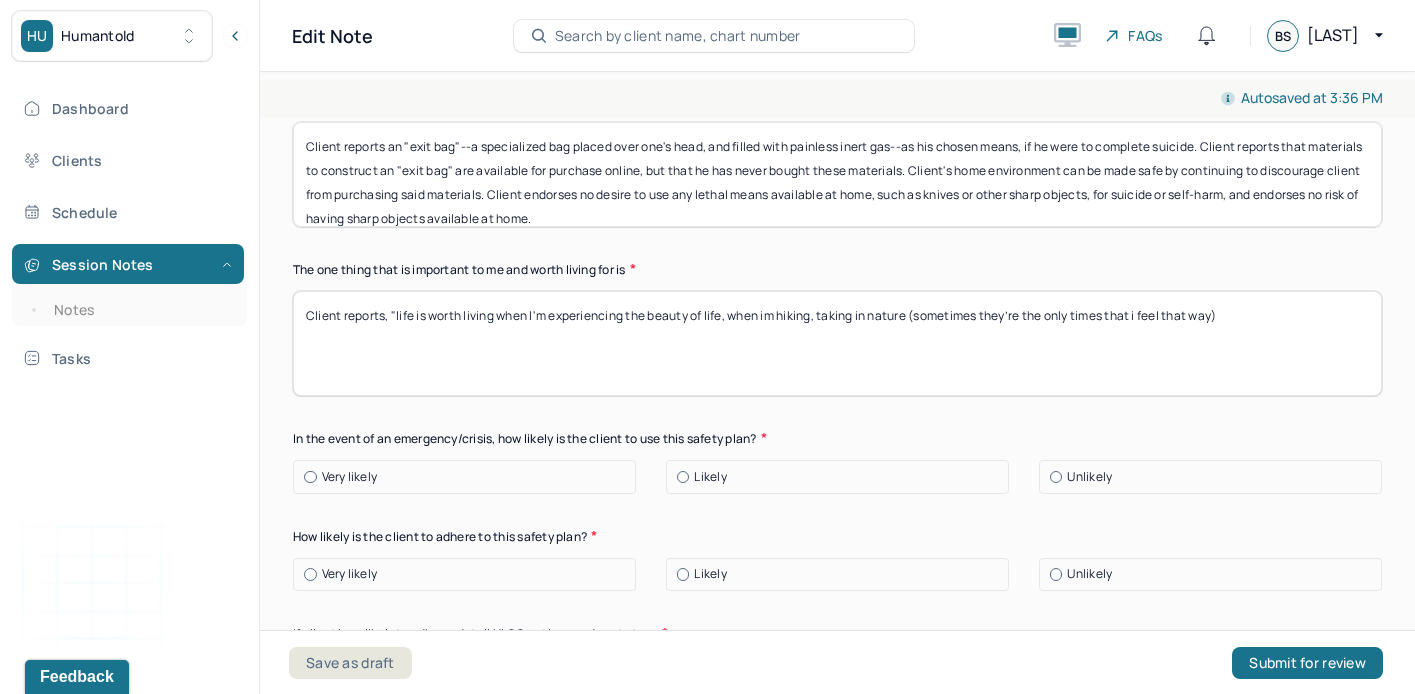 click on "Client reports, "life is worth living when I'm experiencing the beauty of life, when im hiking, taking in nature (sometimes they’re the only times that i feel that way)" at bounding box center (837, 343) 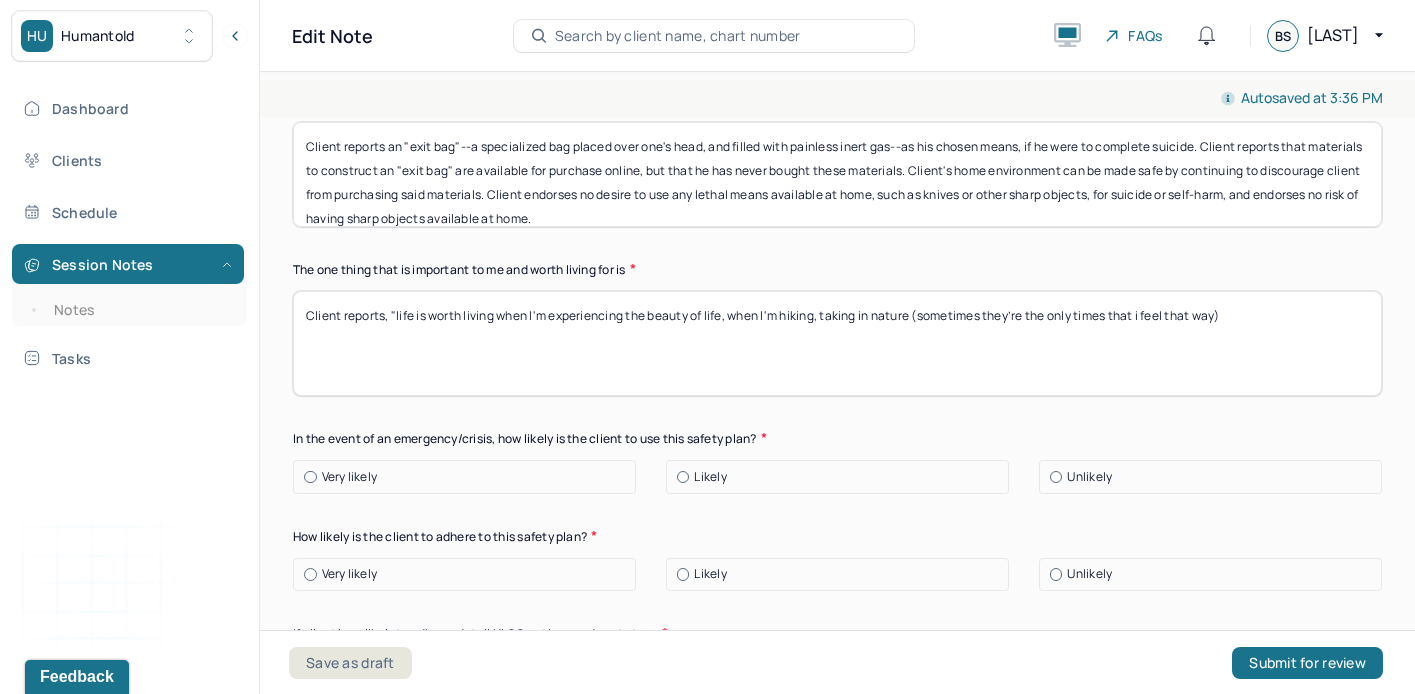 click on "Client reports, "life is worth living when I'm experiencing the beauty of life, when im hiking, taking in nature (sometimes they’re the only times that i feel that way)" at bounding box center [837, 343] 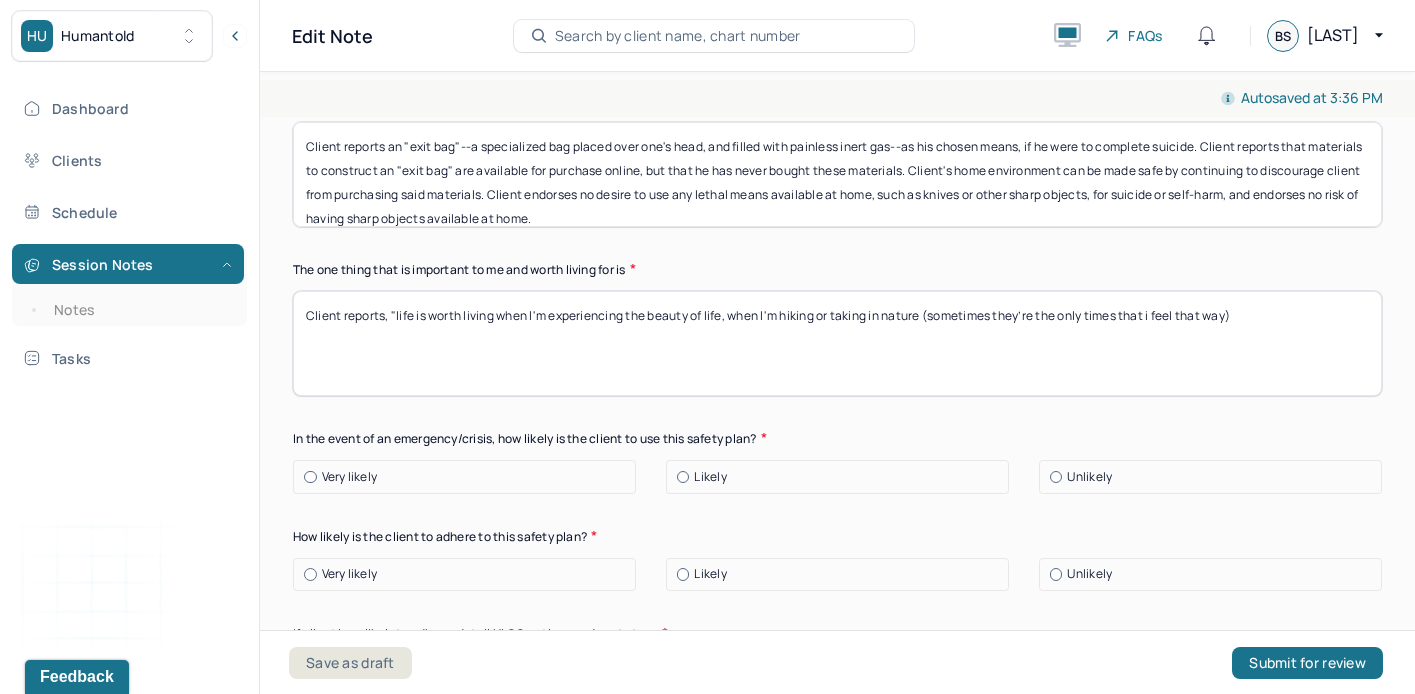 click on "Client reports, "life is worth living when I'm experiencing the beauty of life, when I'm hiking or taking in nature (sometimes they’re the only times that i feel that way)" at bounding box center (837, 343) 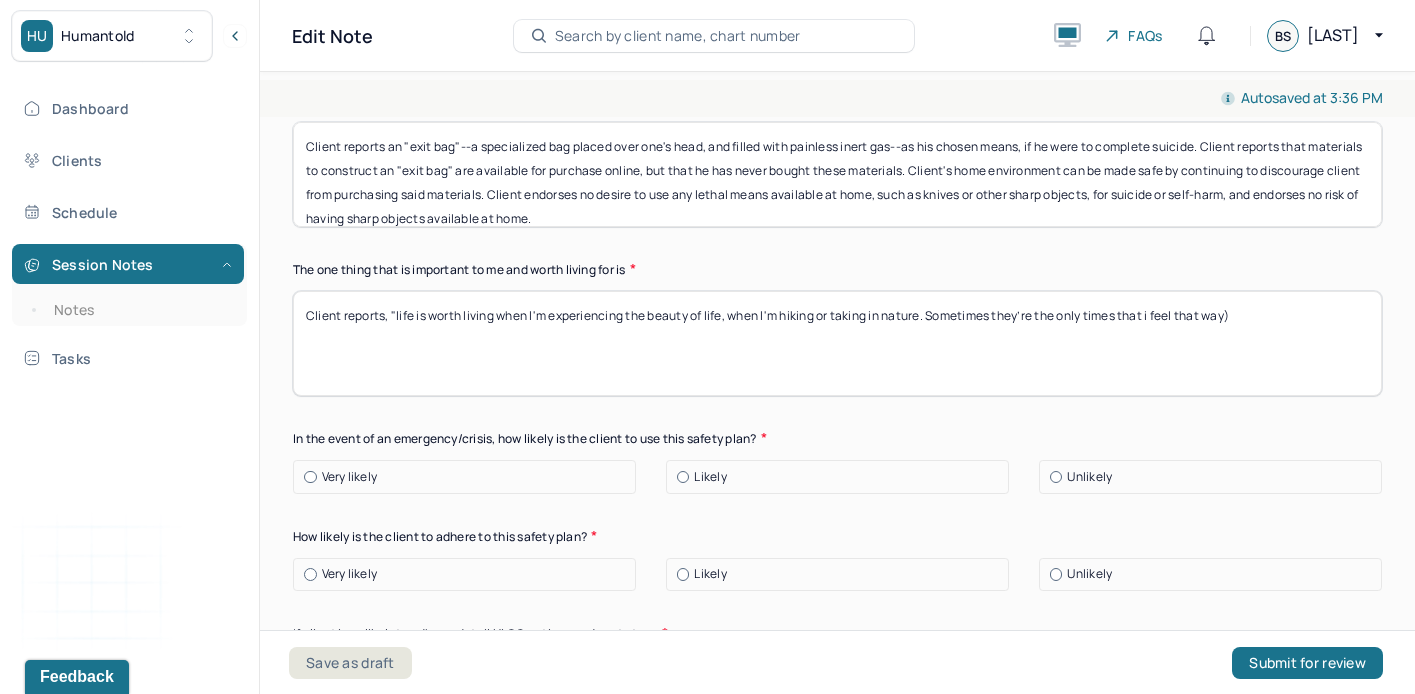 click on "Client reports, "life is worth living when I'm experiencing the beauty of life, when I'm hiking or taking in nature. sometimes they’re the only times that i feel that way)" at bounding box center (837, 343) 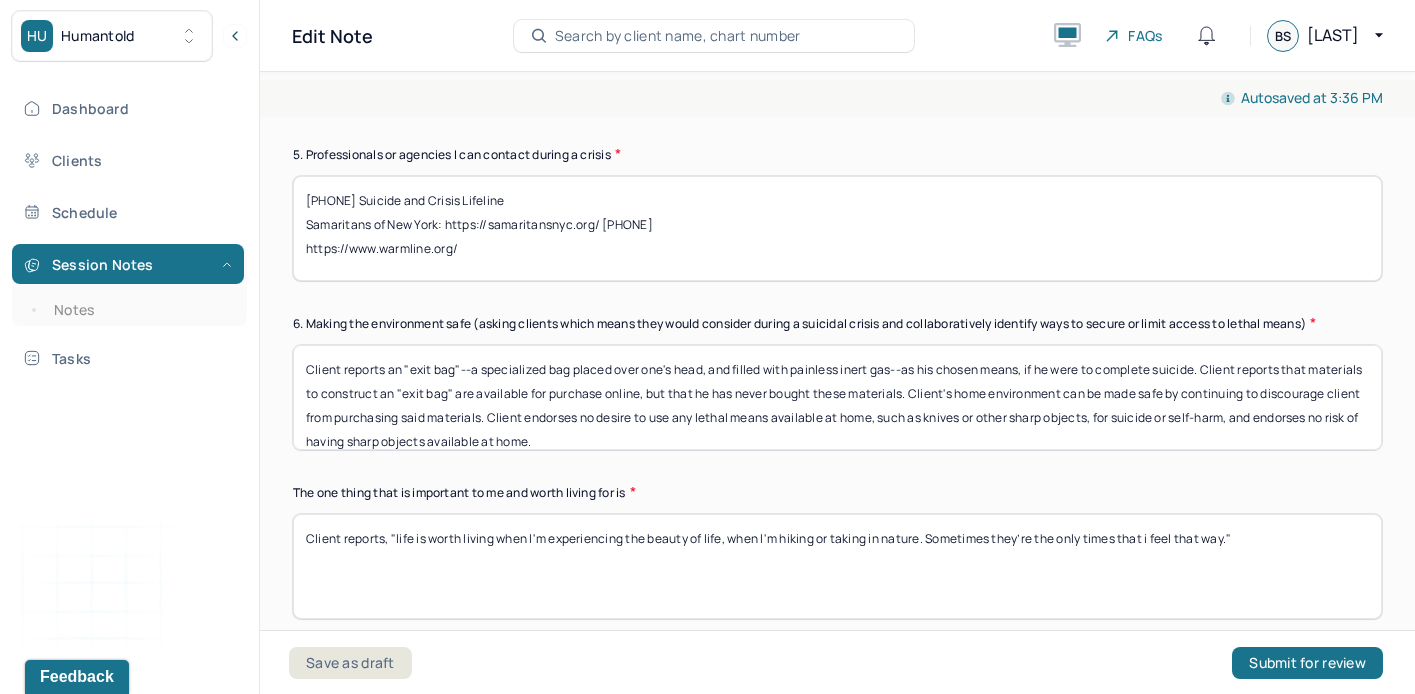 scroll, scrollTop: 1476, scrollLeft: 0, axis: vertical 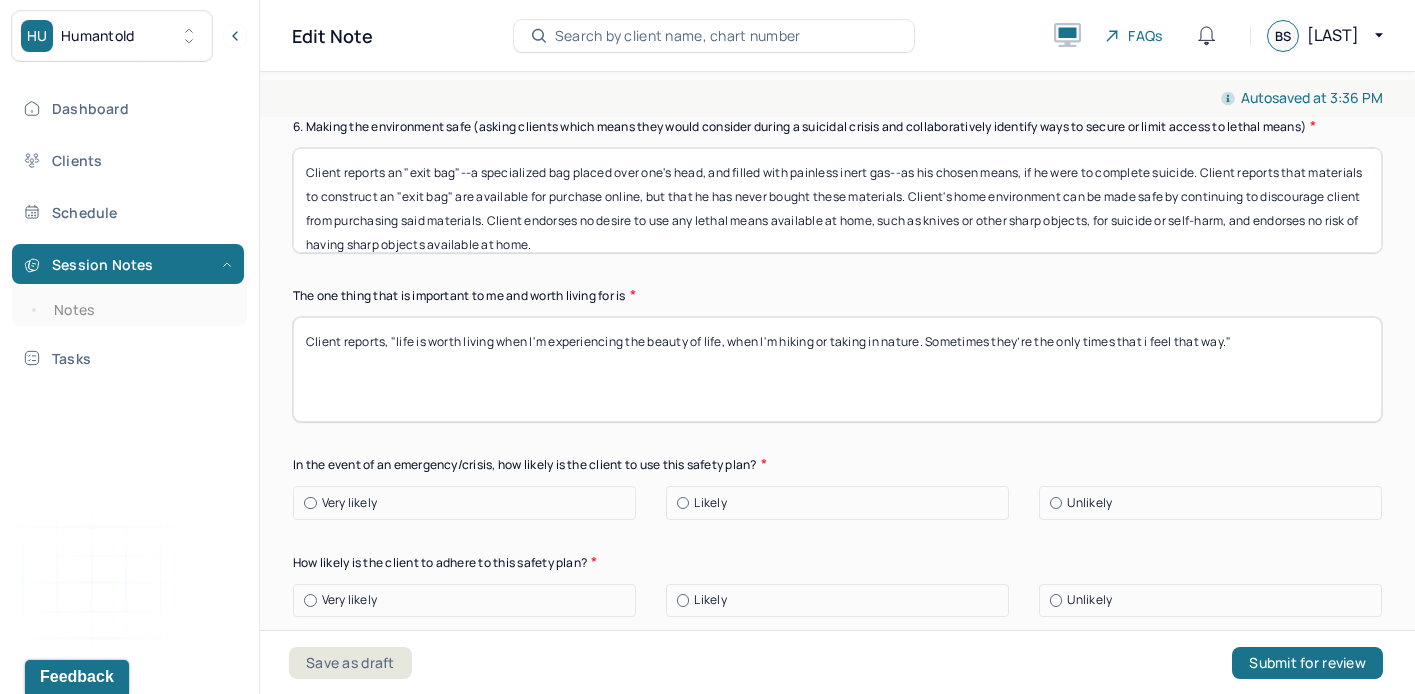 type on "Client reports, "life is worth living when I'm experiencing the beauty of life, when I'm hiking or taking in nature. Sometimes they’re the only times that i feel that way."" 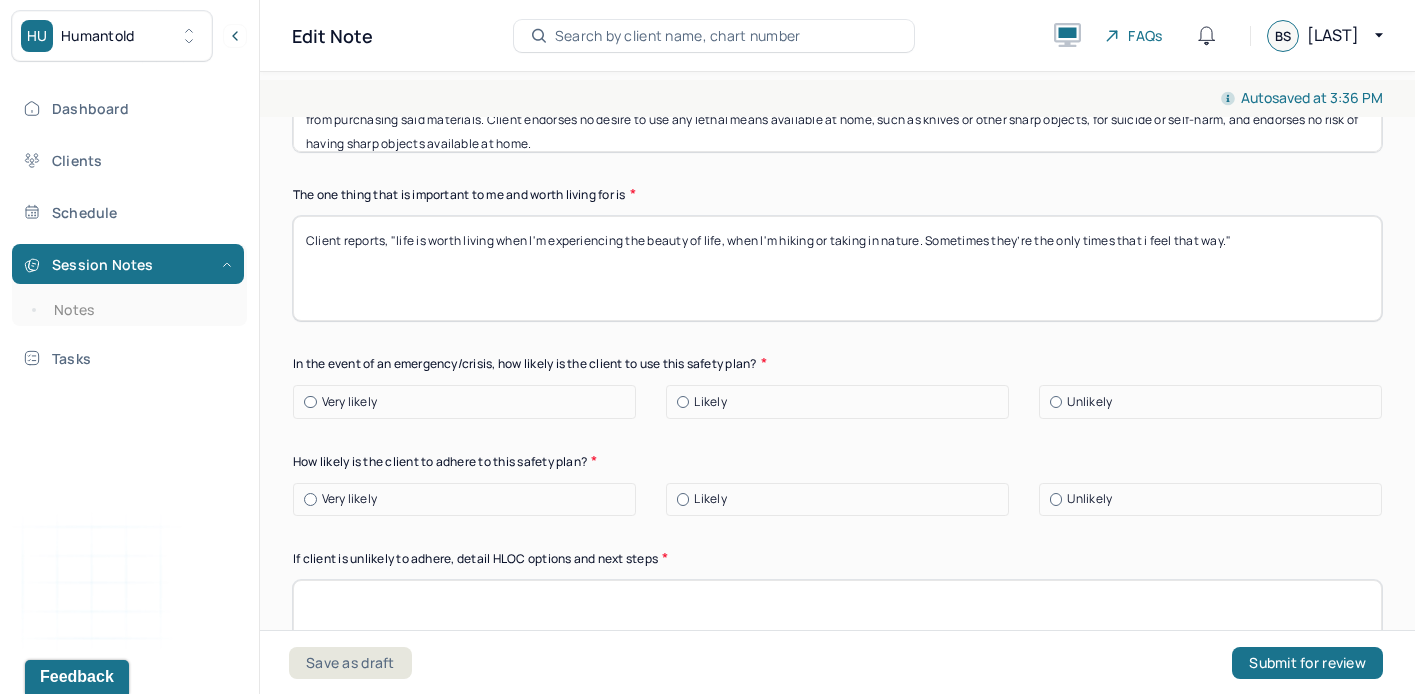 scroll, scrollTop: 1579, scrollLeft: 0, axis: vertical 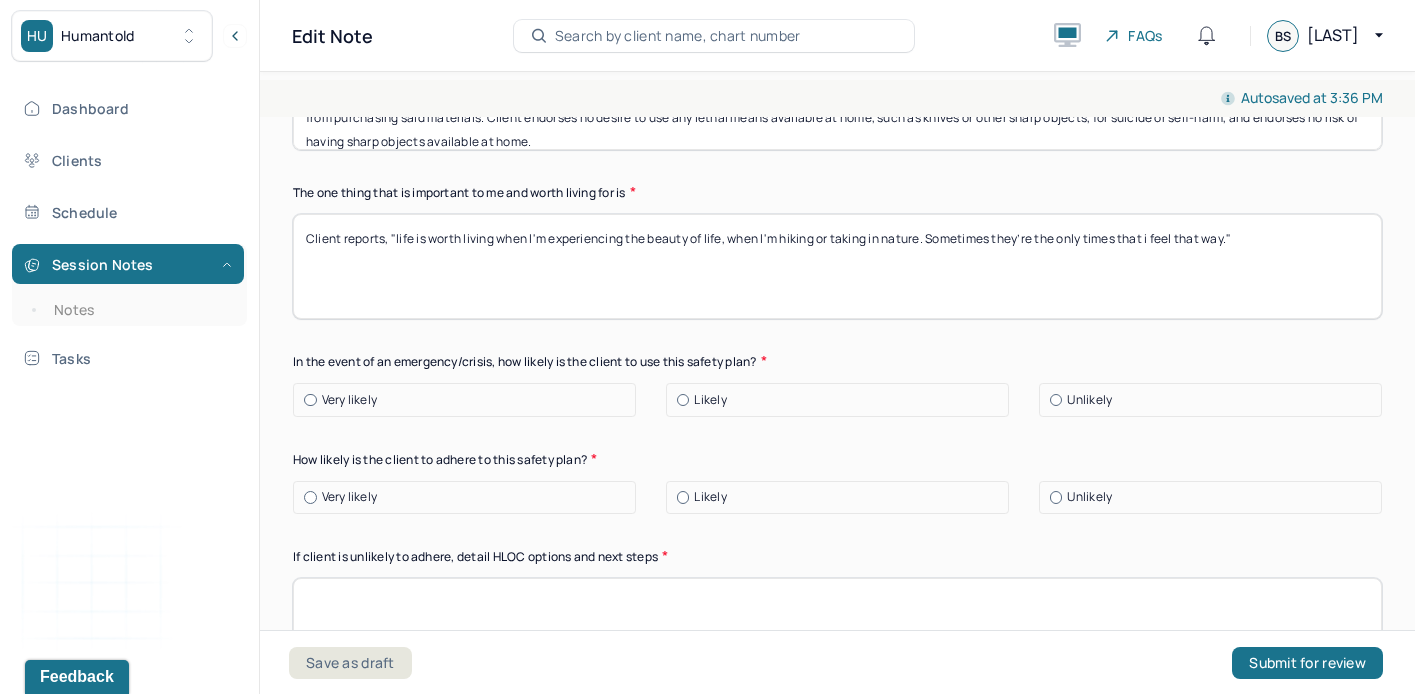 click on "Likely" at bounding box center [842, 400] 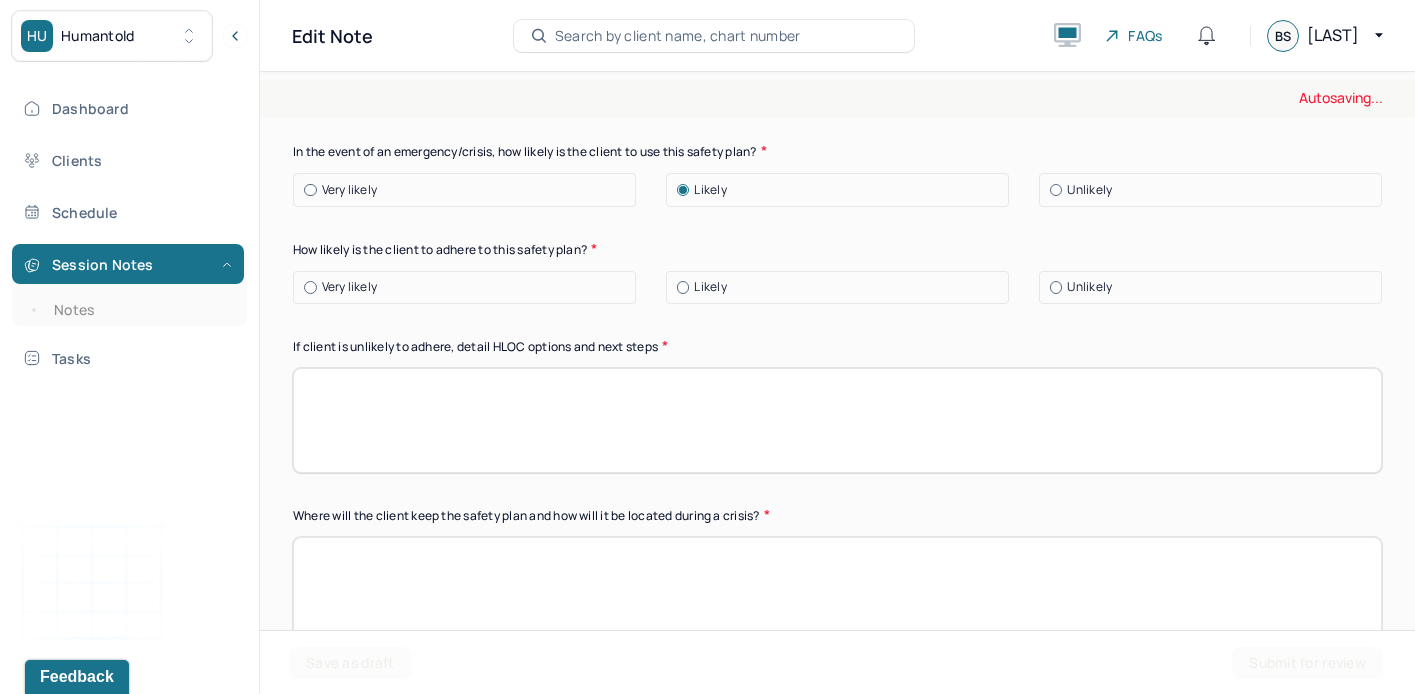 scroll, scrollTop: 1796, scrollLeft: 0, axis: vertical 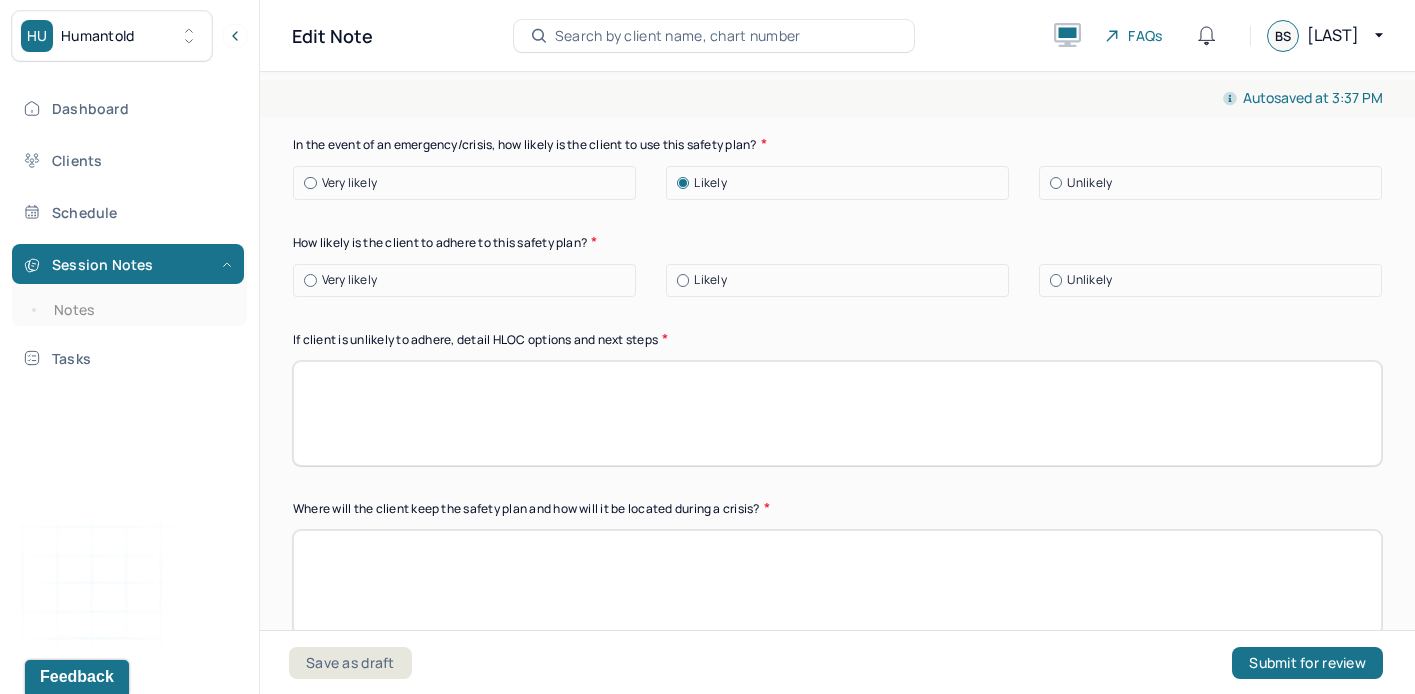 click on "Likely" at bounding box center [842, 280] 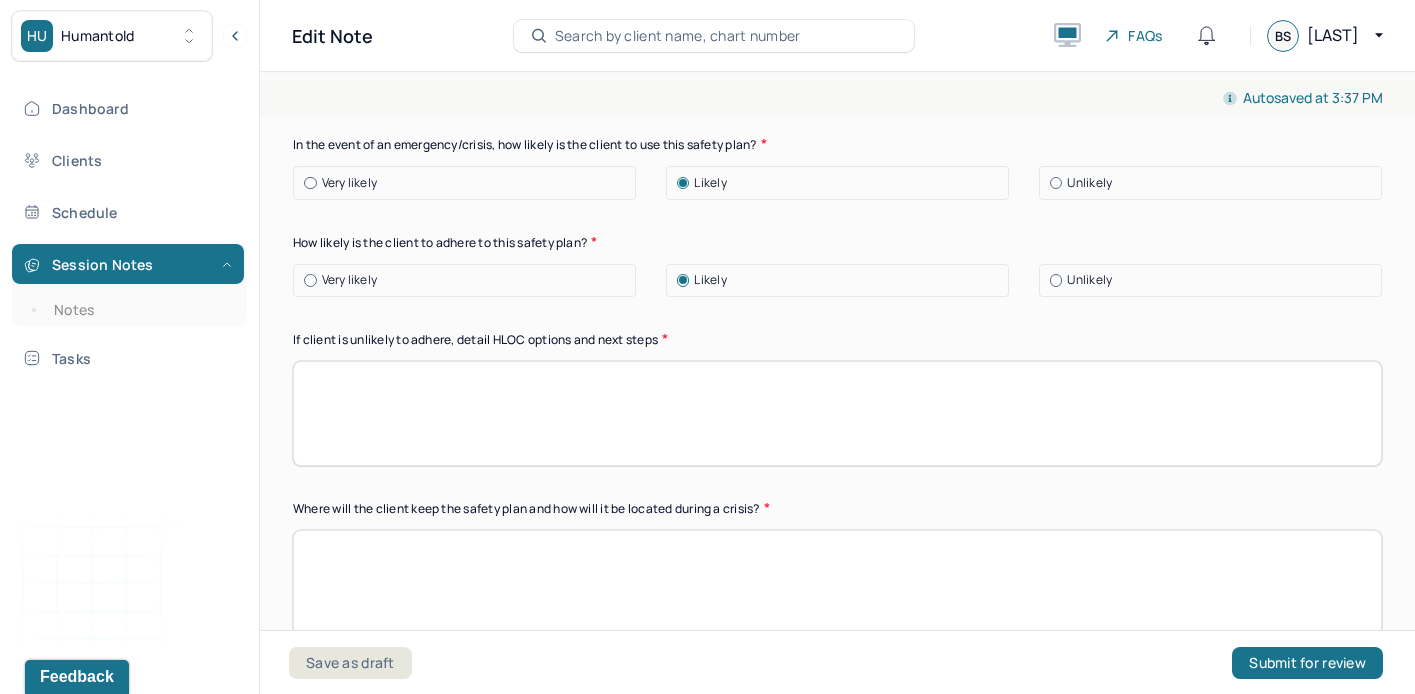 click on "Very likely" at bounding box center (469, 183) 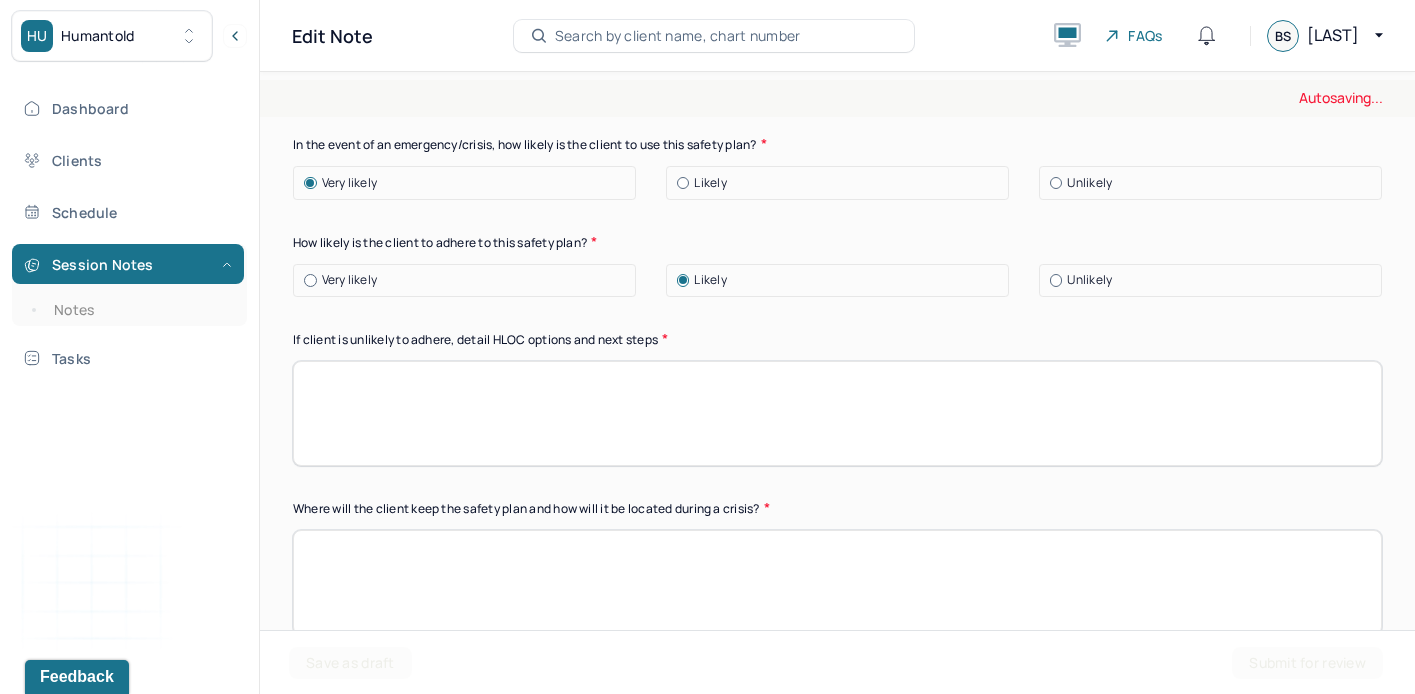 click on "Instructions The fields marked with an asterisk ( * ) are required before you can submit your notes. Before you can submit your session notes, they must be signed. You have the option to save your notes as a draft before making a submission. Primary diagnosis * F43.21 ADJUST D/O WITH DEPRESSED MOOD Secondary diagnosis (optional) Secondary diagnosis Tertiary diagnosis (optional) Tertiary diagnosis 1. Warning signs (thoughts, images, mood, situation,behavior) that a crisis may be developing 2. Internal coping strategies - things I can do to take my mind off my problems without contacting another person (relaxation technique, physical activity) Client endorses leaving the house and going on long walks as historically effective internal coping strategies. Client also enjoys journaling. Client has a history of making art, including collage, painting, poetry, and producing zines--but reports that it is unlikely he will engage in such a creative endeavor in the midst of crisis.  4. People whom I can ask for help Yes" at bounding box center [837, -2] 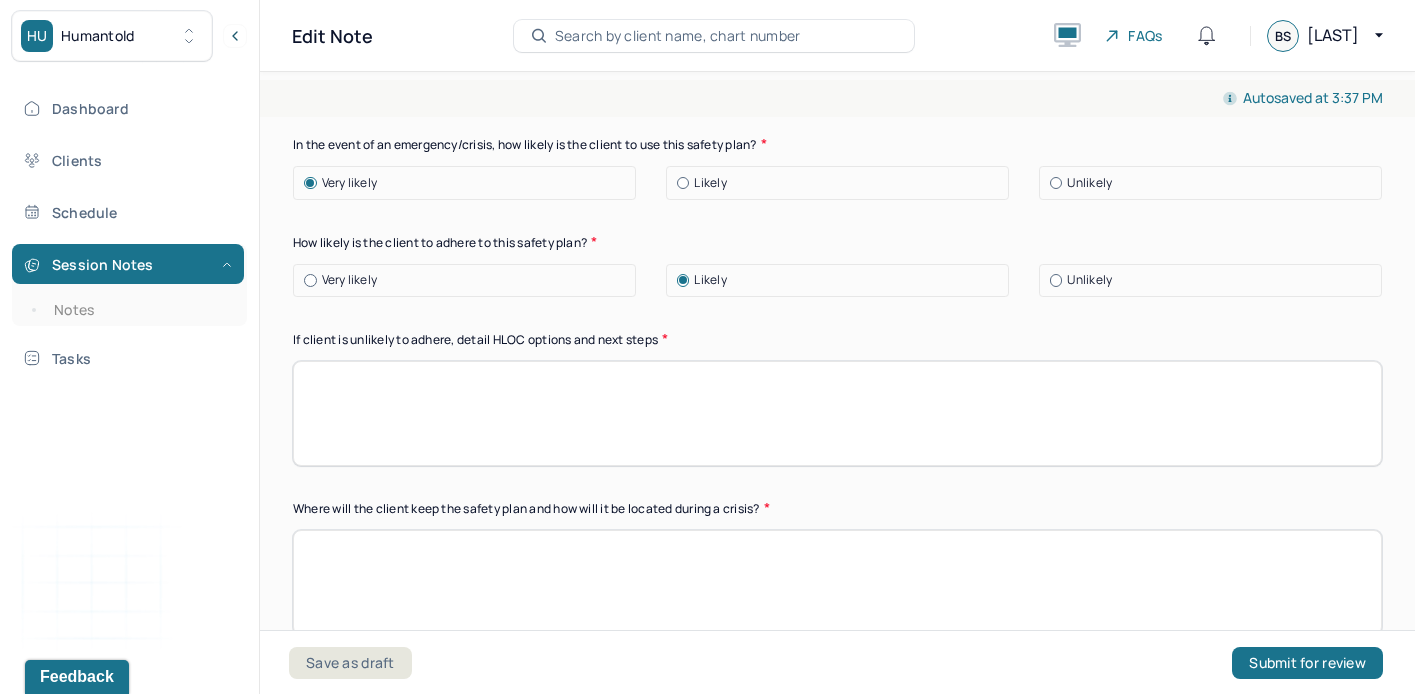 click on "Likely" at bounding box center [710, 183] 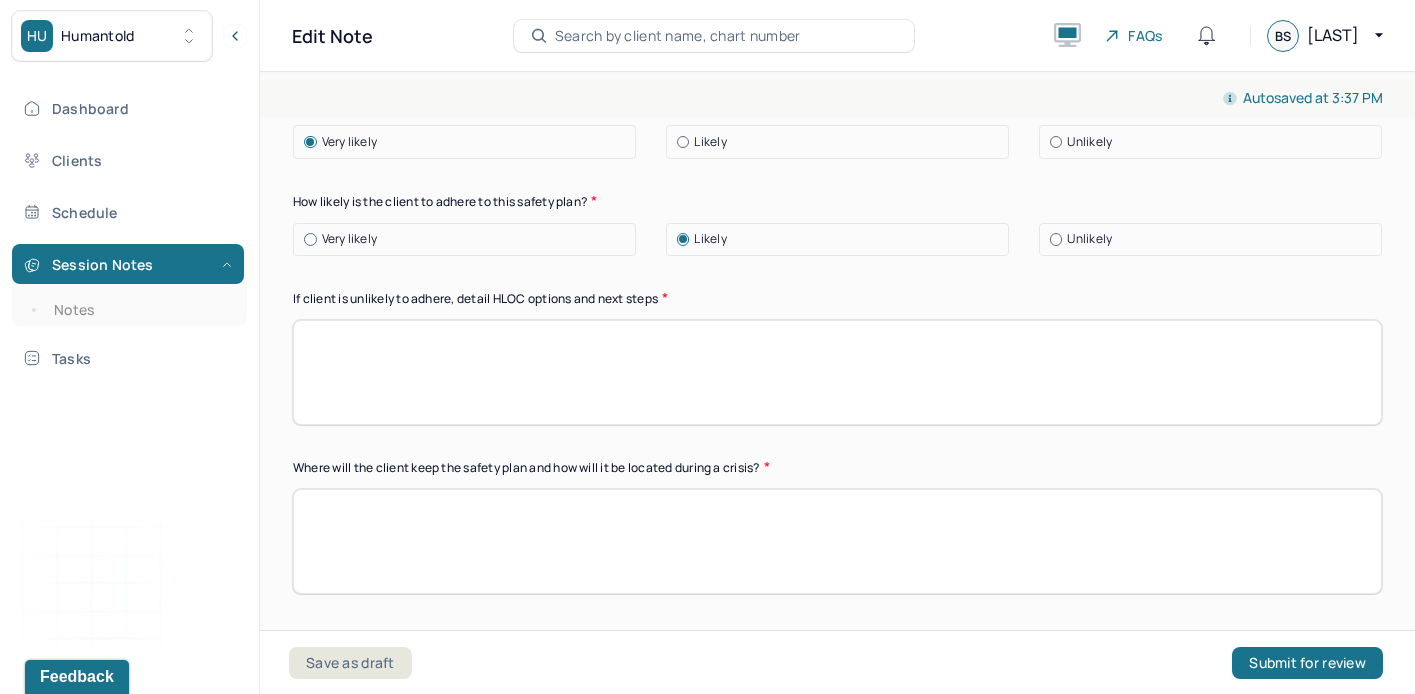 scroll, scrollTop: 1842, scrollLeft: 0, axis: vertical 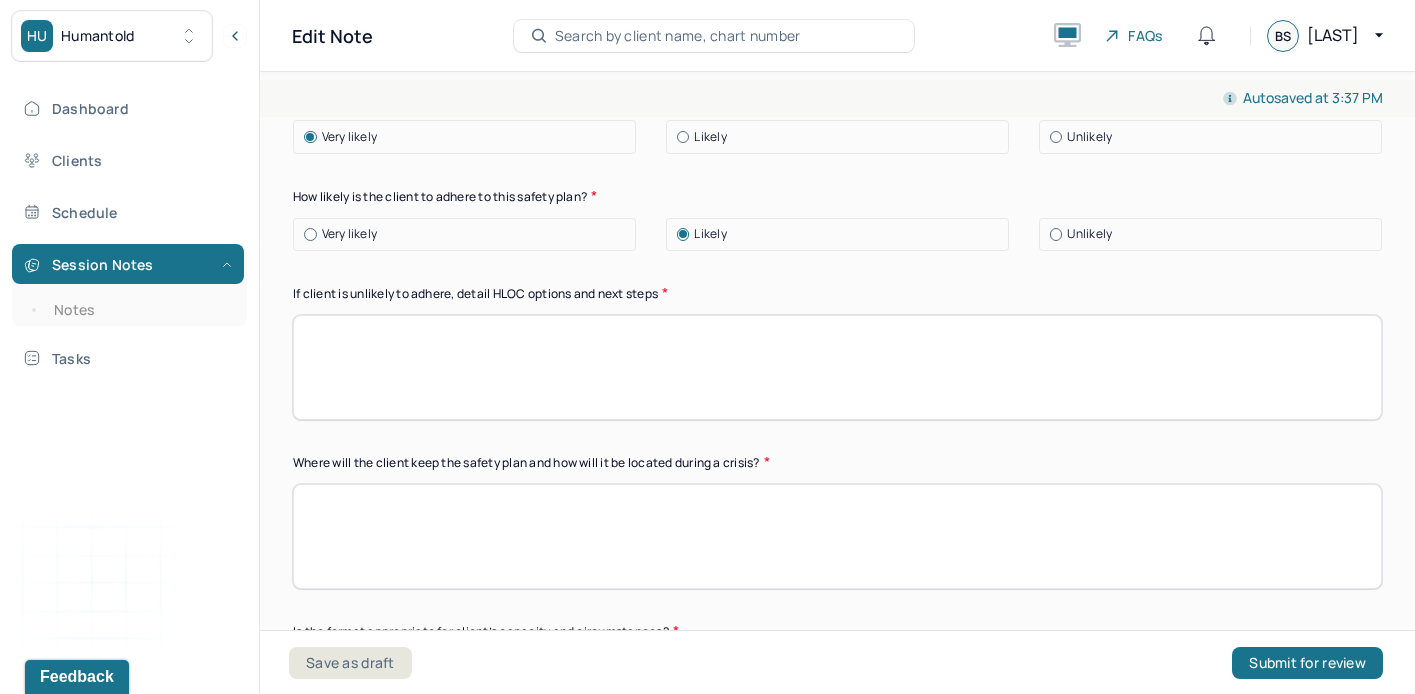 click at bounding box center (837, 367) 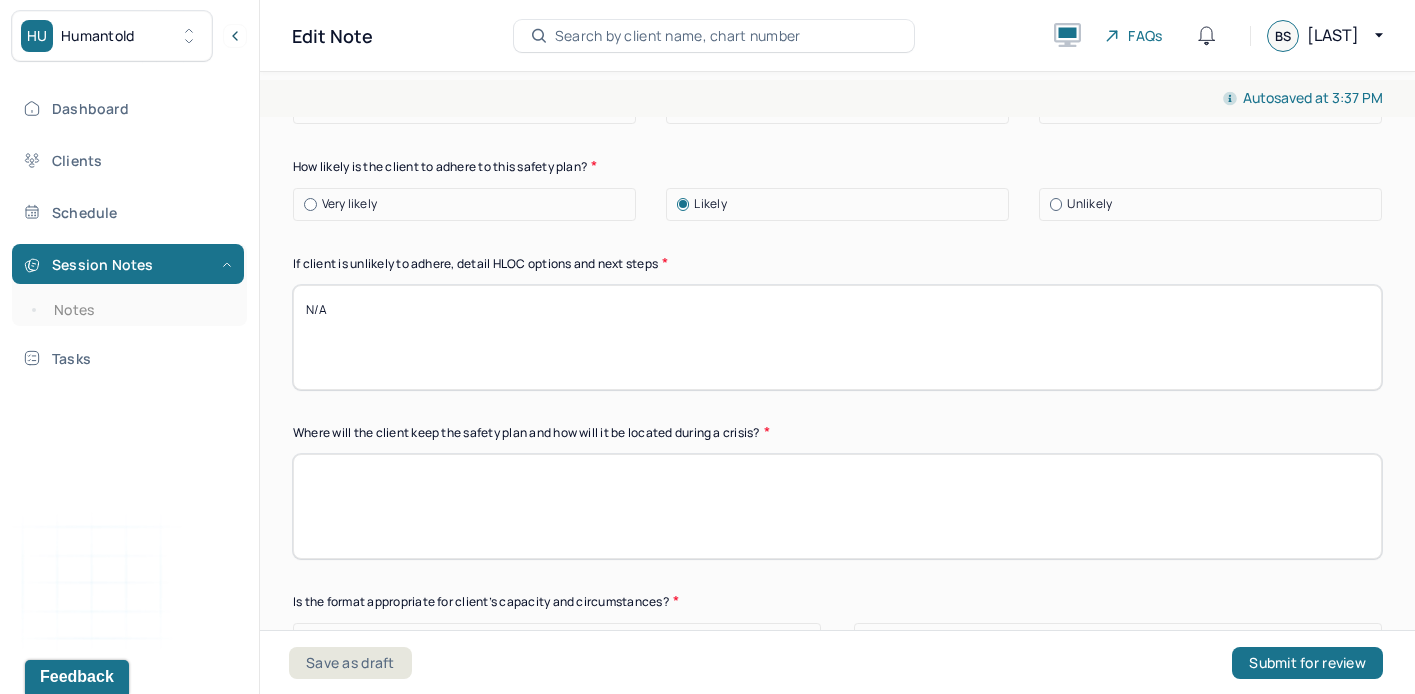 scroll, scrollTop: 1945, scrollLeft: 0, axis: vertical 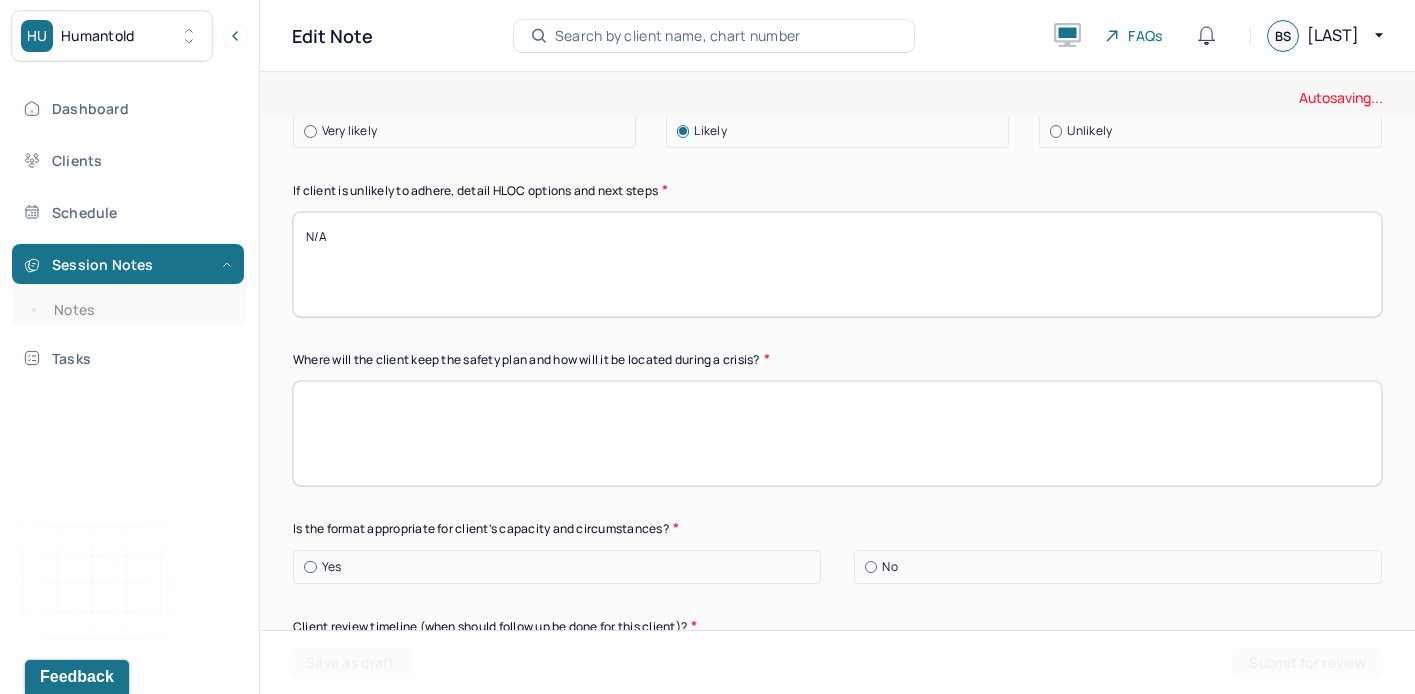 type on "N/A" 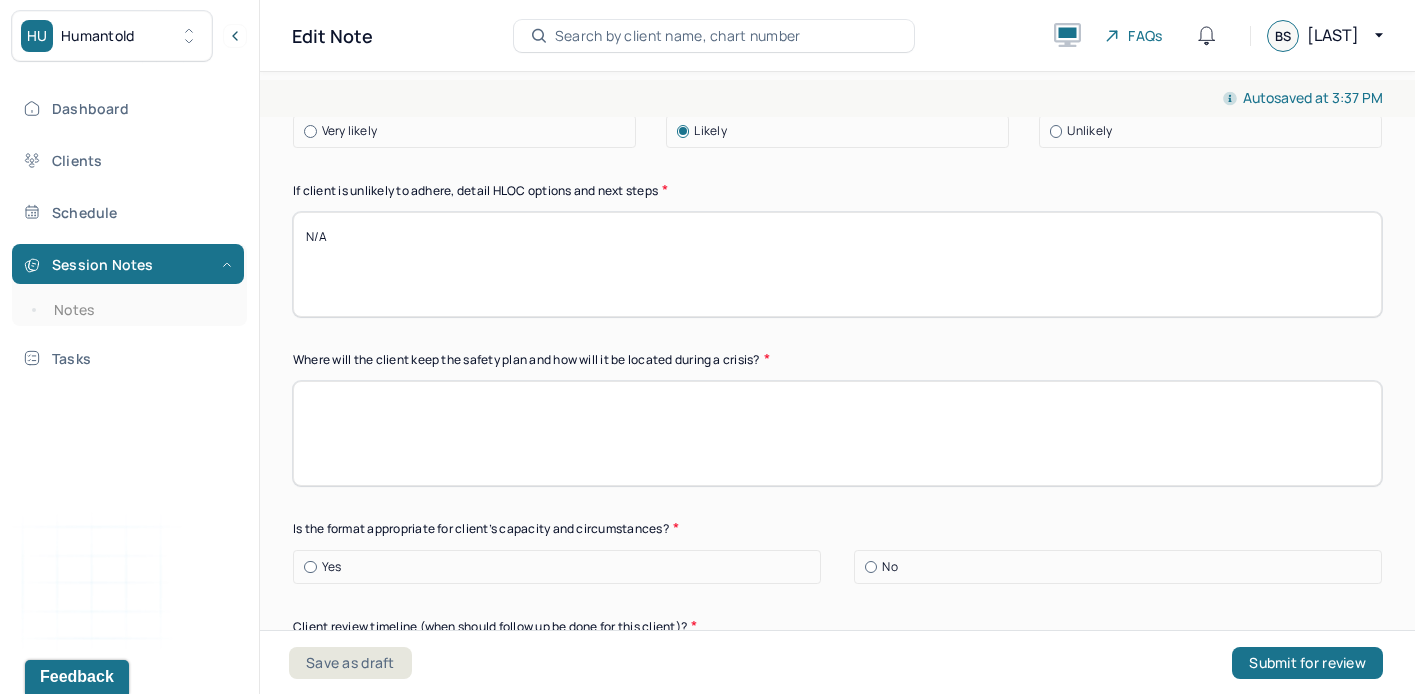 click at bounding box center [837, 433] 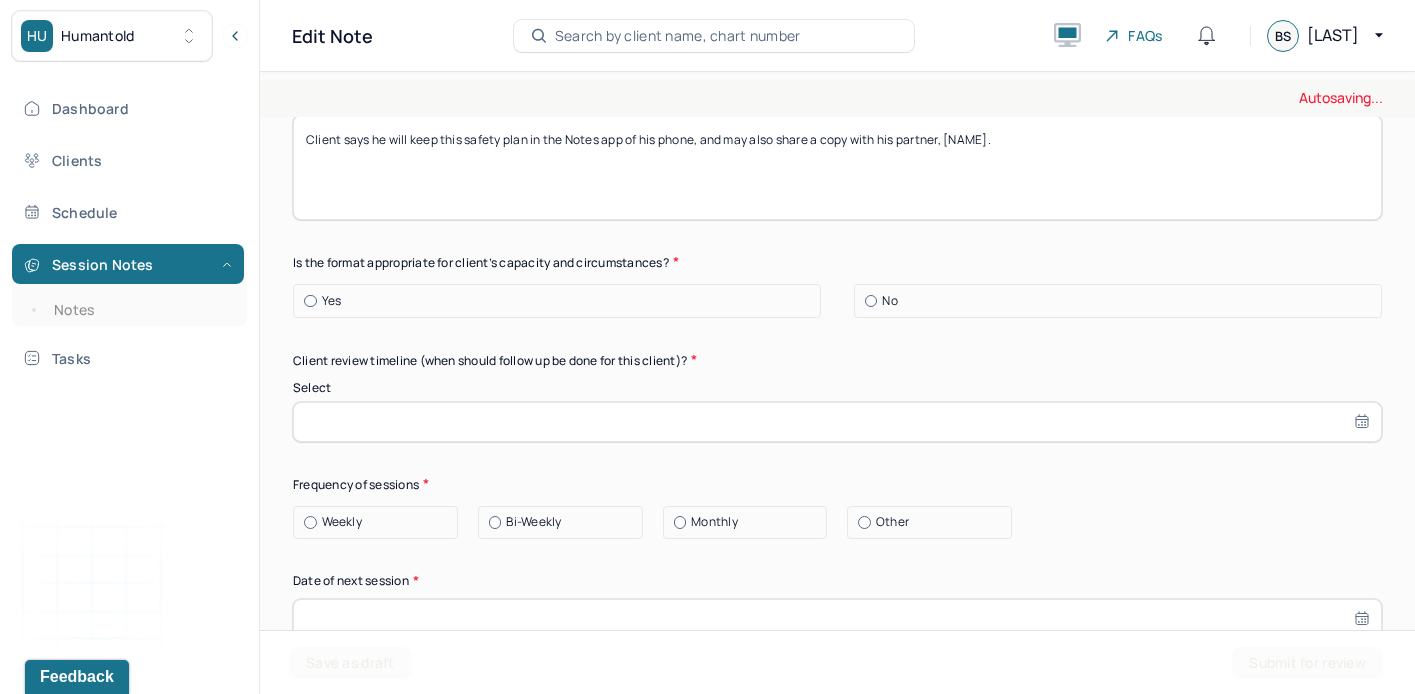 scroll, scrollTop: 2250, scrollLeft: 0, axis: vertical 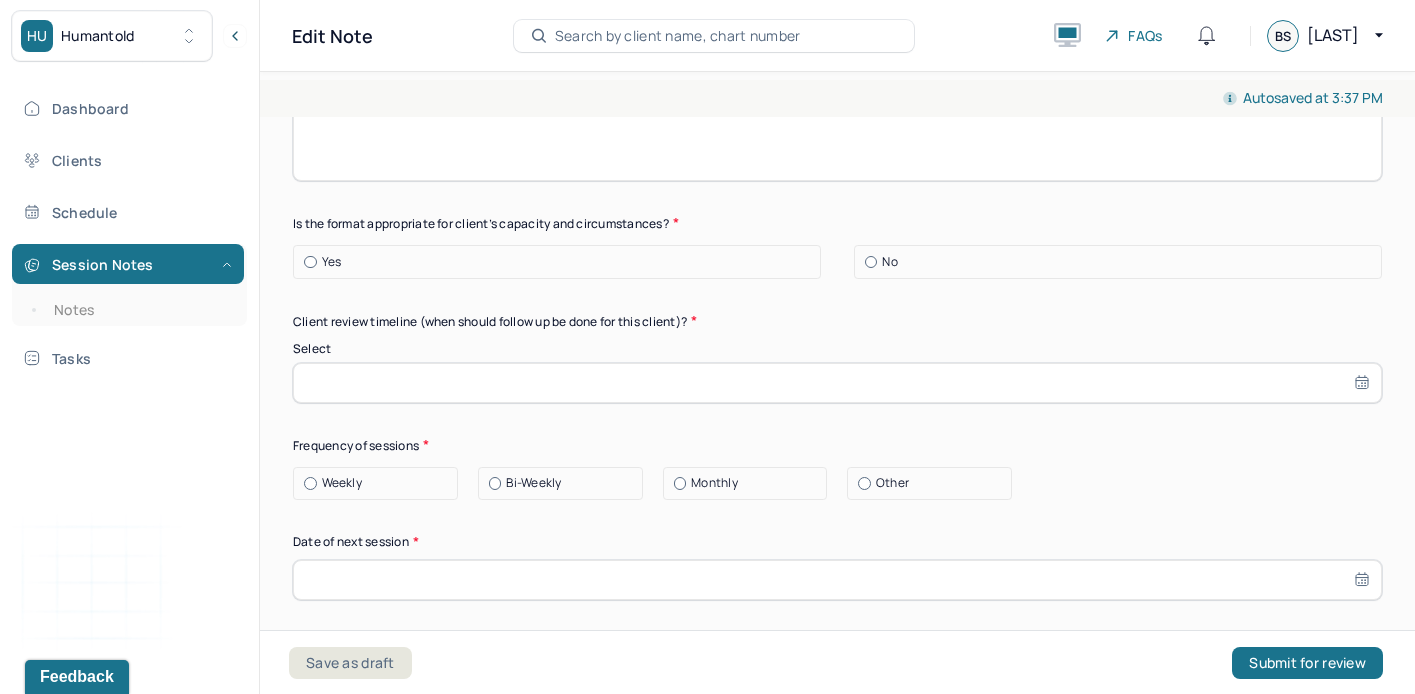 type on "Client says he will keep this safety plan in the Notes app of his phone, and may also share a copy with his partner, [NAME]." 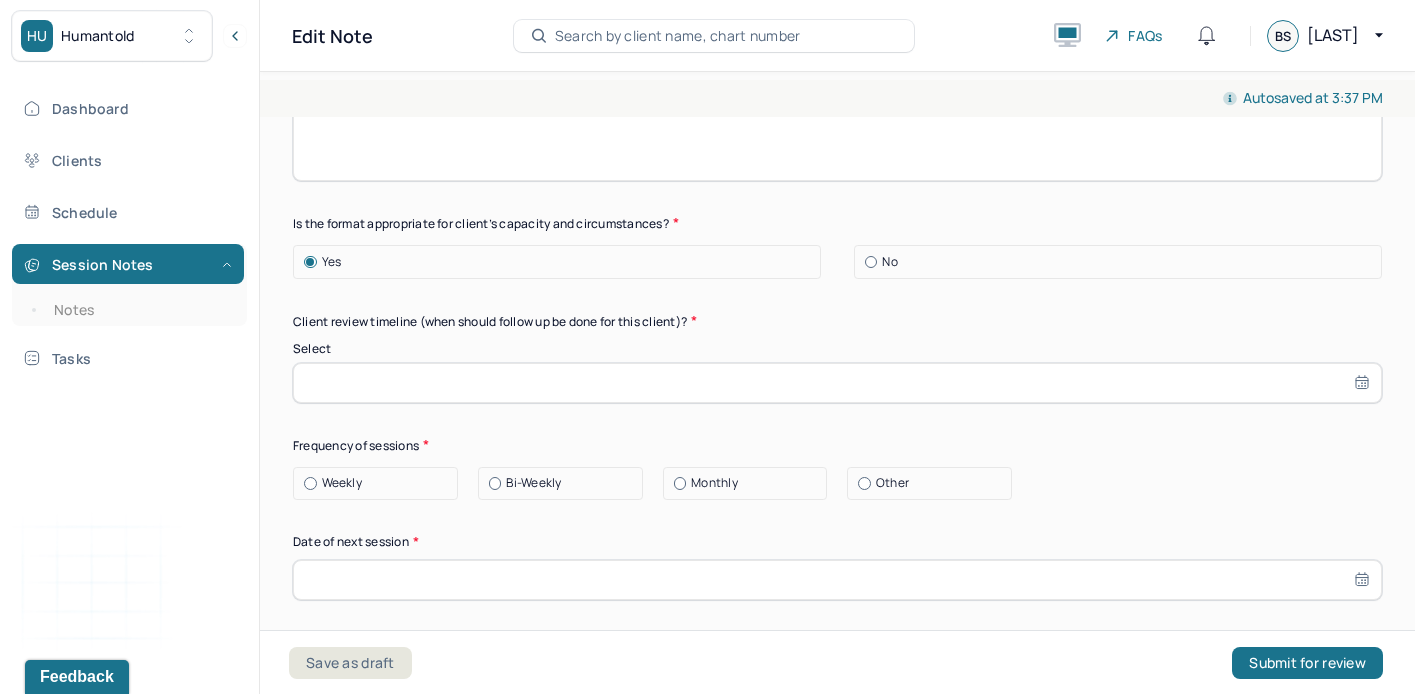 click at bounding box center [837, 383] 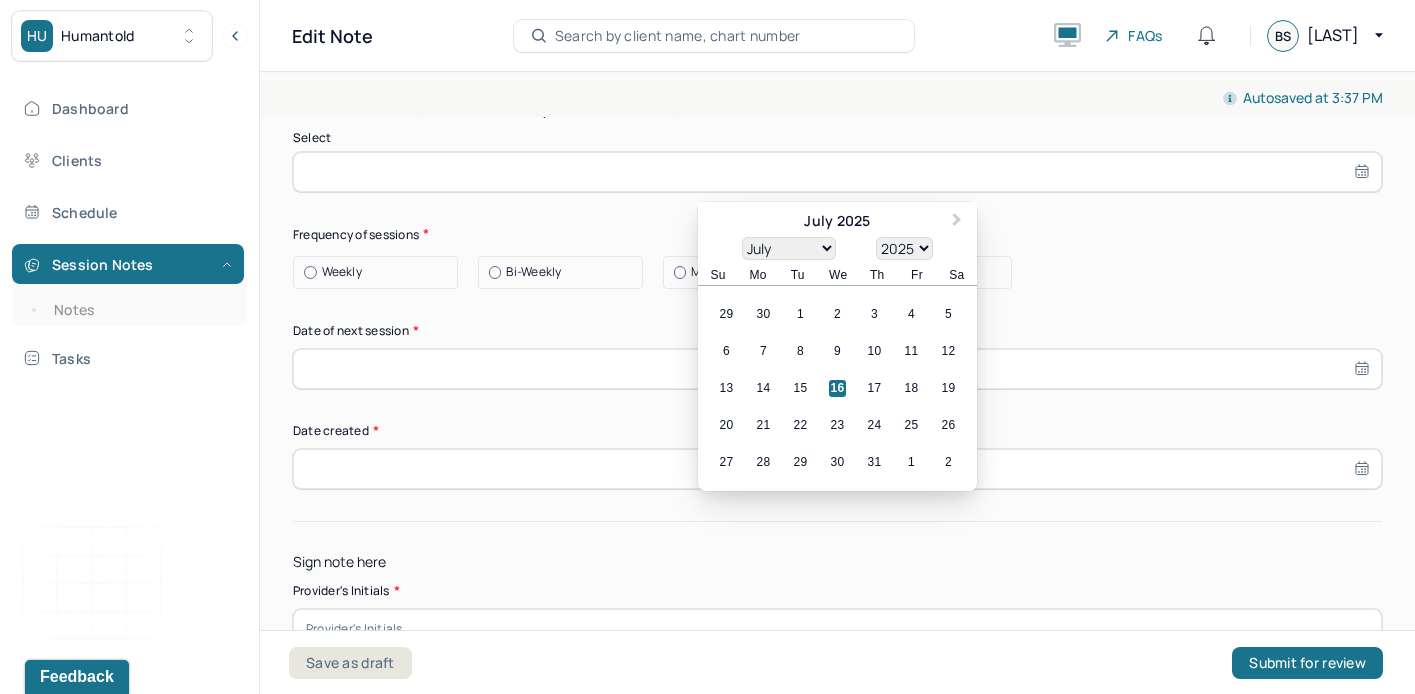 scroll, scrollTop: 2463, scrollLeft: 0, axis: vertical 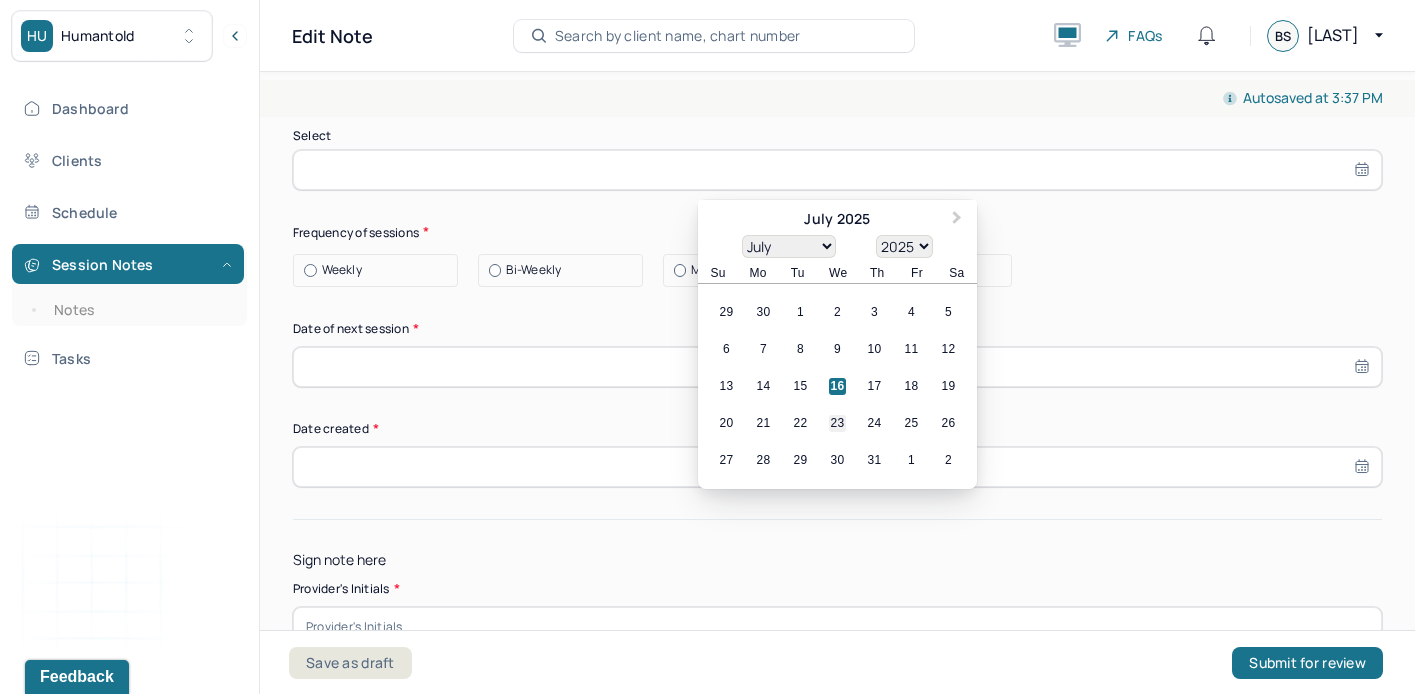 click on "23" at bounding box center (837, 423) 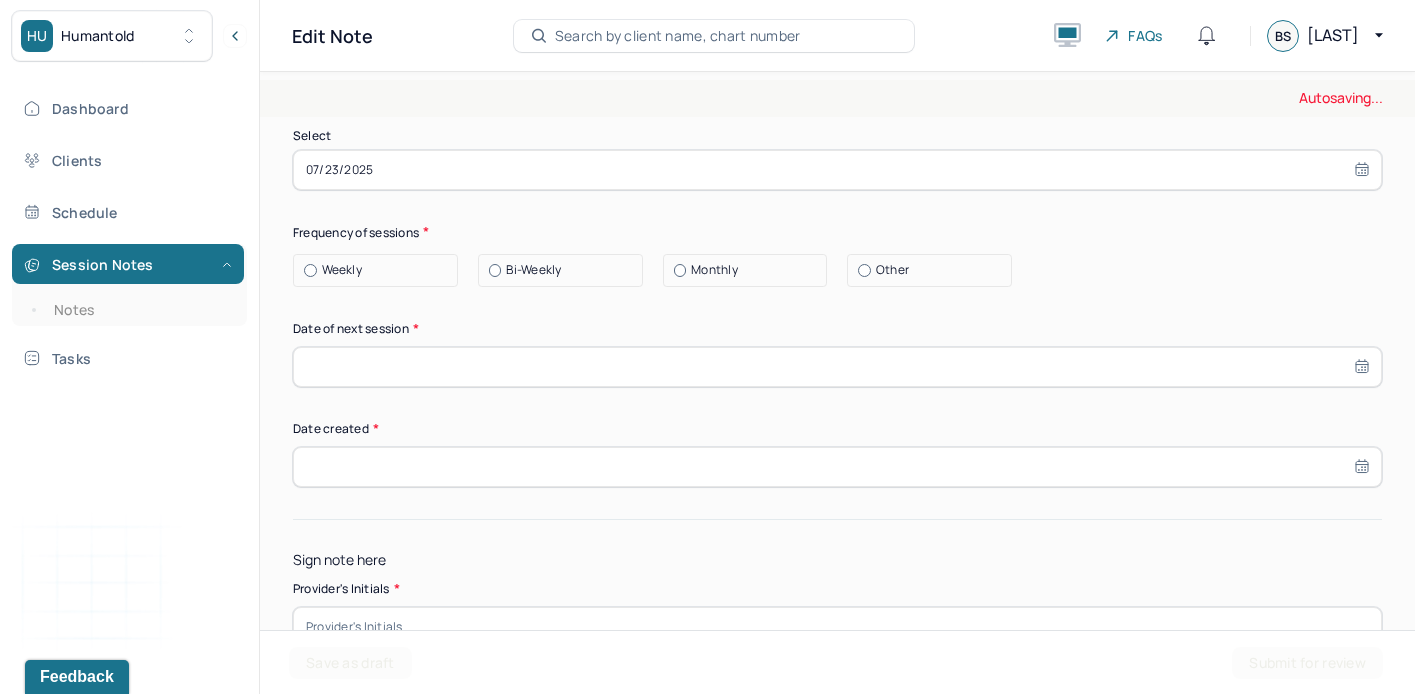 click on "Weekly" at bounding box center (380, 270) 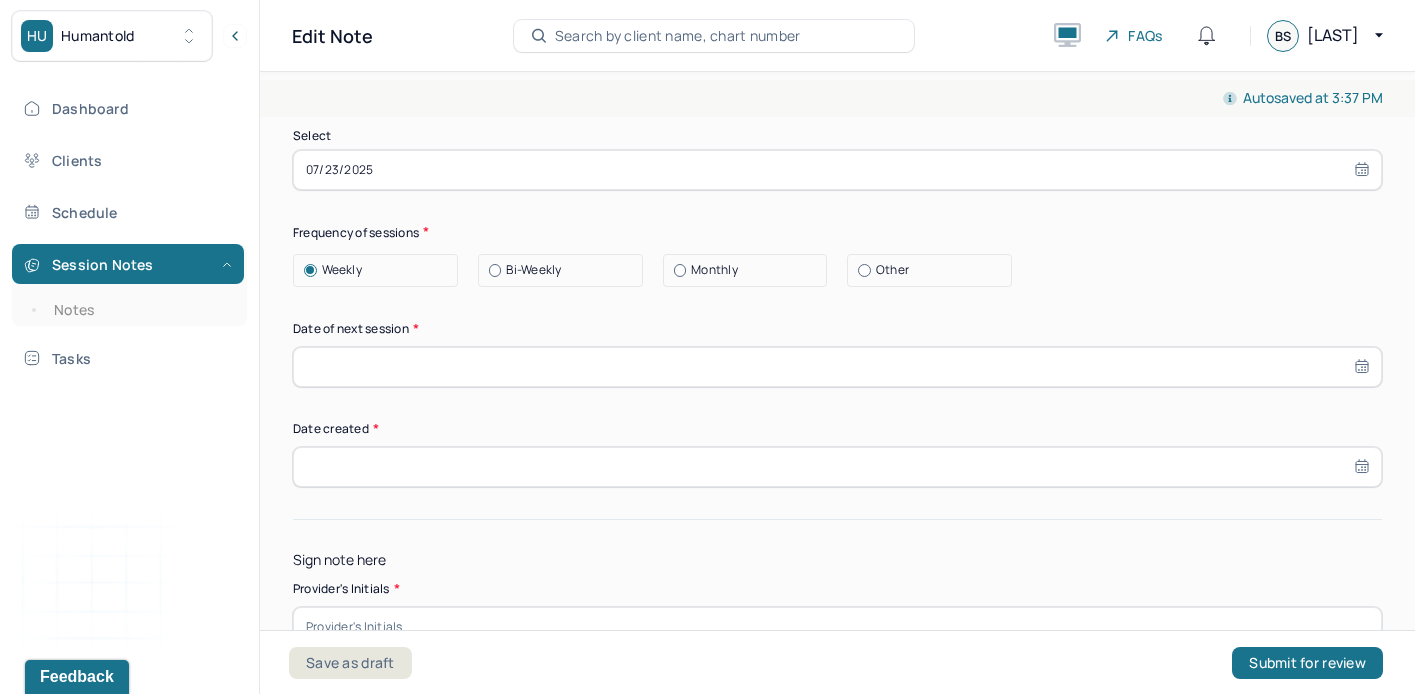click at bounding box center [837, 367] 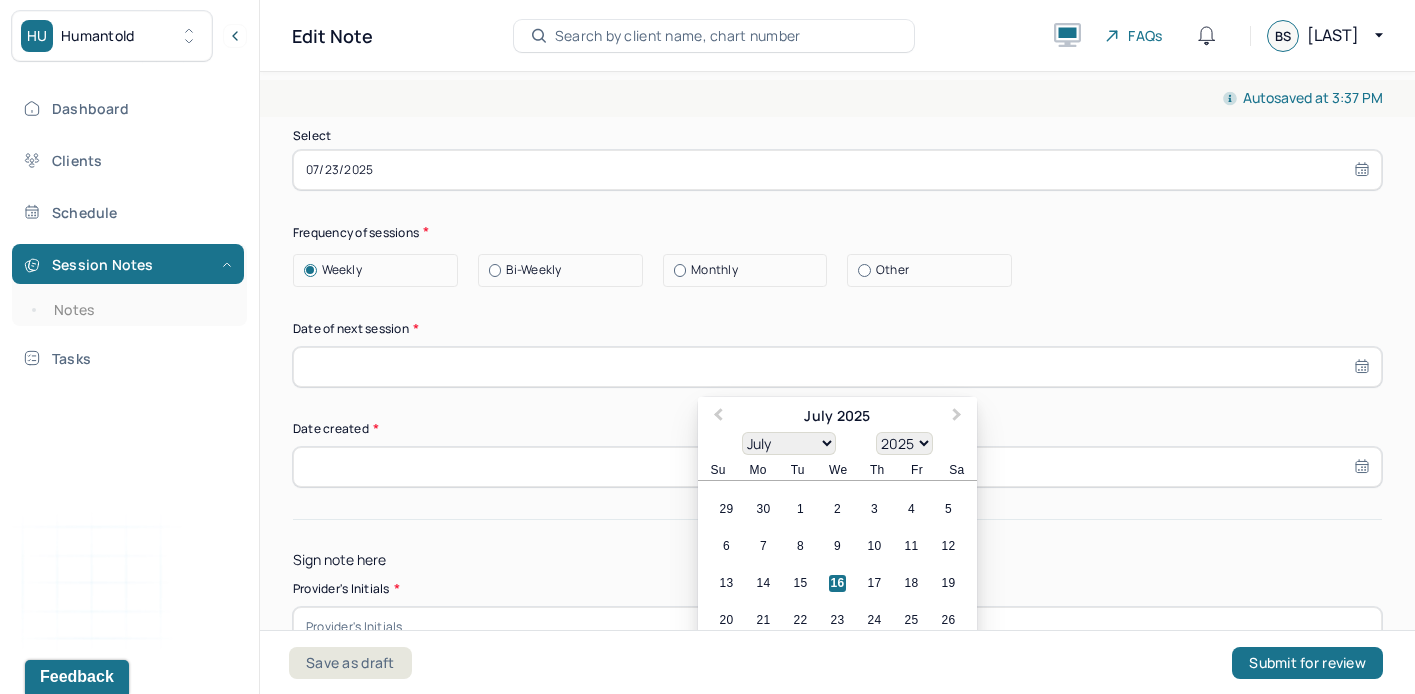 scroll, scrollTop: 2592, scrollLeft: 0, axis: vertical 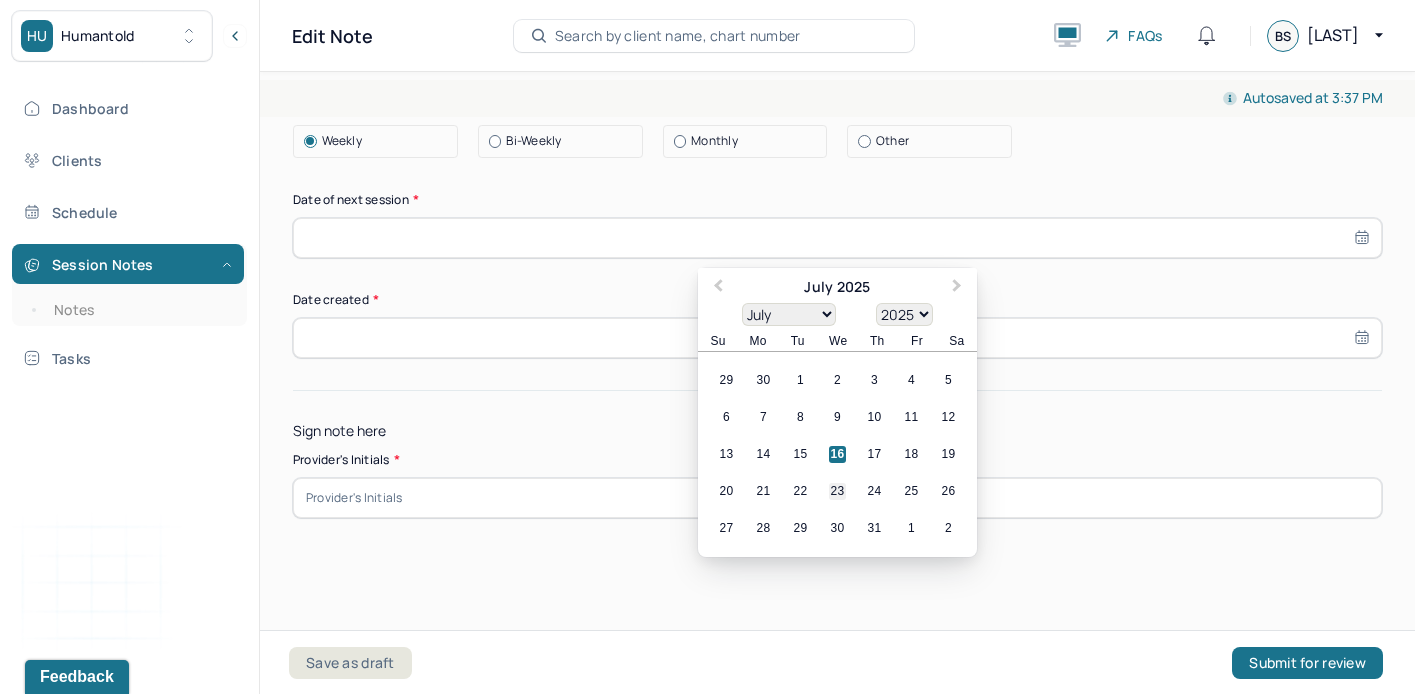 click on "23" at bounding box center (837, 491) 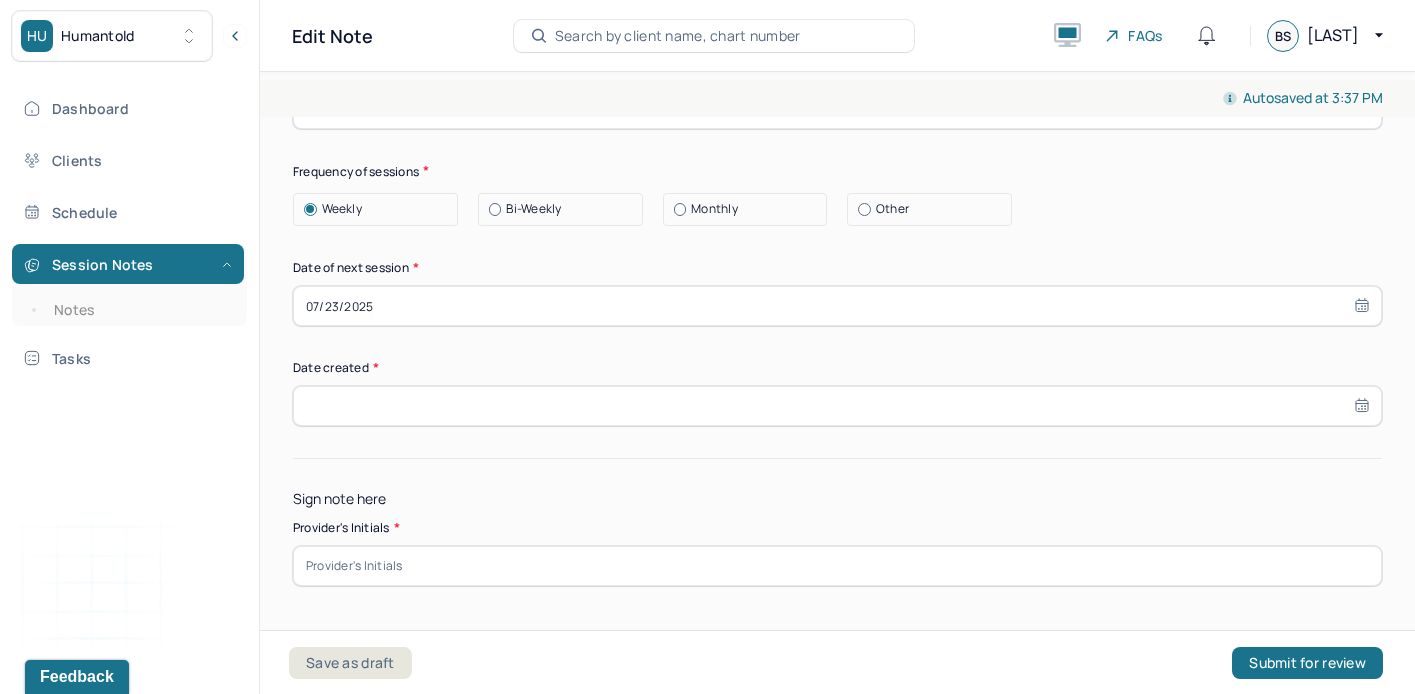 scroll, scrollTop: 2592, scrollLeft: 0, axis: vertical 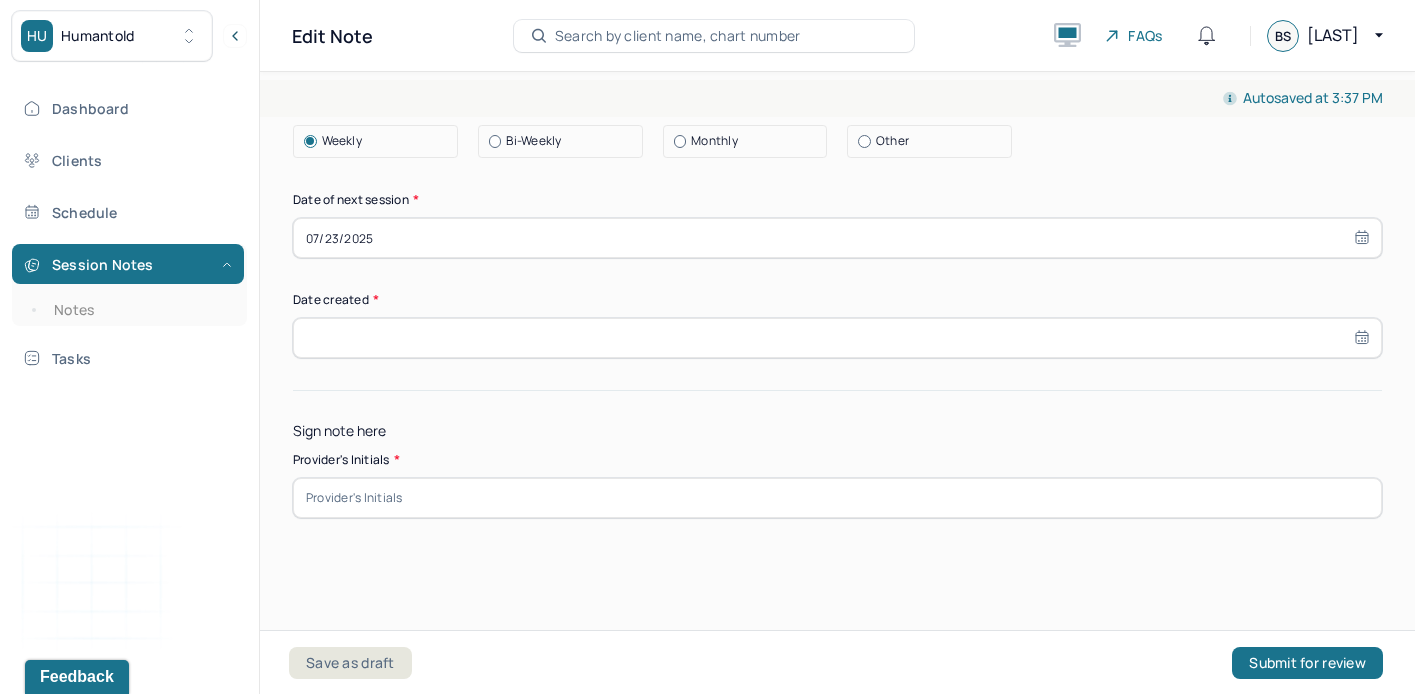 click at bounding box center [837, 338] 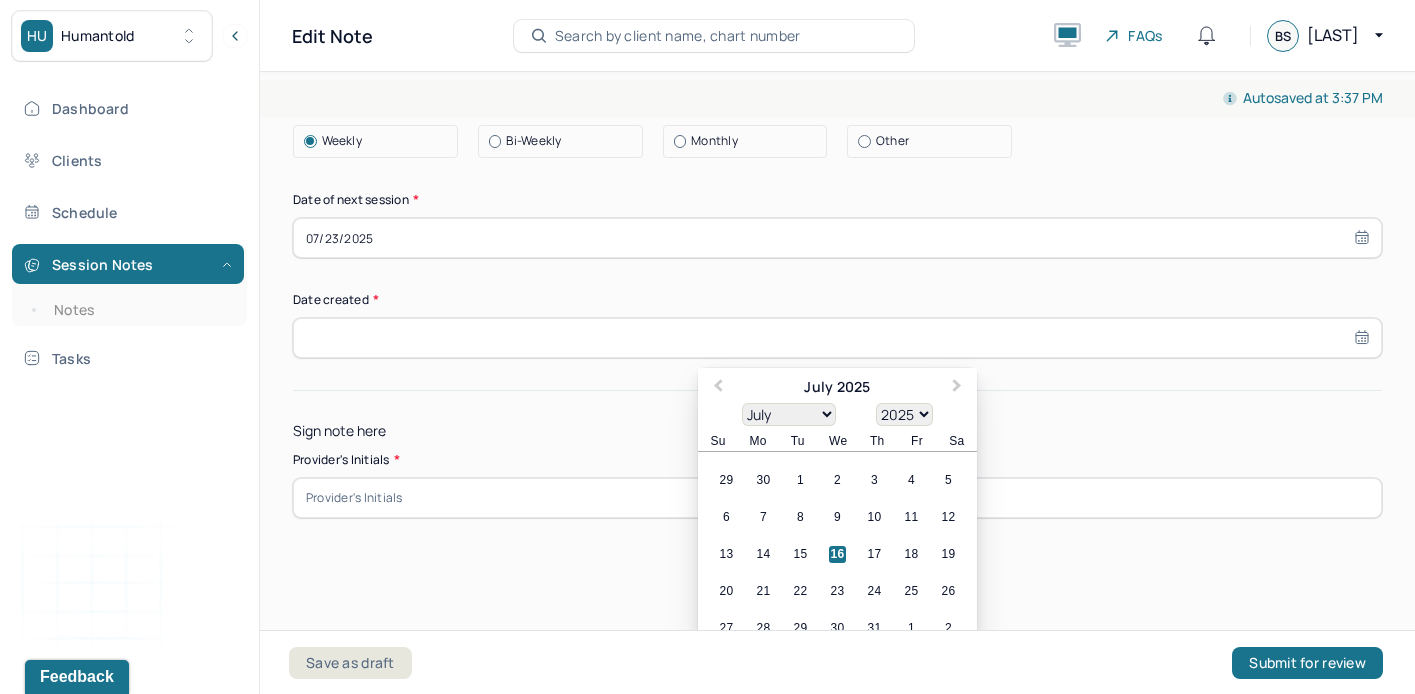 click on "16" at bounding box center [837, 554] 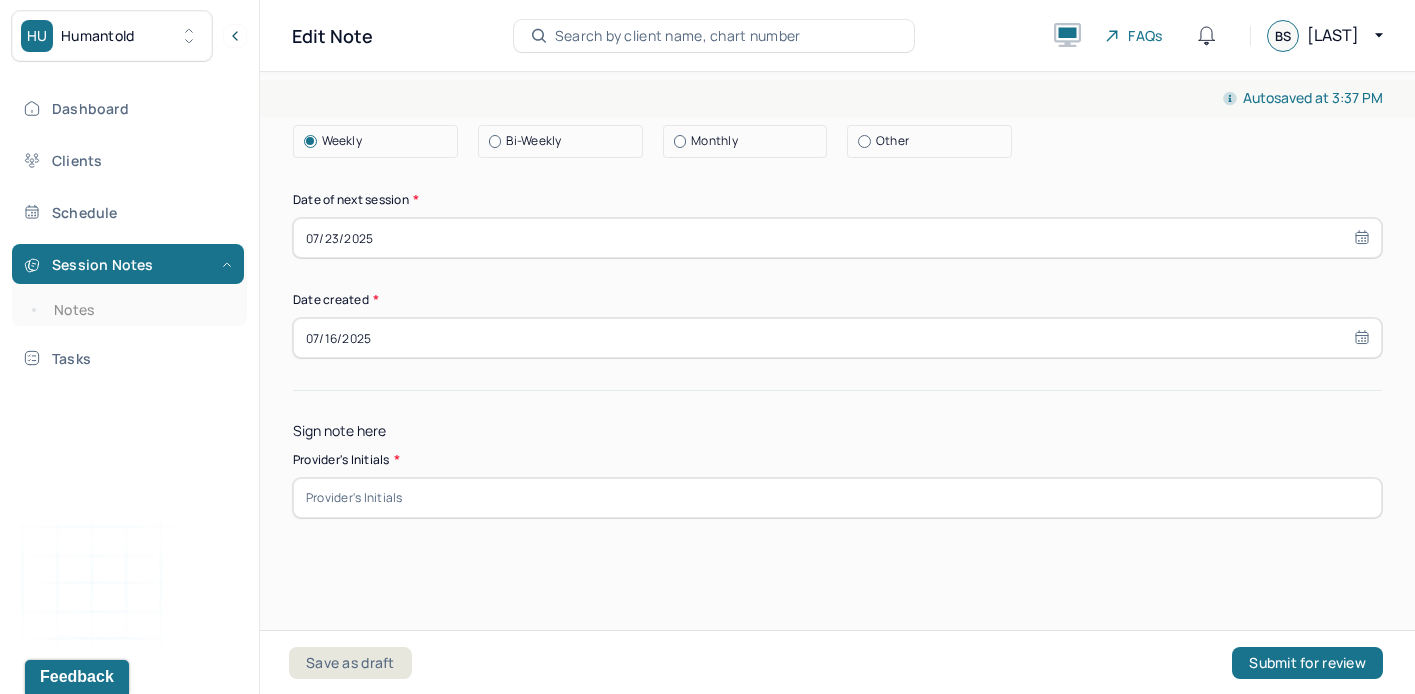 click at bounding box center [837, 498] 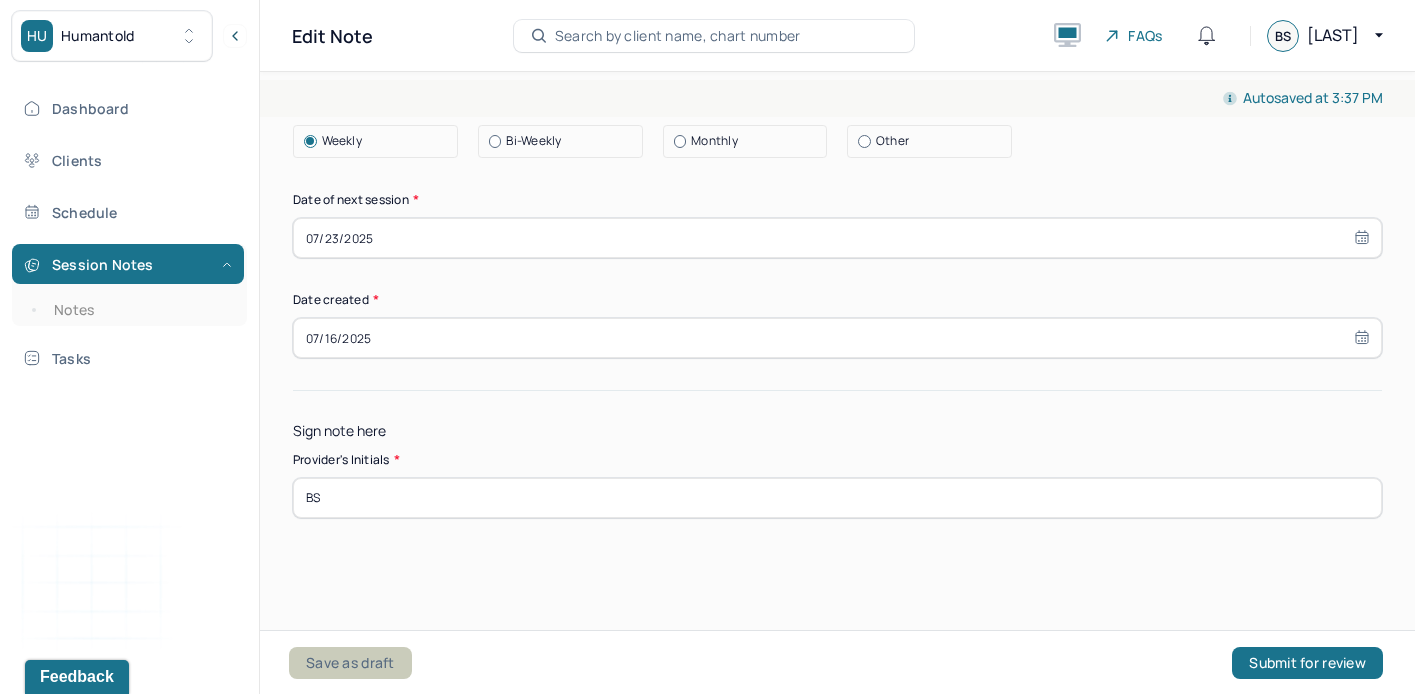 type on "BS" 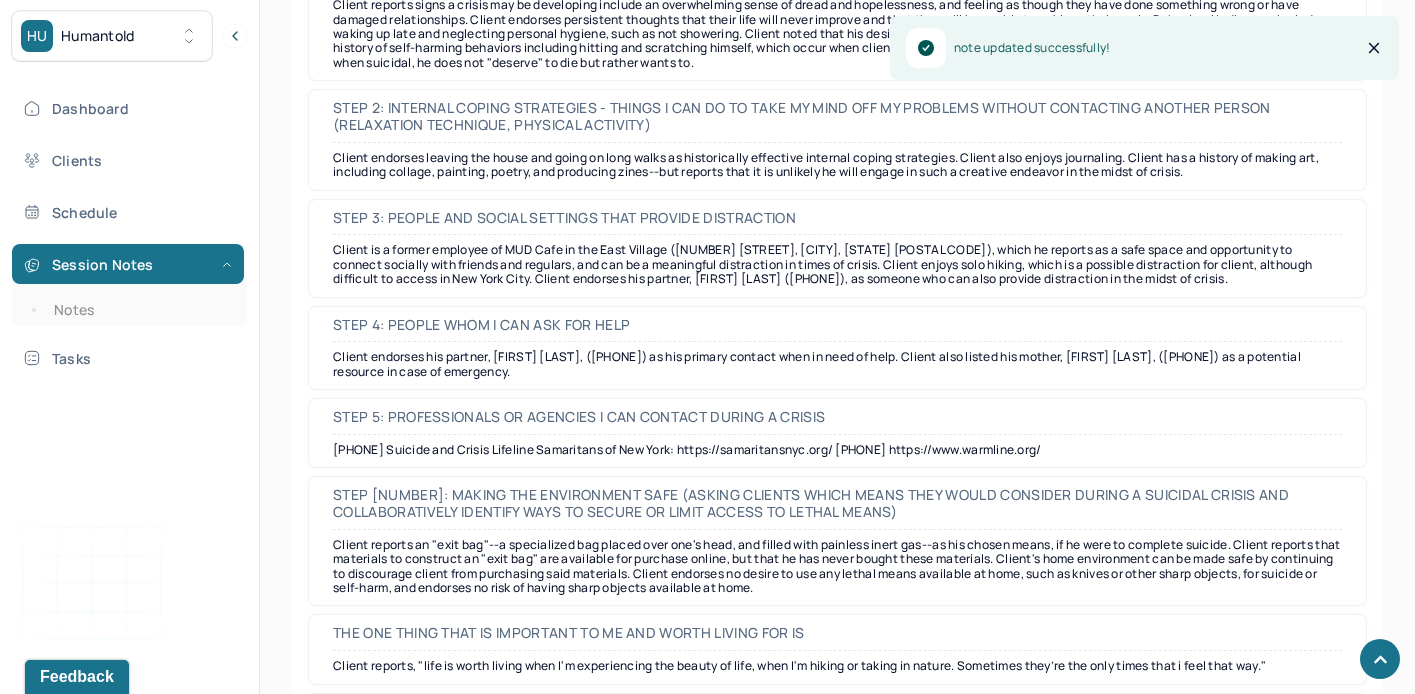 scroll, scrollTop: 1838, scrollLeft: 0, axis: vertical 